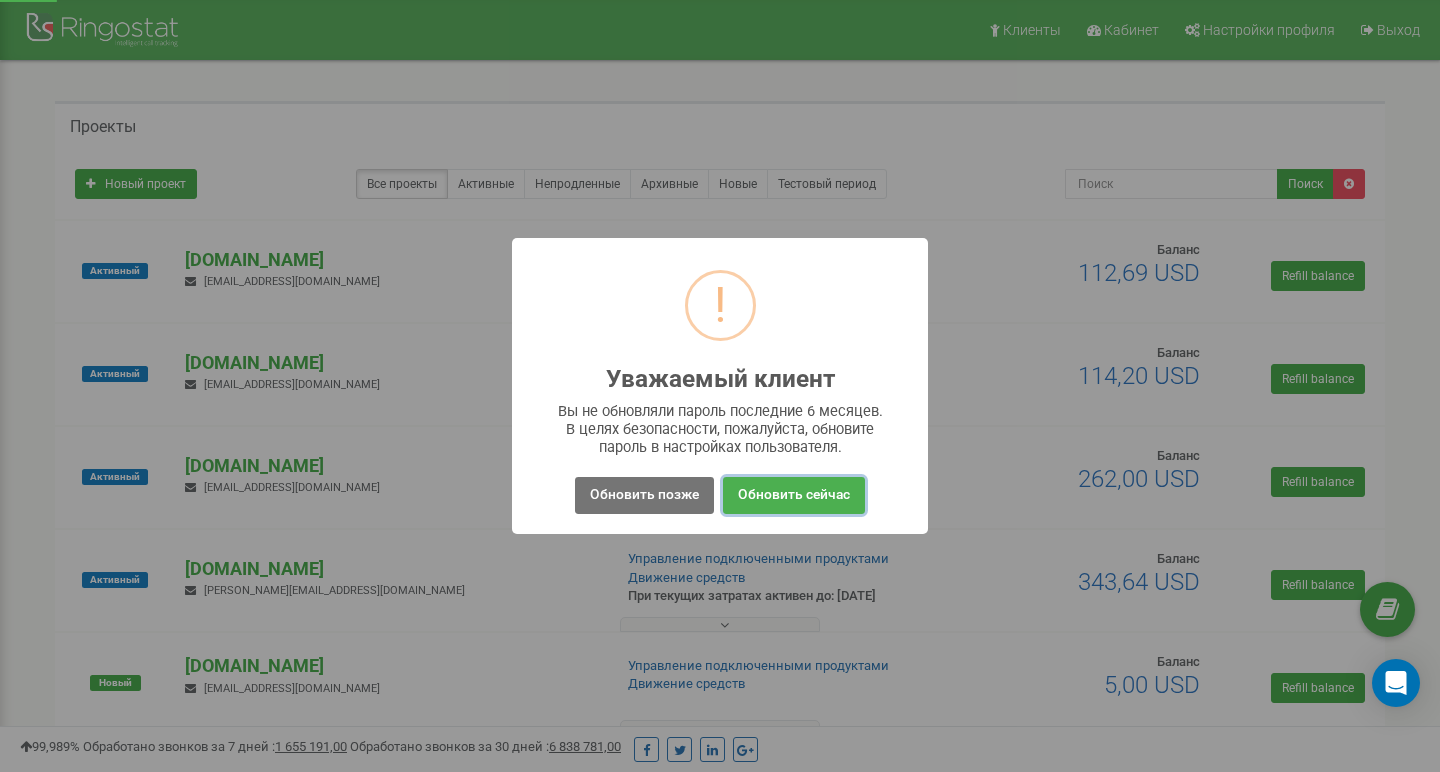 scroll, scrollTop: 0, scrollLeft: 0, axis: both 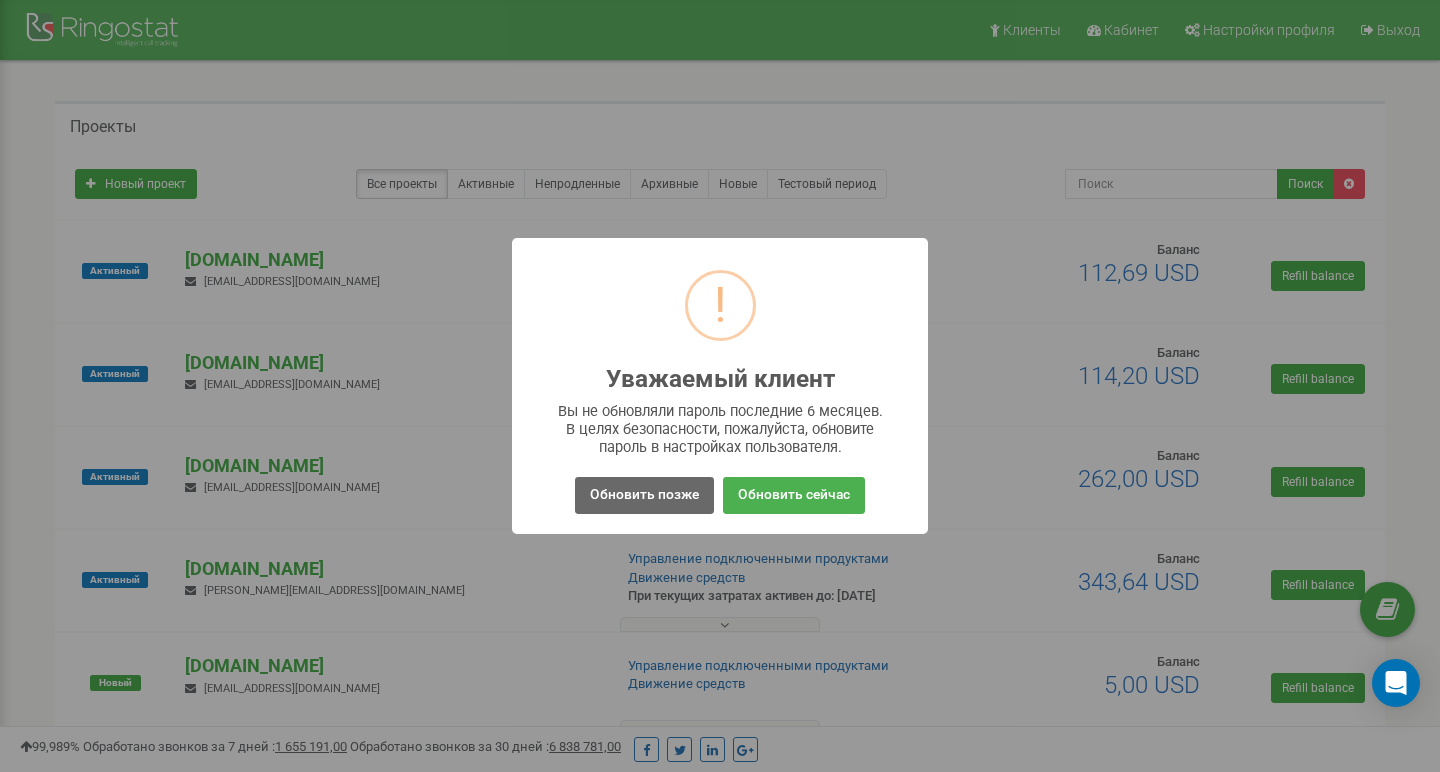 click on "Обновить позже" at bounding box center (644, 495) 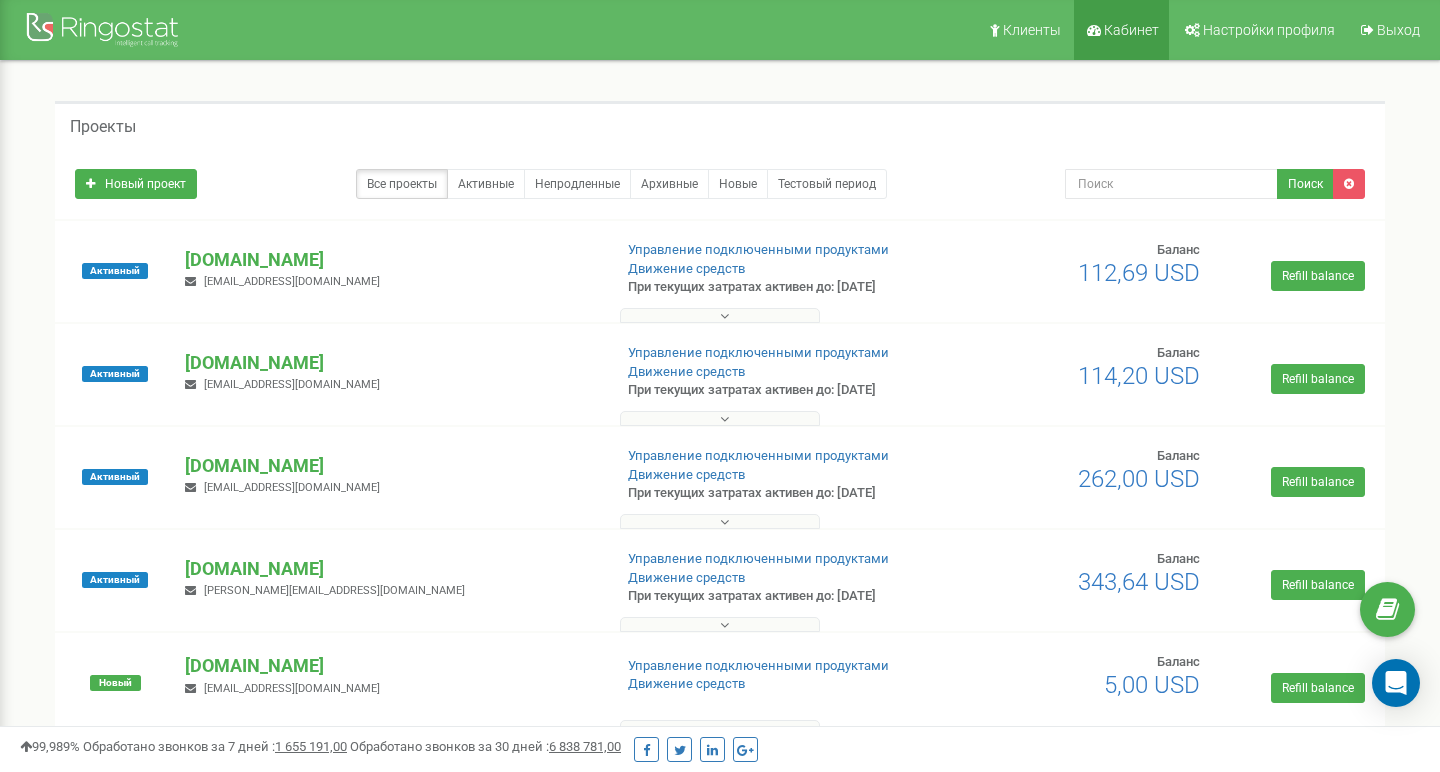 click on "Кабинет" at bounding box center [1131, 30] 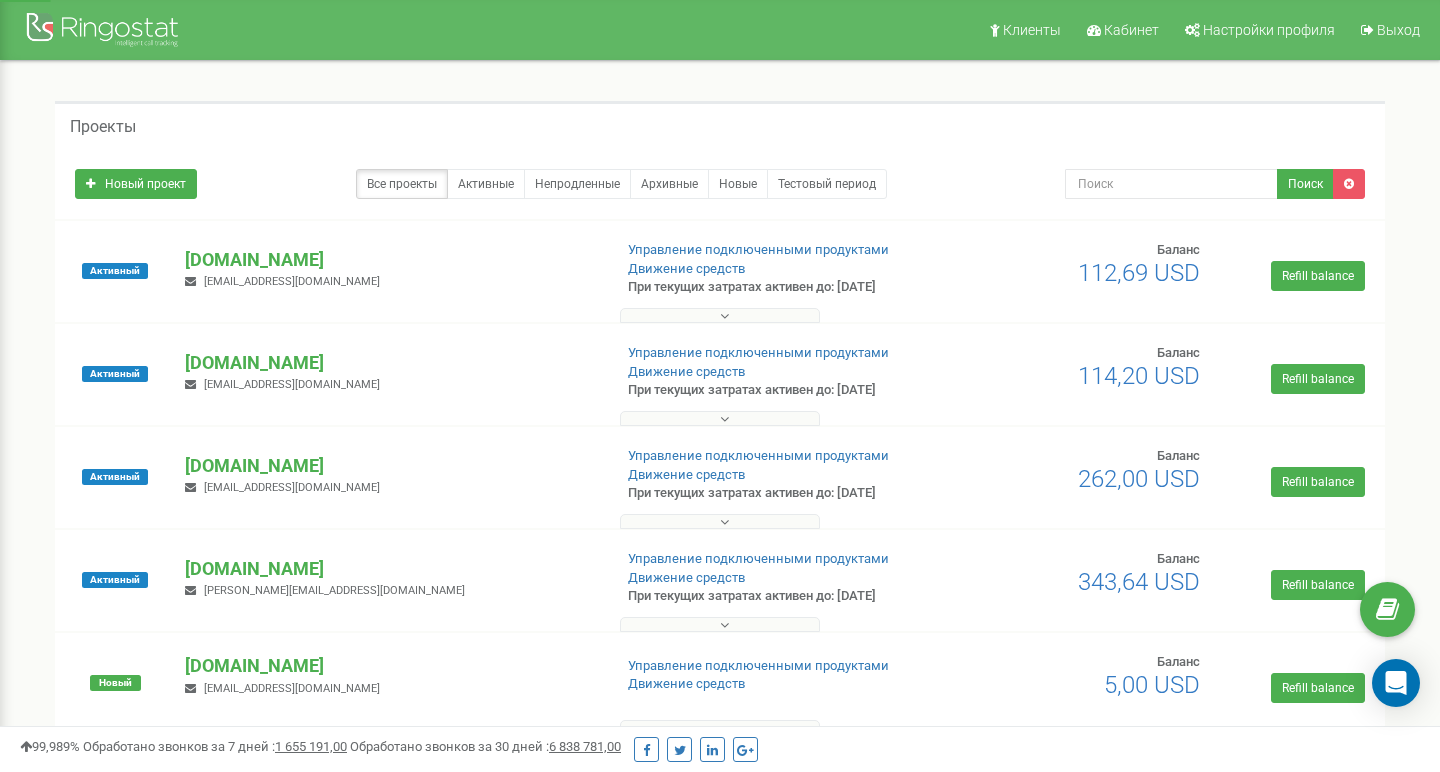 scroll, scrollTop: 0, scrollLeft: 0, axis: both 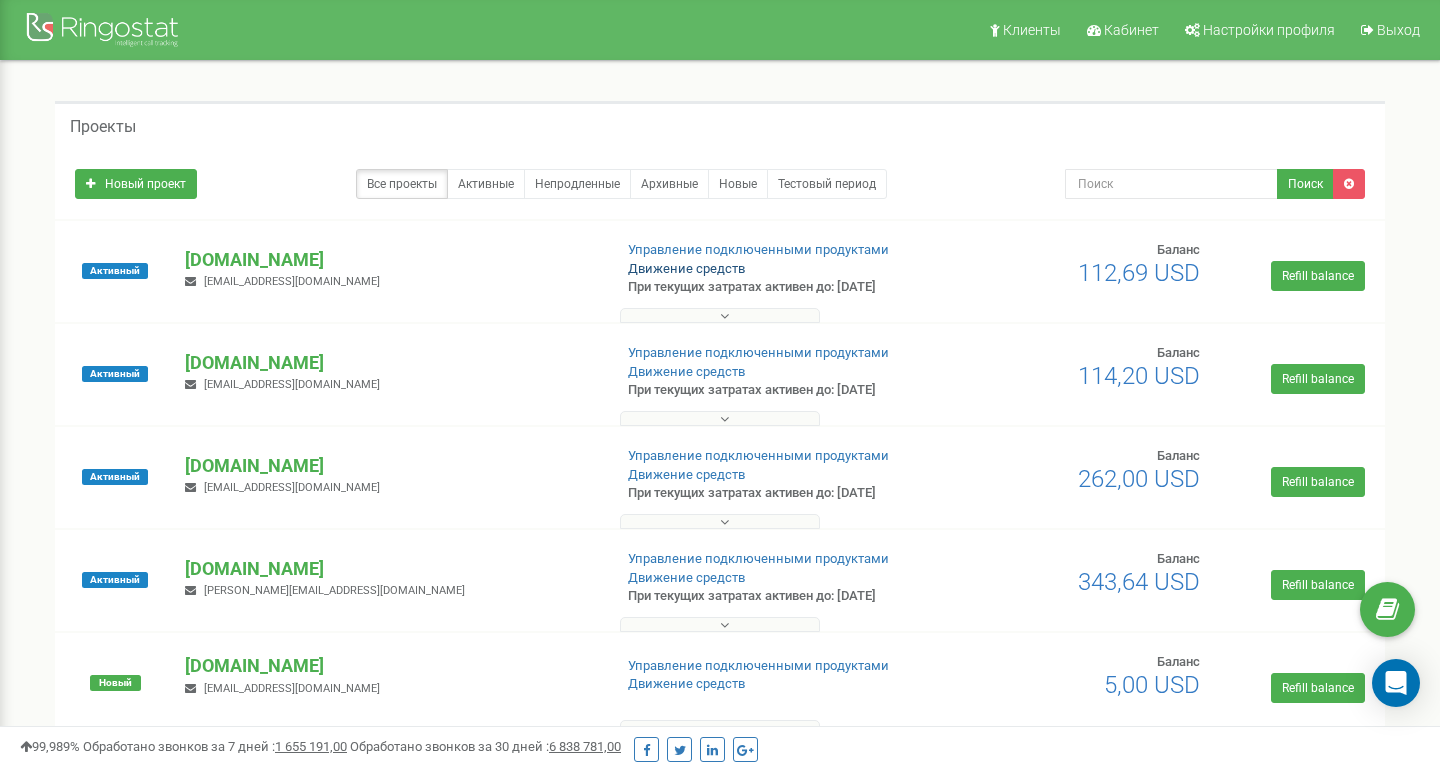 click on "Движение средств" at bounding box center [686, 268] 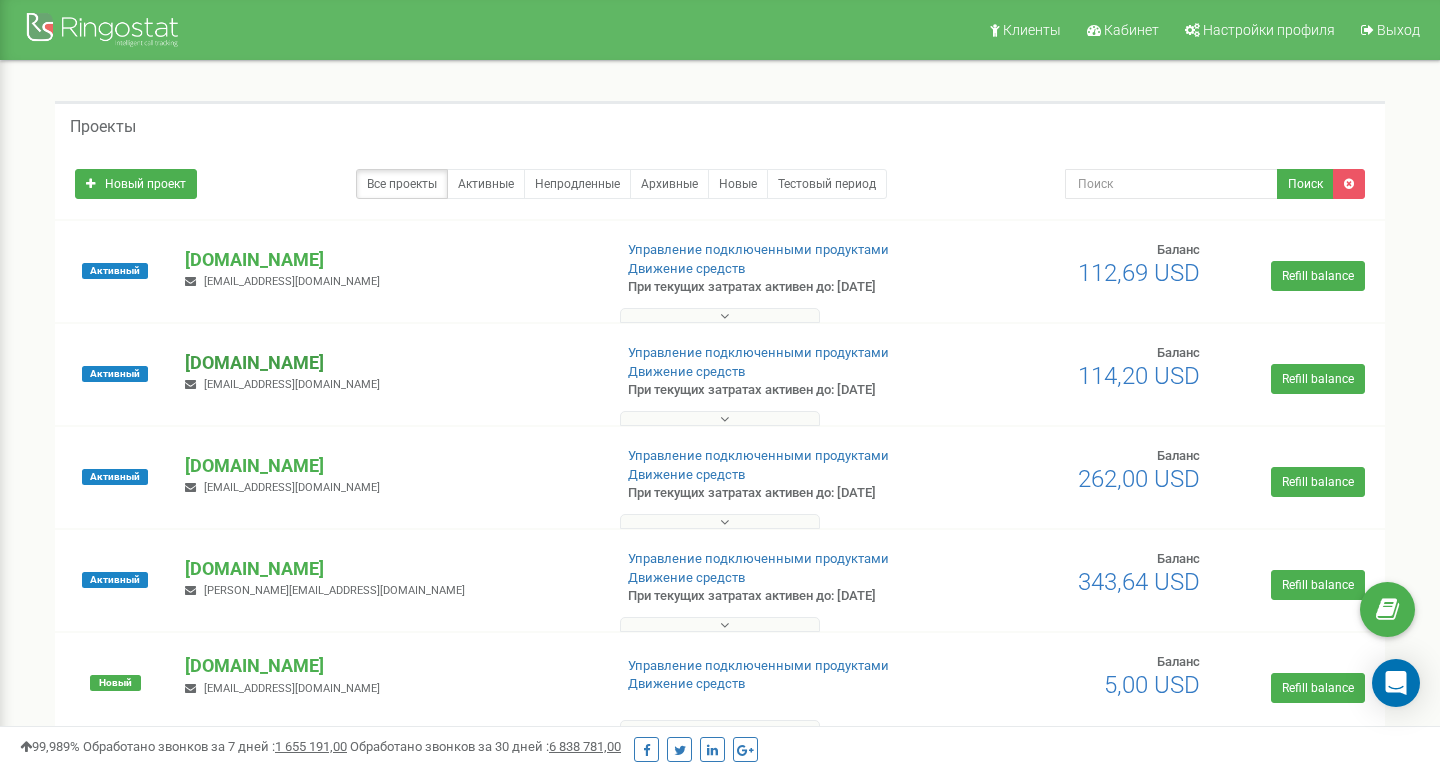 scroll, scrollTop: 0, scrollLeft: 0, axis: both 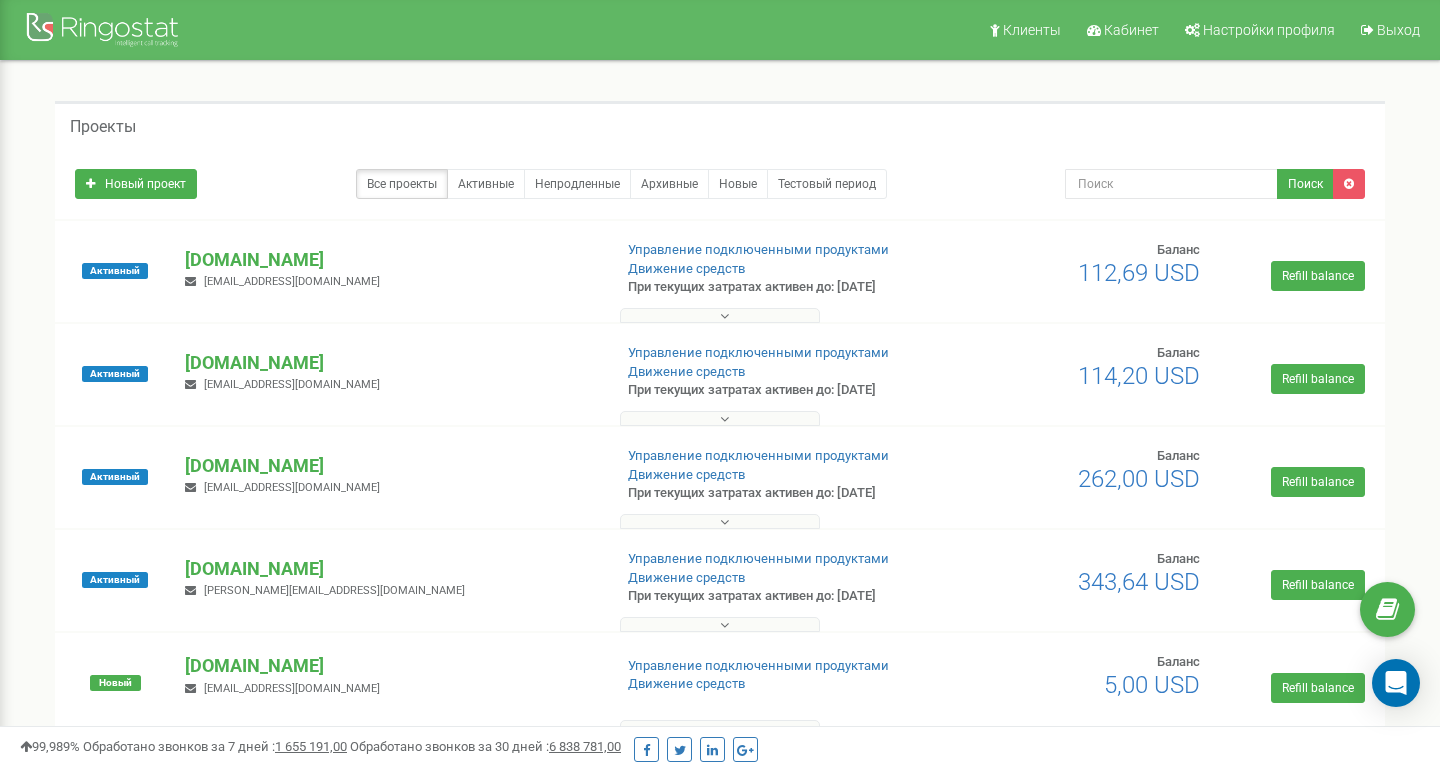 click at bounding box center (720, 315) 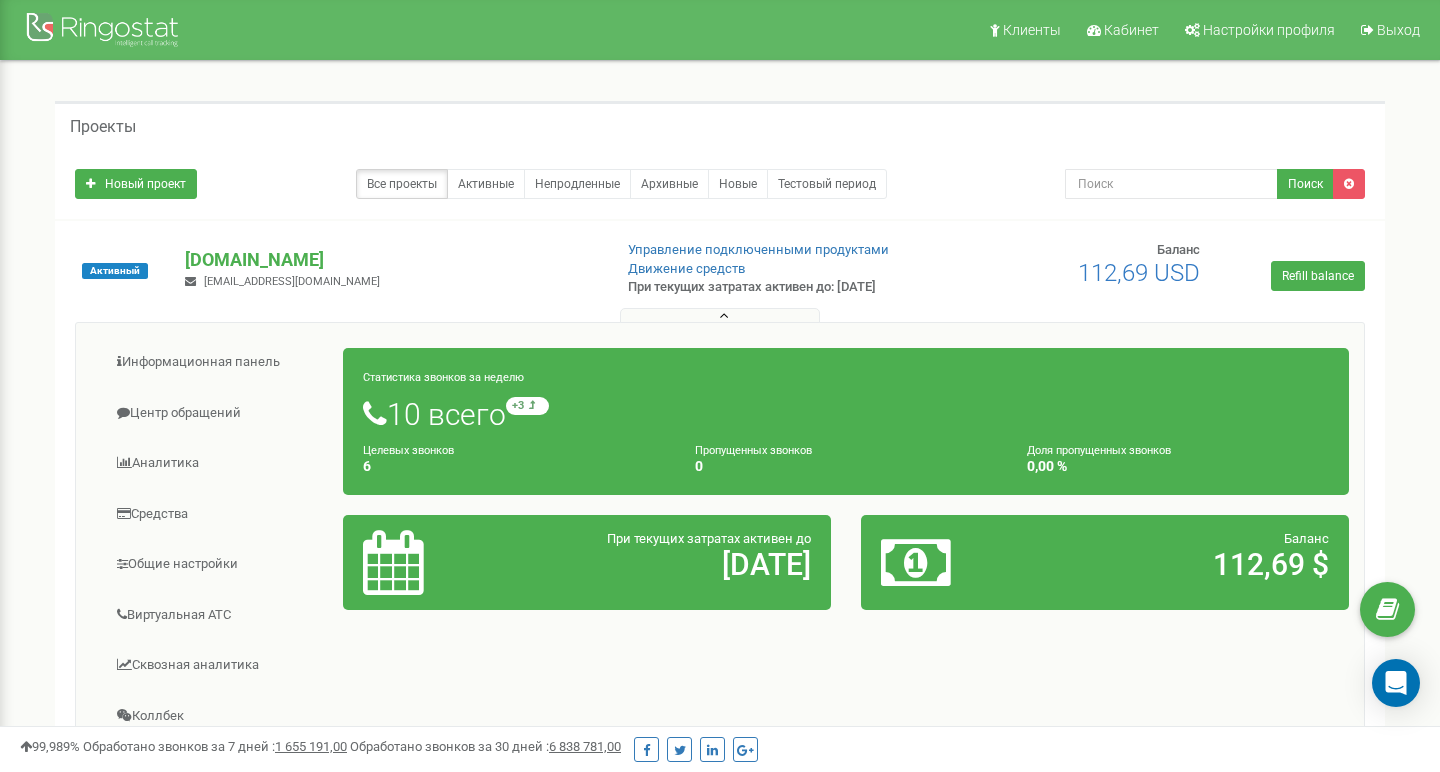 scroll, scrollTop: 0, scrollLeft: 0, axis: both 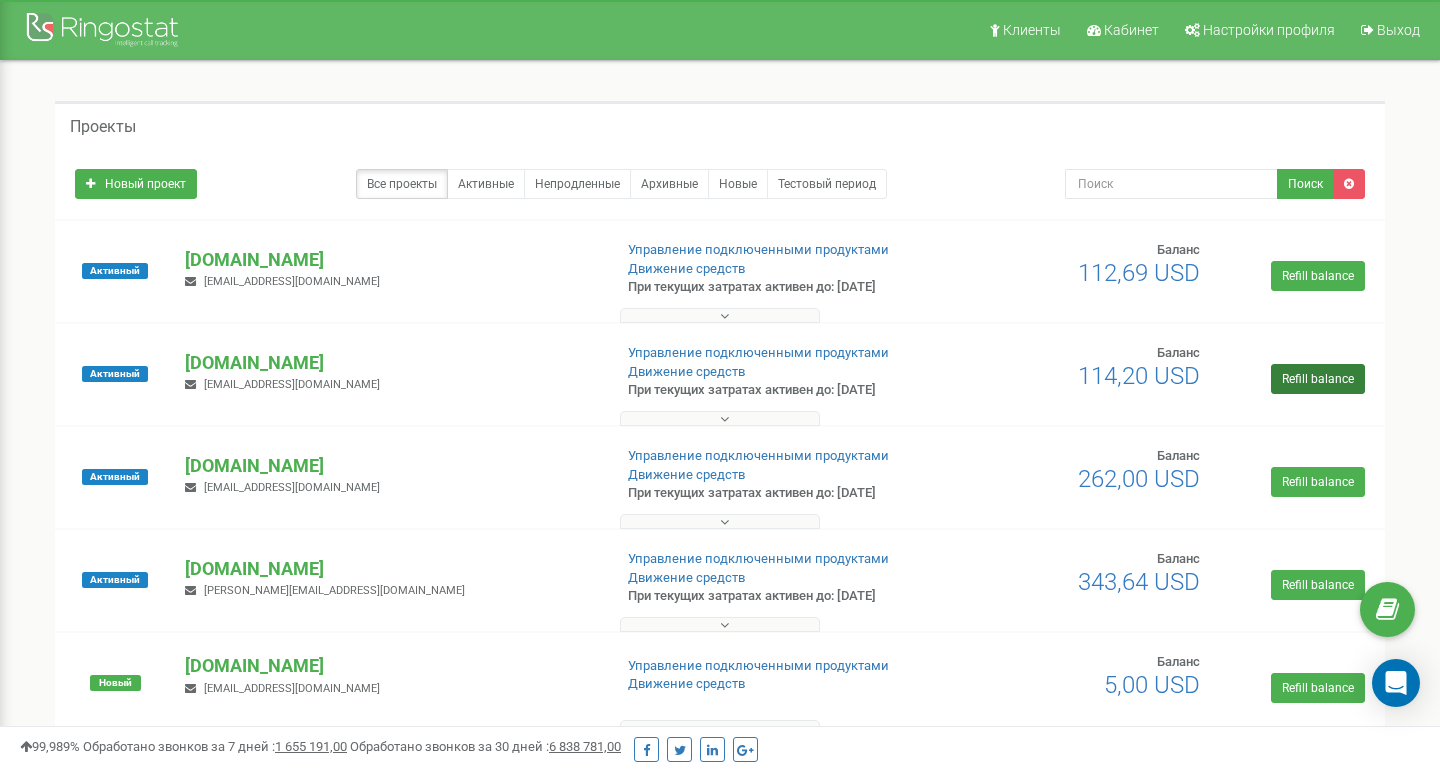 click on "Refill balance" at bounding box center (1318, 379) 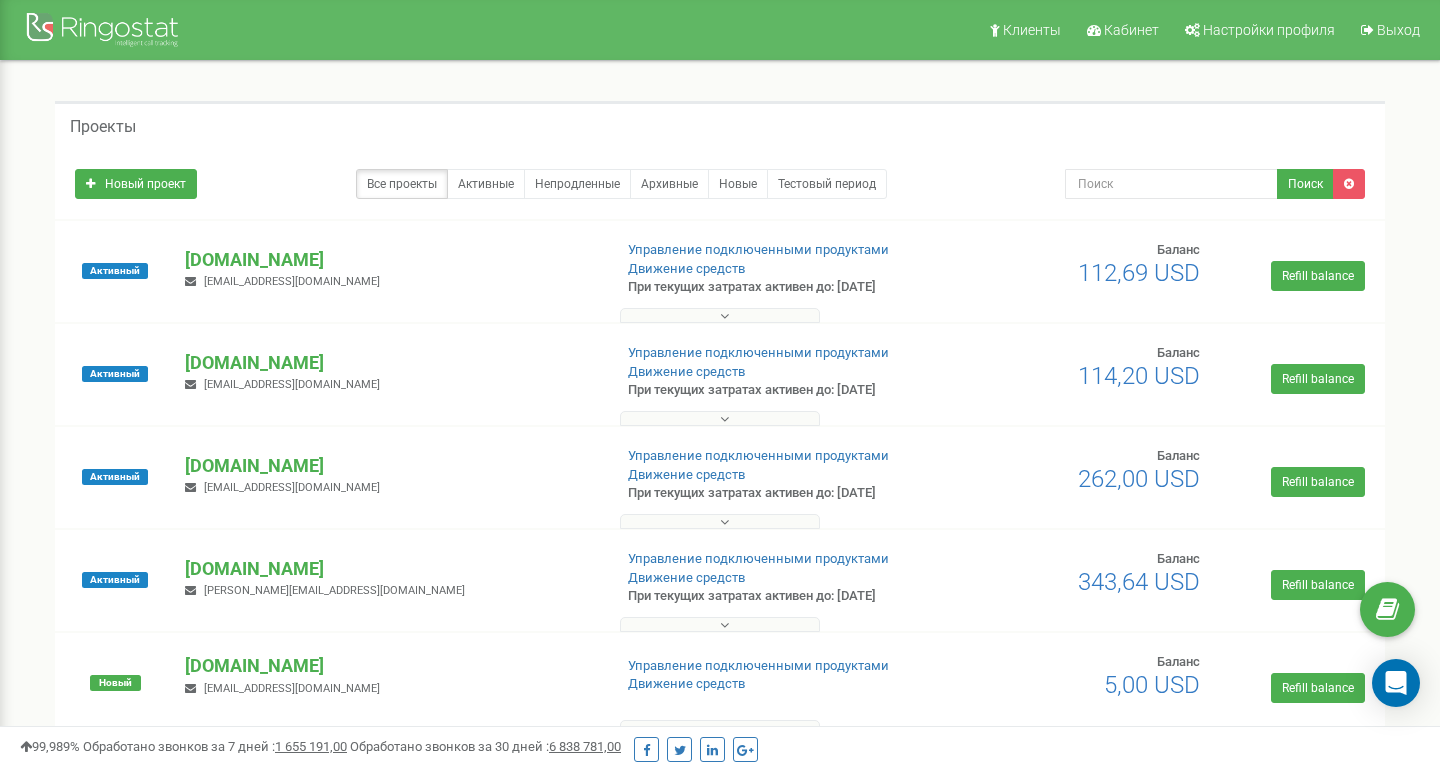 scroll, scrollTop: 0, scrollLeft: 0, axis: both 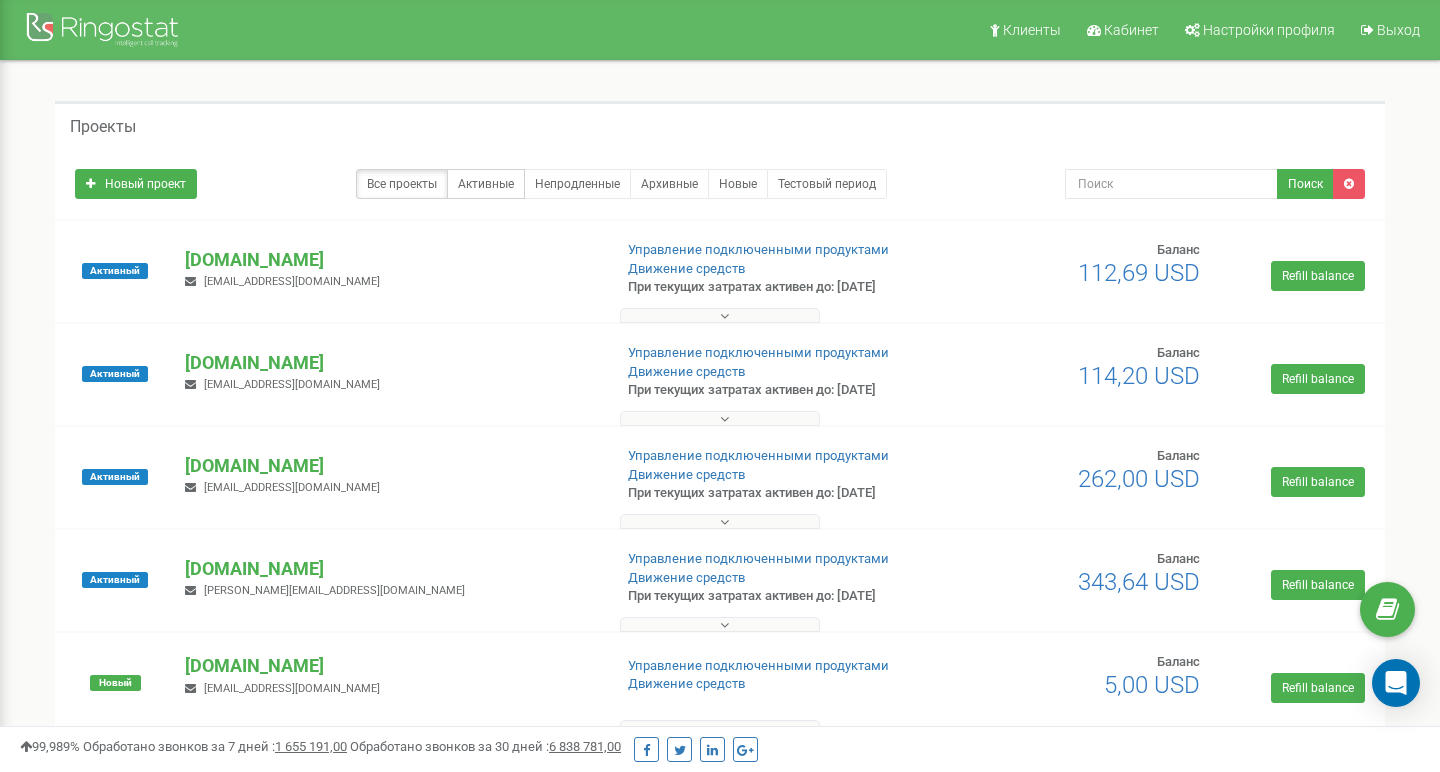 click on "Активные" at bounding box center (486, 184) 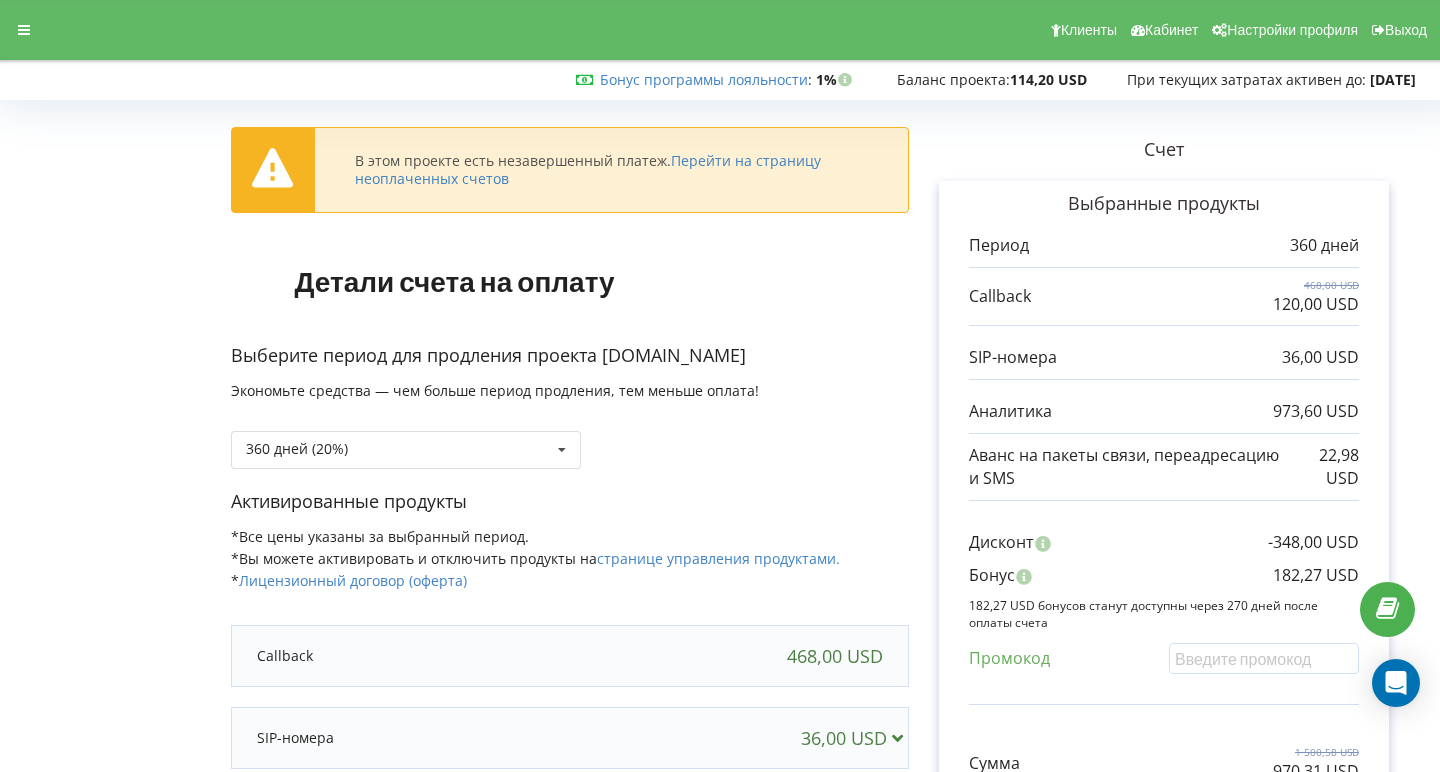 scroll, scrollTop: 0, scrollLeft: 0, axis: both 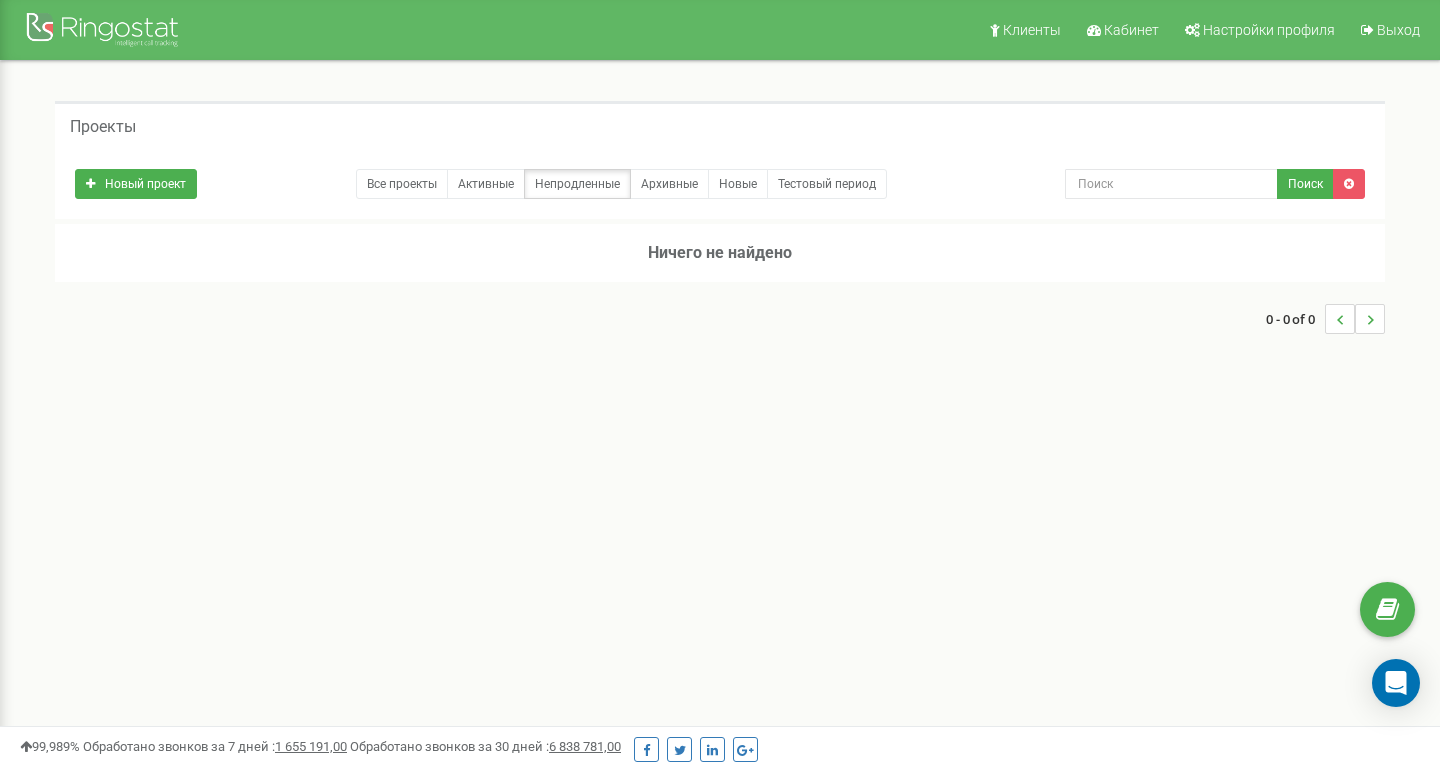 click on "Все проекты" at bounding box center [402, 184] 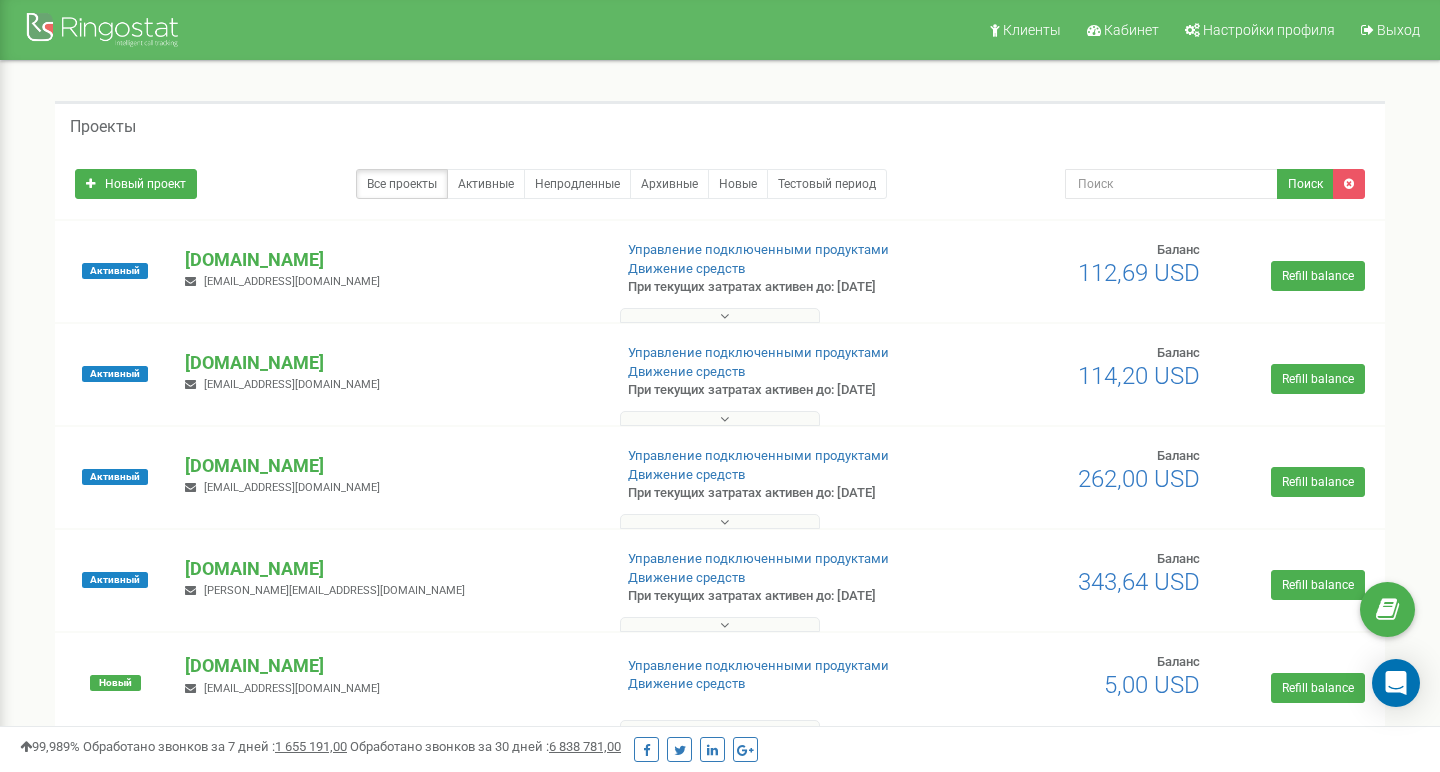 scroll, scrollTop: 0, scrollLeft: 0, axis: both 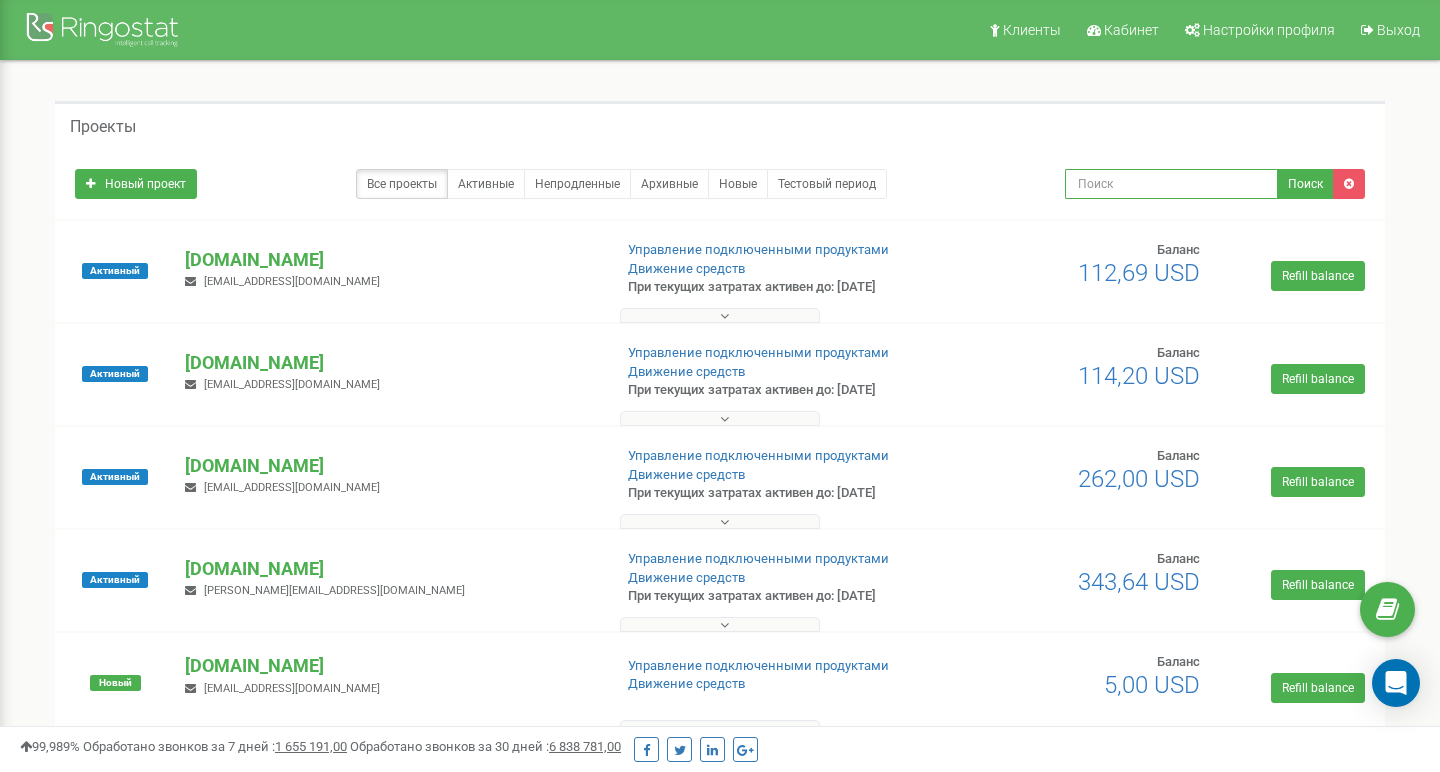 click at bounding box center (1171, 184) 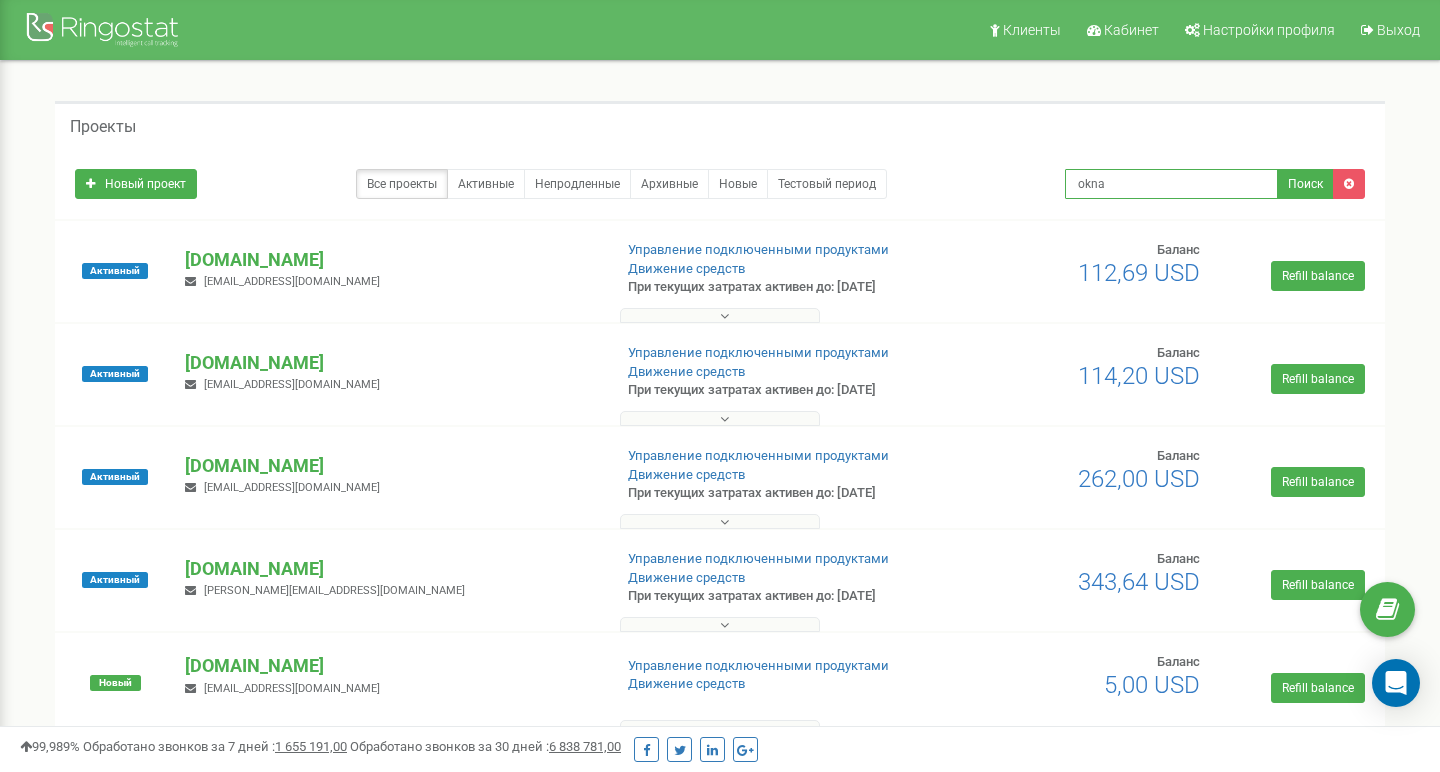 type on "okna" 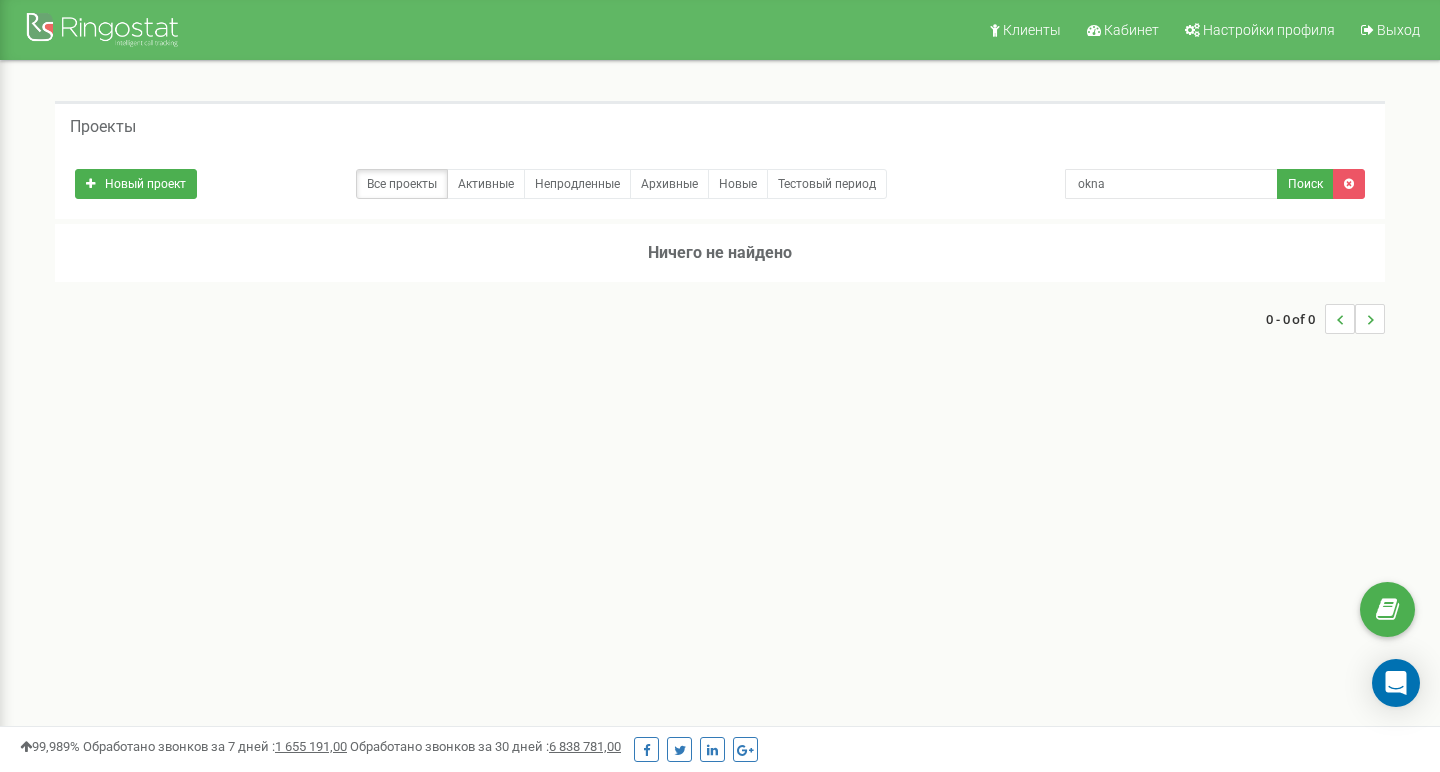 scroll, scrollTop: 0, scrollLeft: 0, axis: both 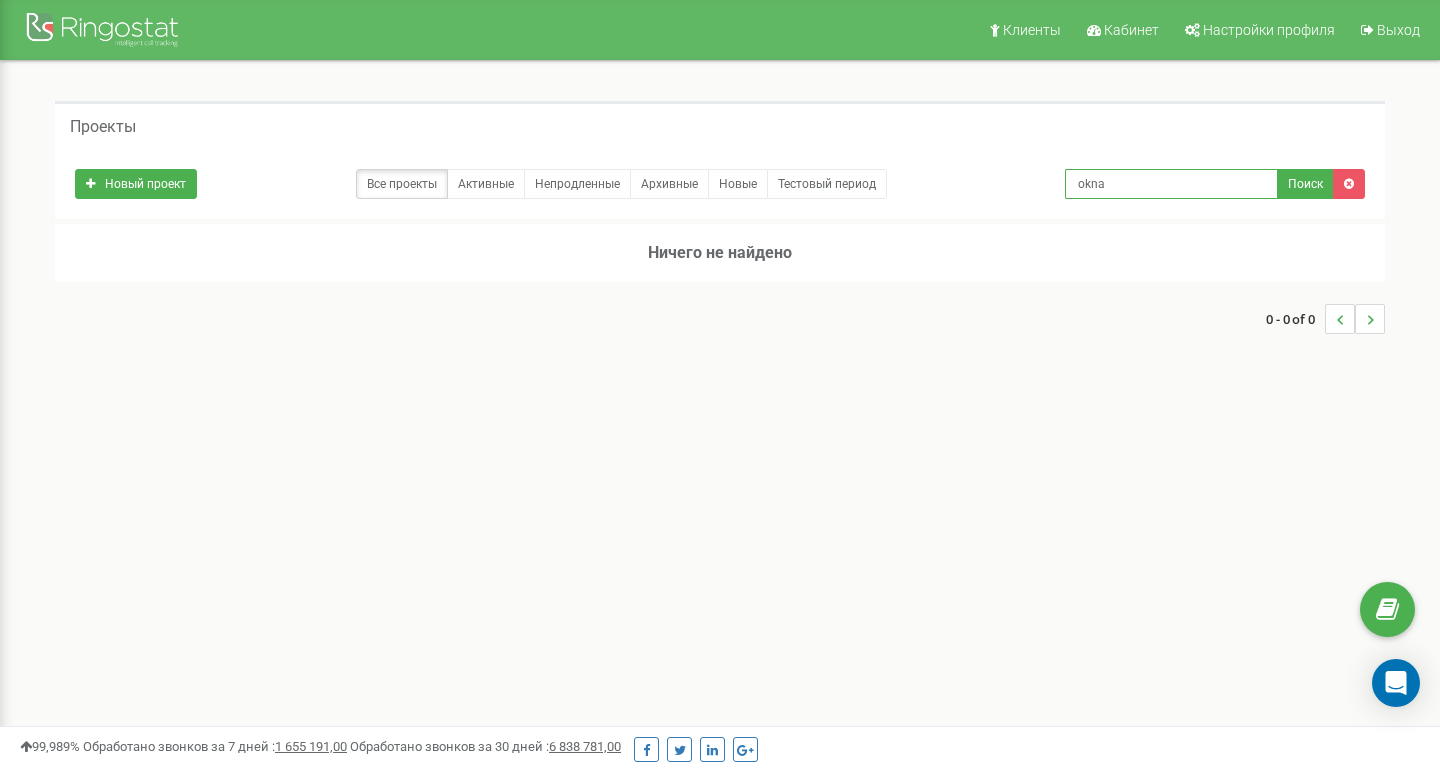 click on "okna" at bounding box center [1171, 184] 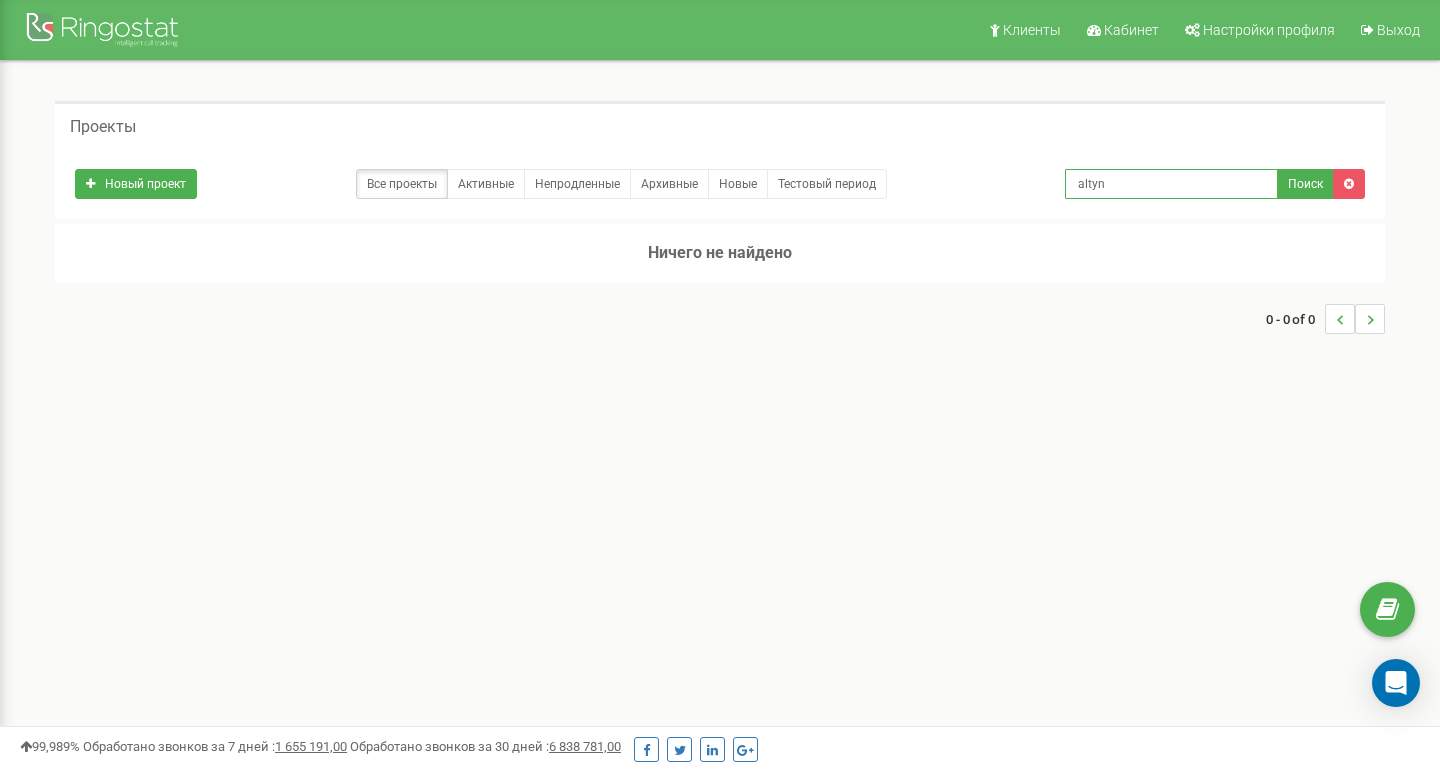 type on "altyn" 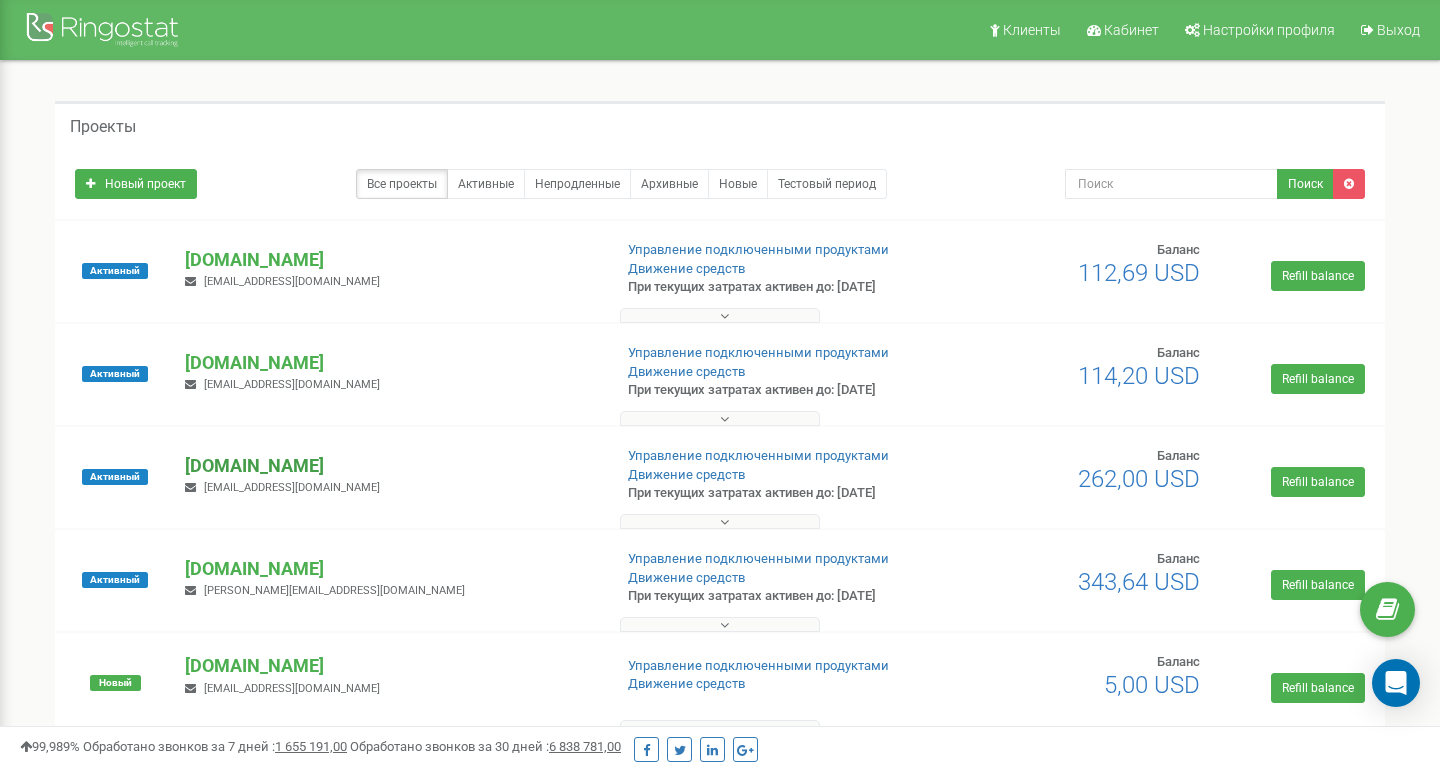scroll, scrollTop: 0, scrollLeft: 0, axis: both 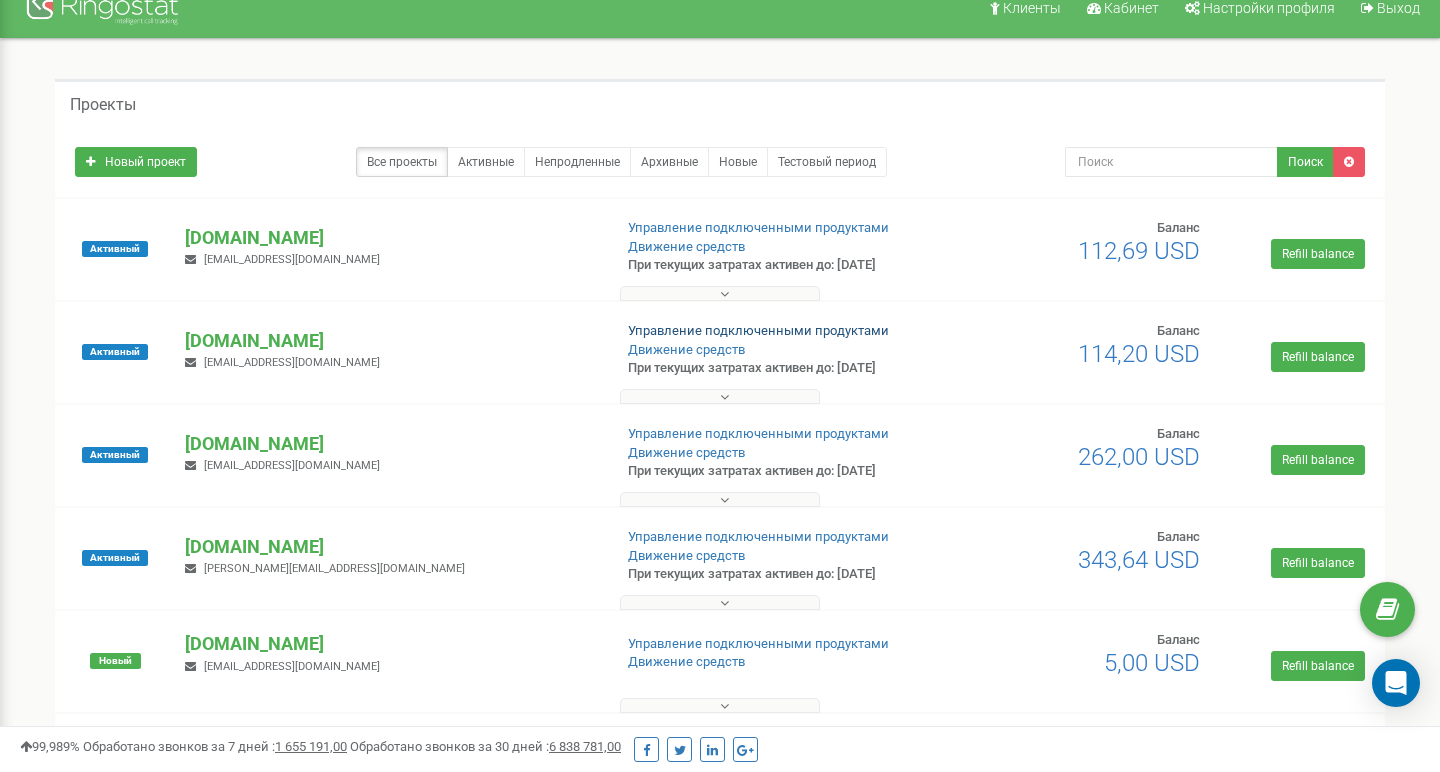 click on "Управление подключенными продуктами" at bounding box center (758, 330) 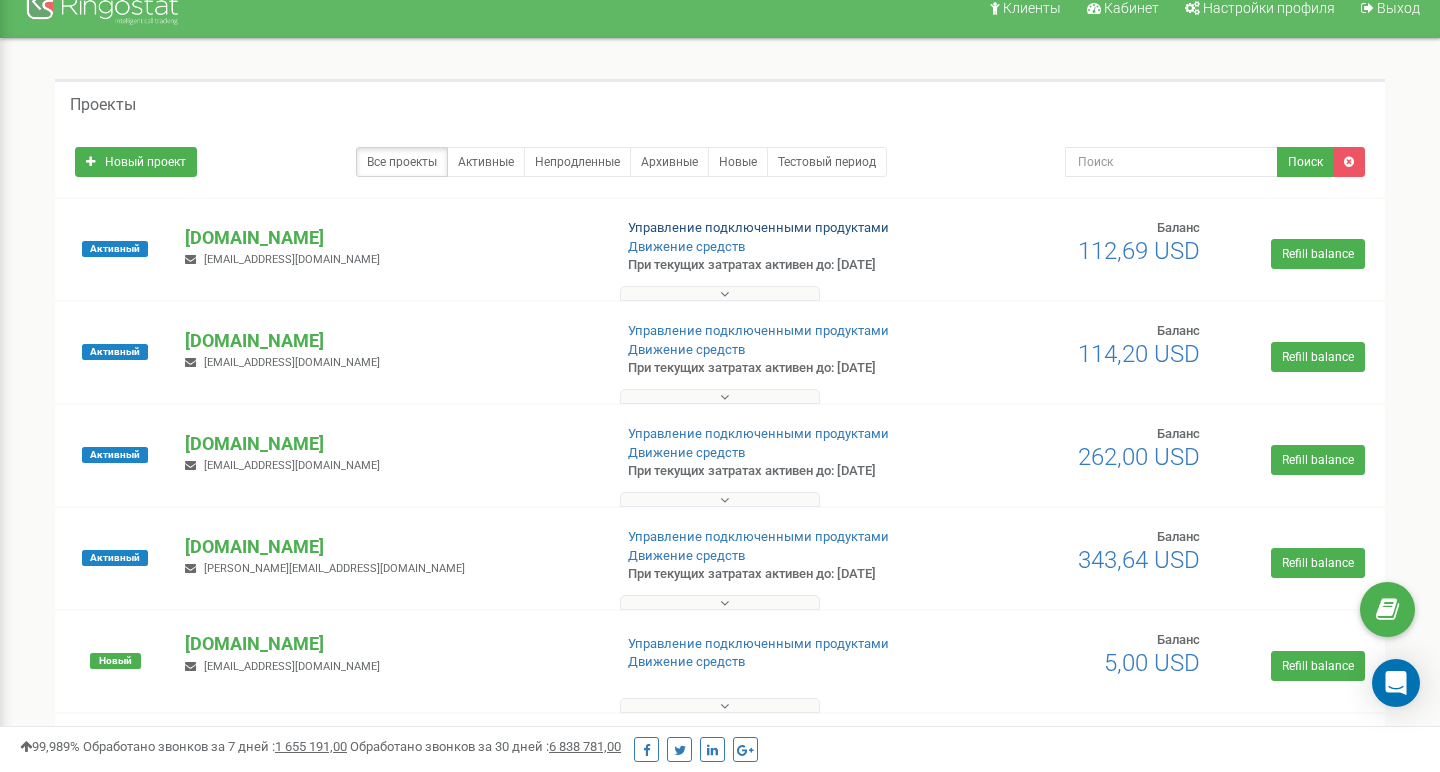 click on "Управление подключенными продуктами" at bounding box center (758, 227) 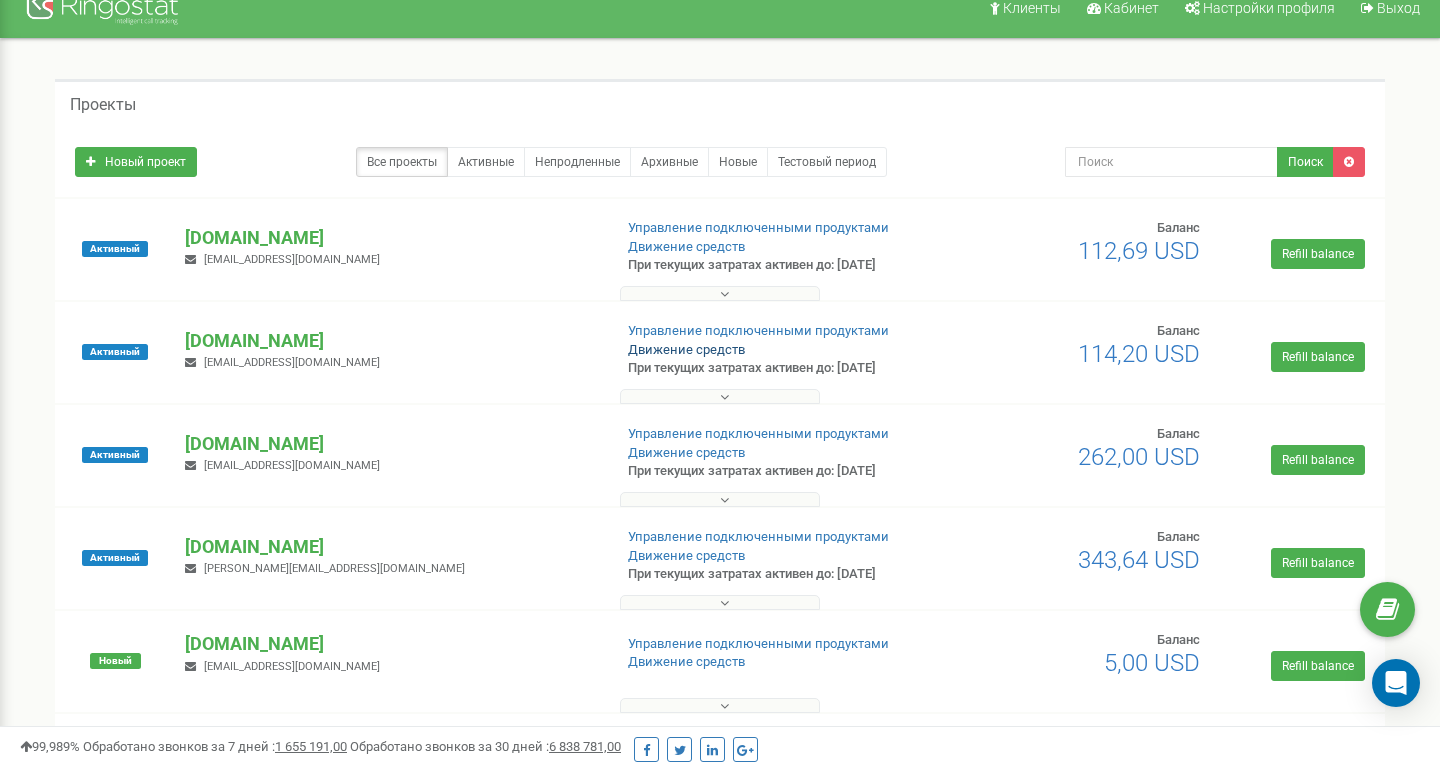 click on "Движение средств" at bounding box center (686, 349) 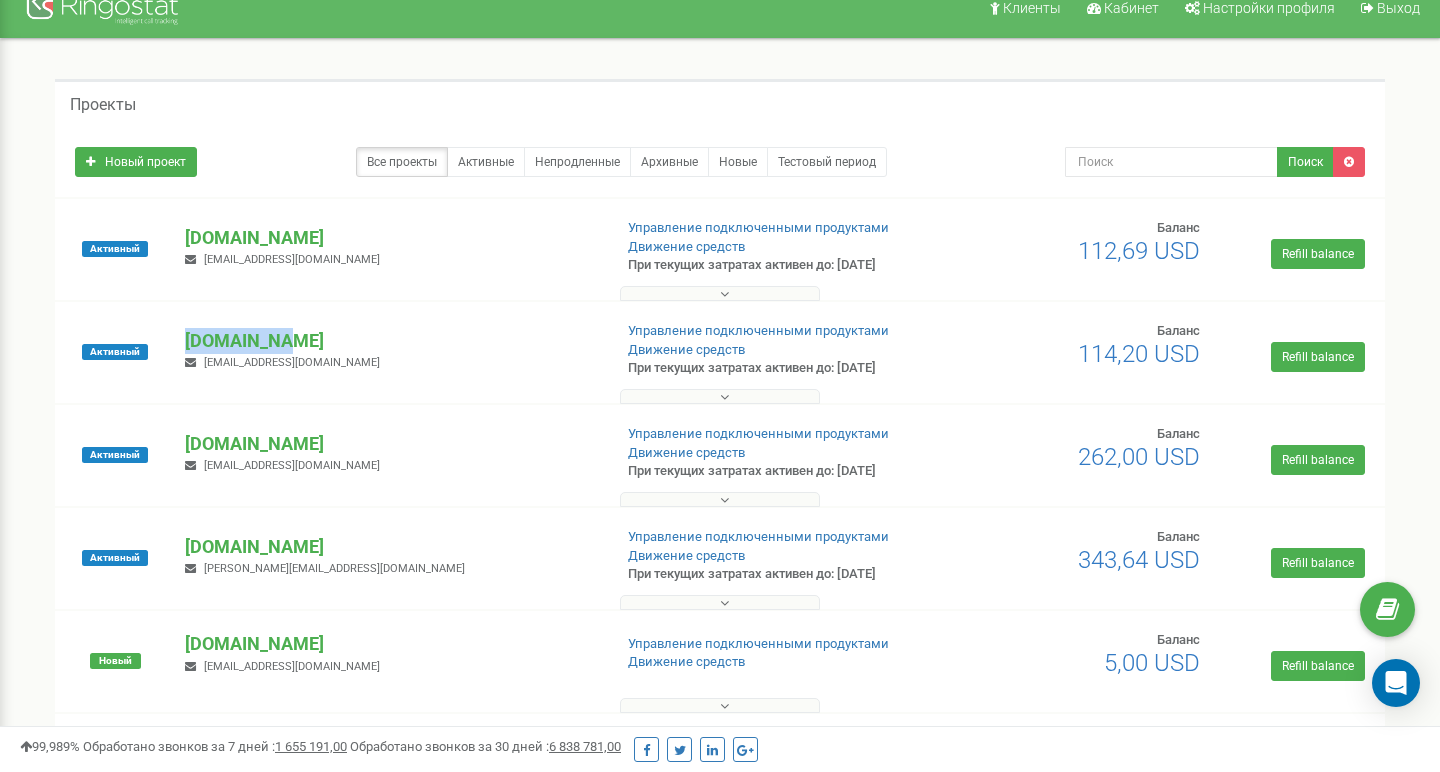 copy on "[DOMAIN_NAME]" 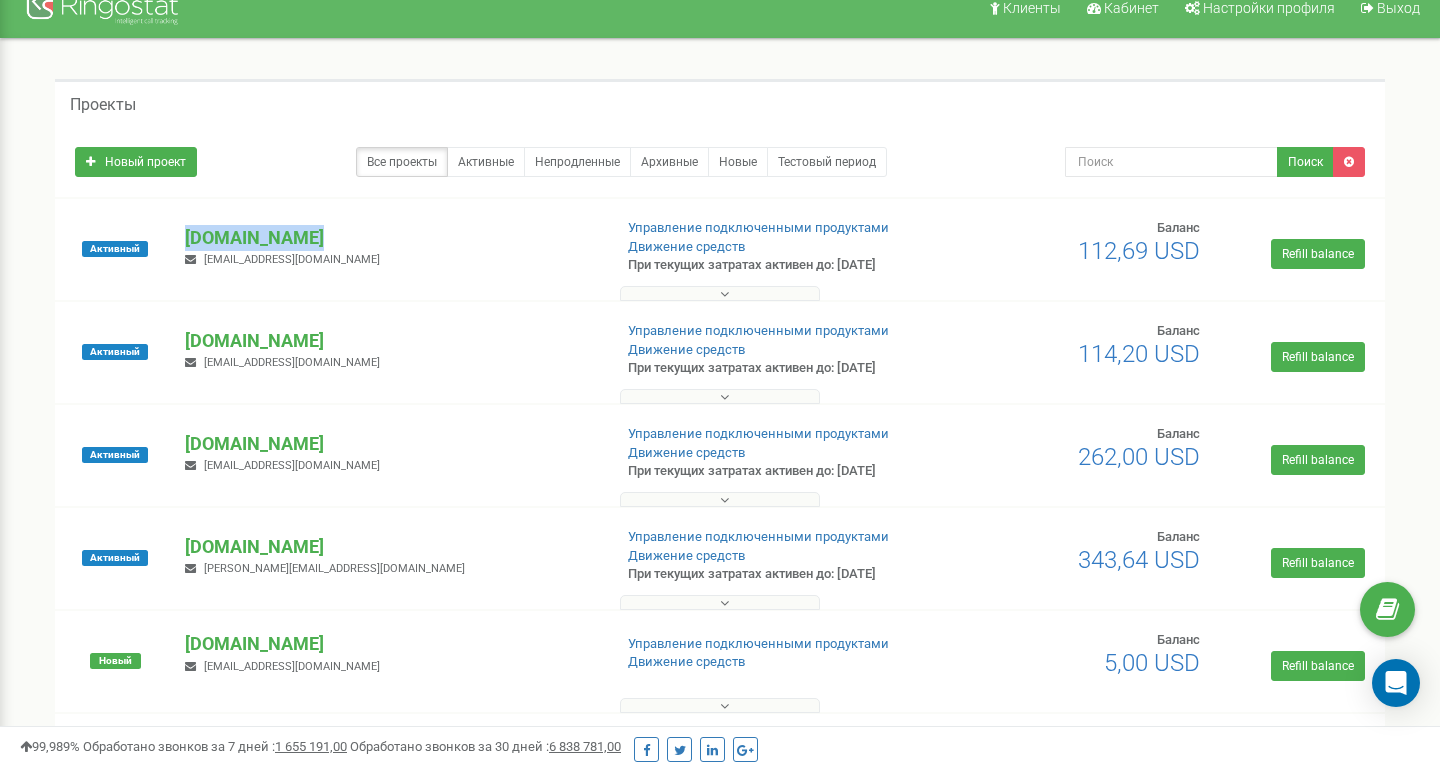 drag, startPoint x: 307, startPoint y: 237, endPoint x: 175, endPoint y: 236, distance: 132.00378 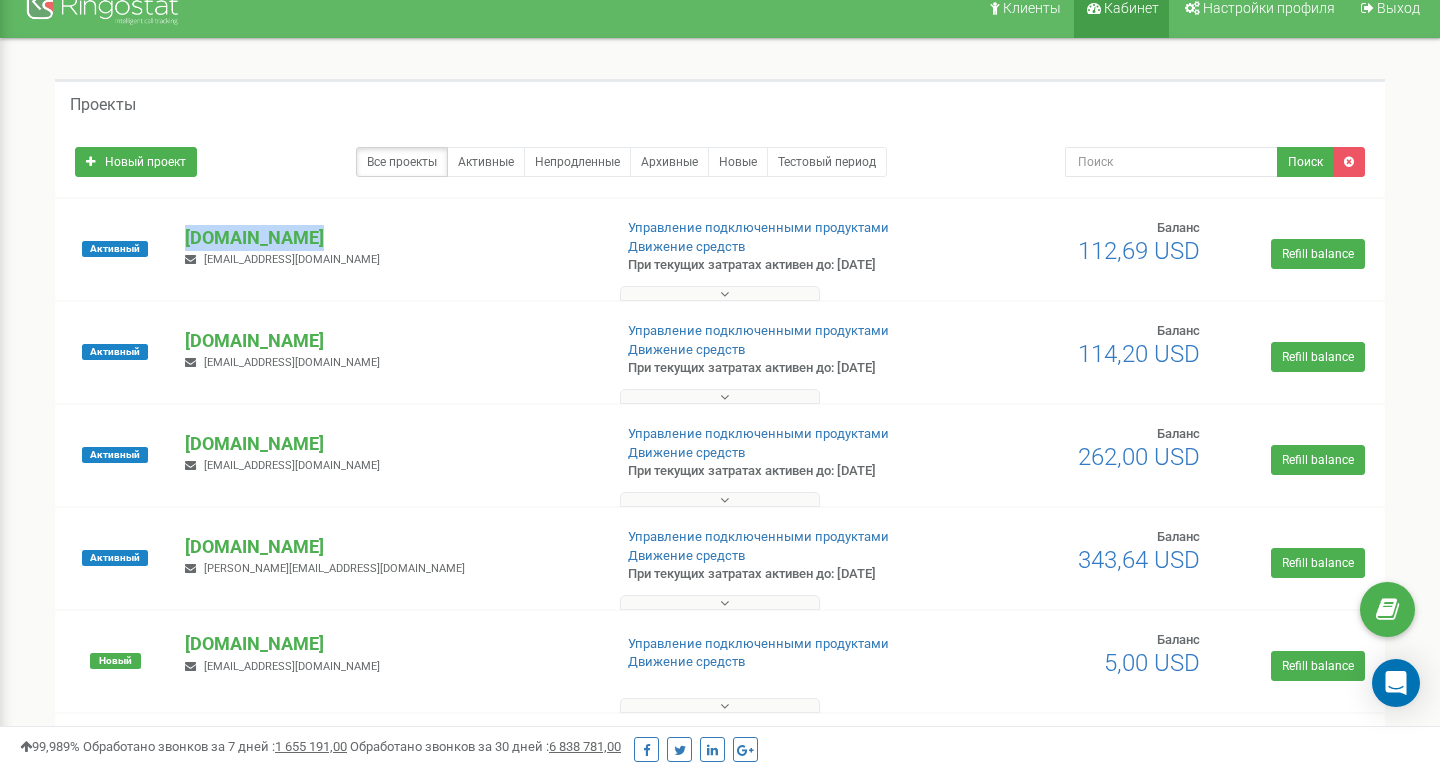 click on "Кабинет" at bounding box center (1121, 8) 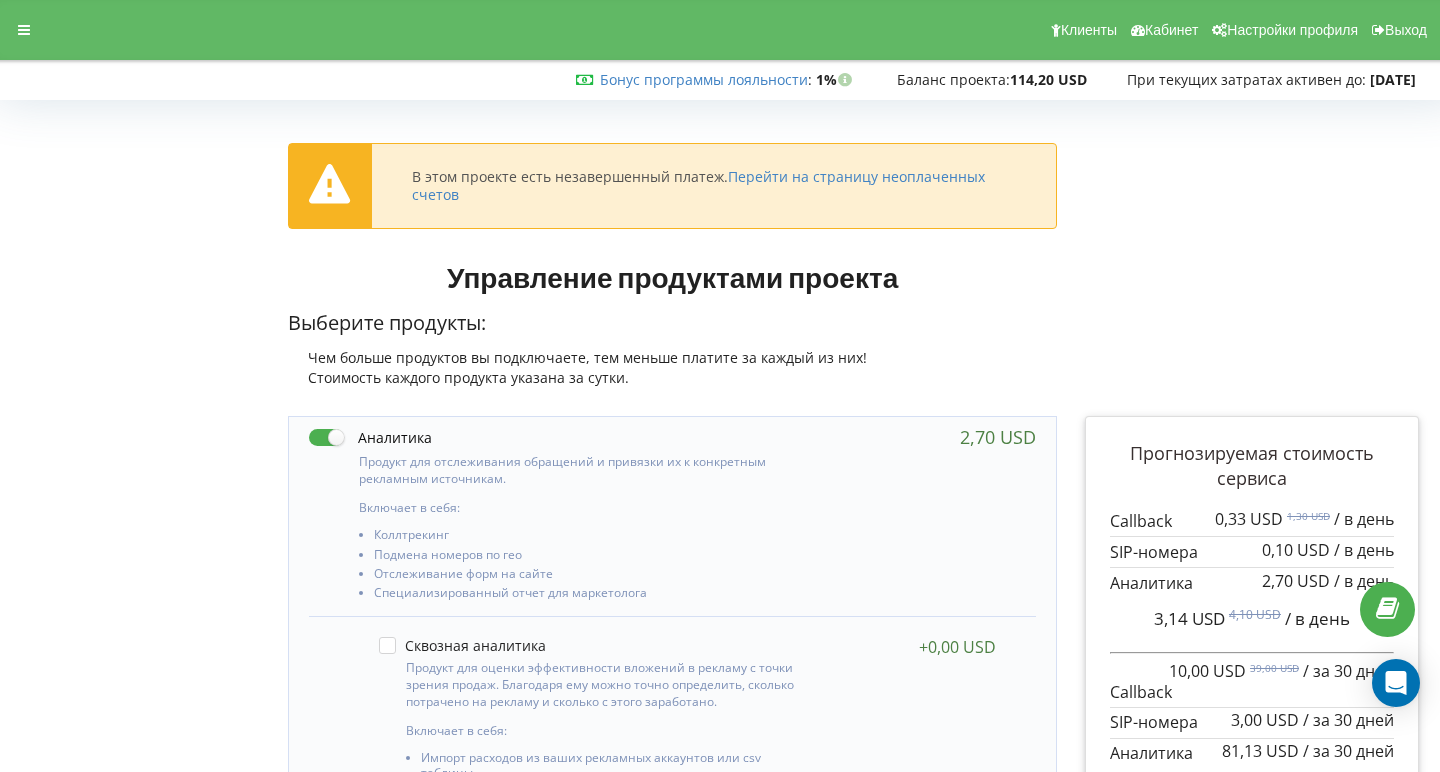 scroll, scrollTop: 25, scrollLeft: 0, axis: vertical 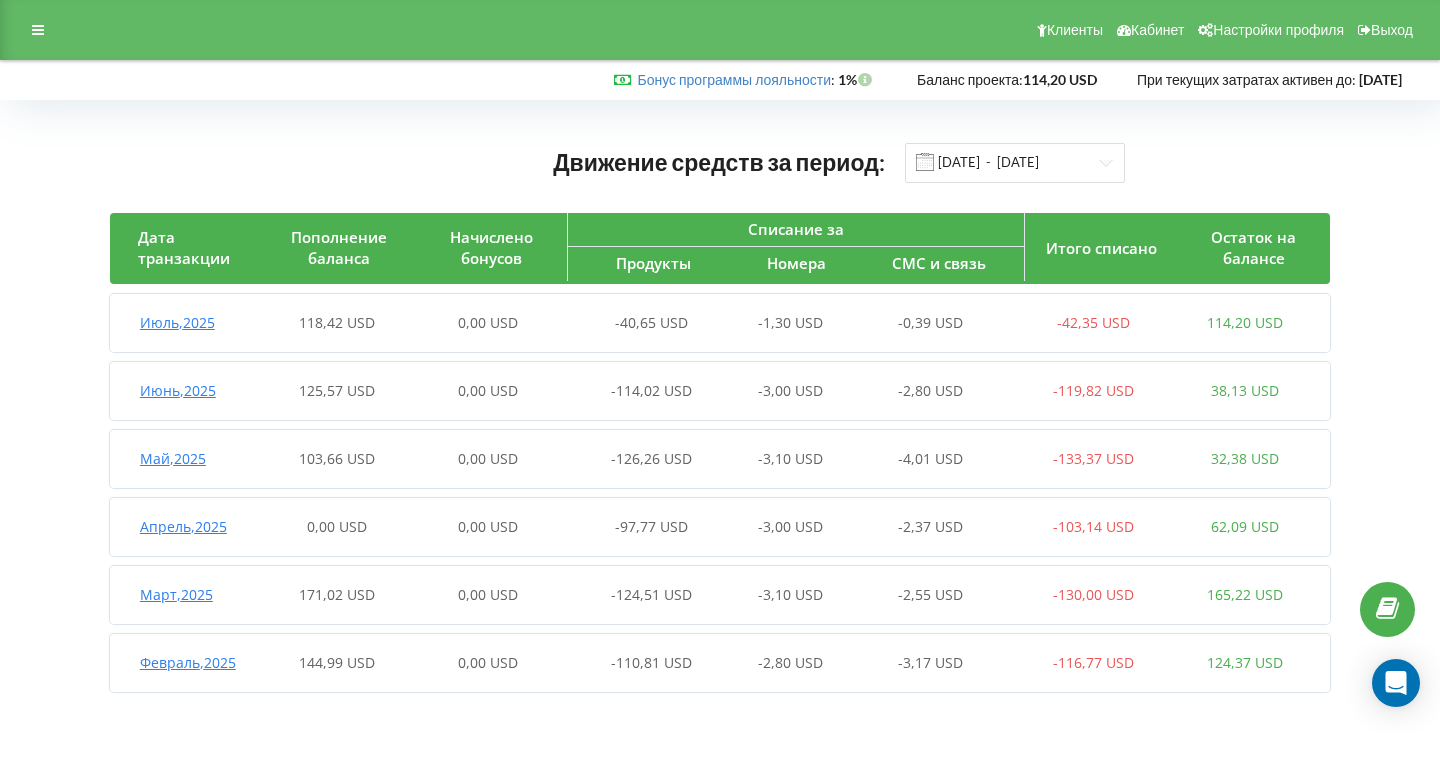 click on "Июль ,  2025 118,42 USD 0,00 USD -40,65 USD -1,30 USD -0,39 USD -42,35 USD 114,20 USD" at bounding box center (715, 323) 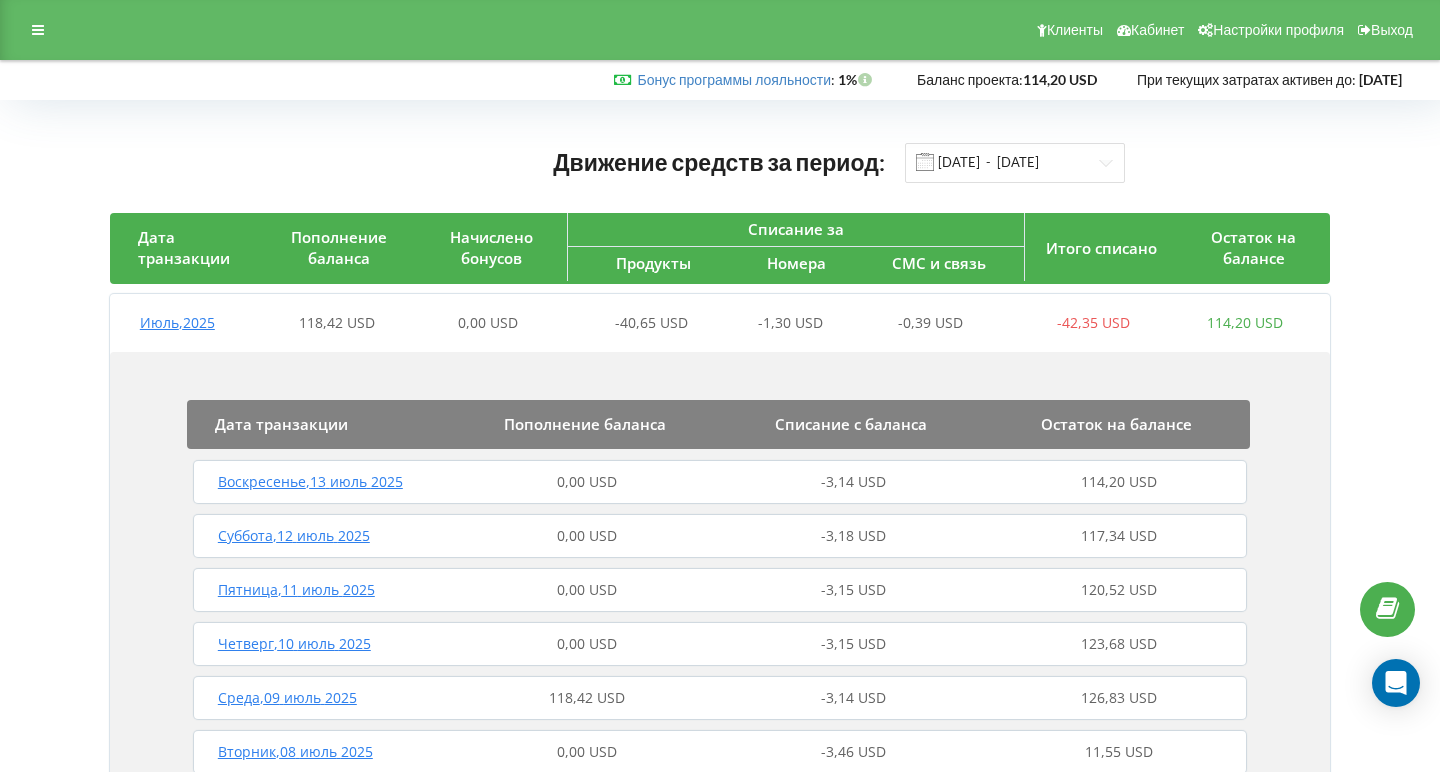 scroll, scrollTop: -1, scrollLeft: 0, axis: vertical 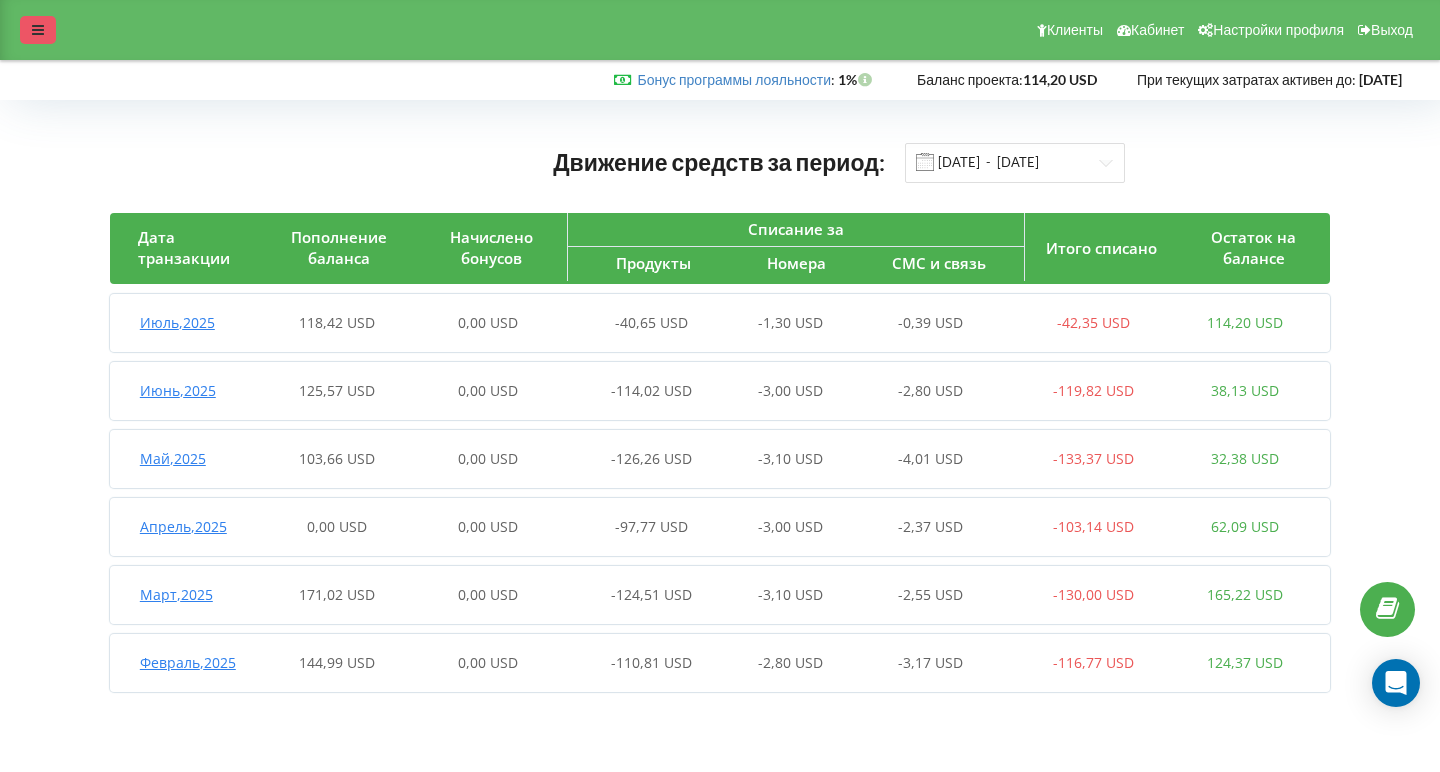 click at bounding box center [38, 30] 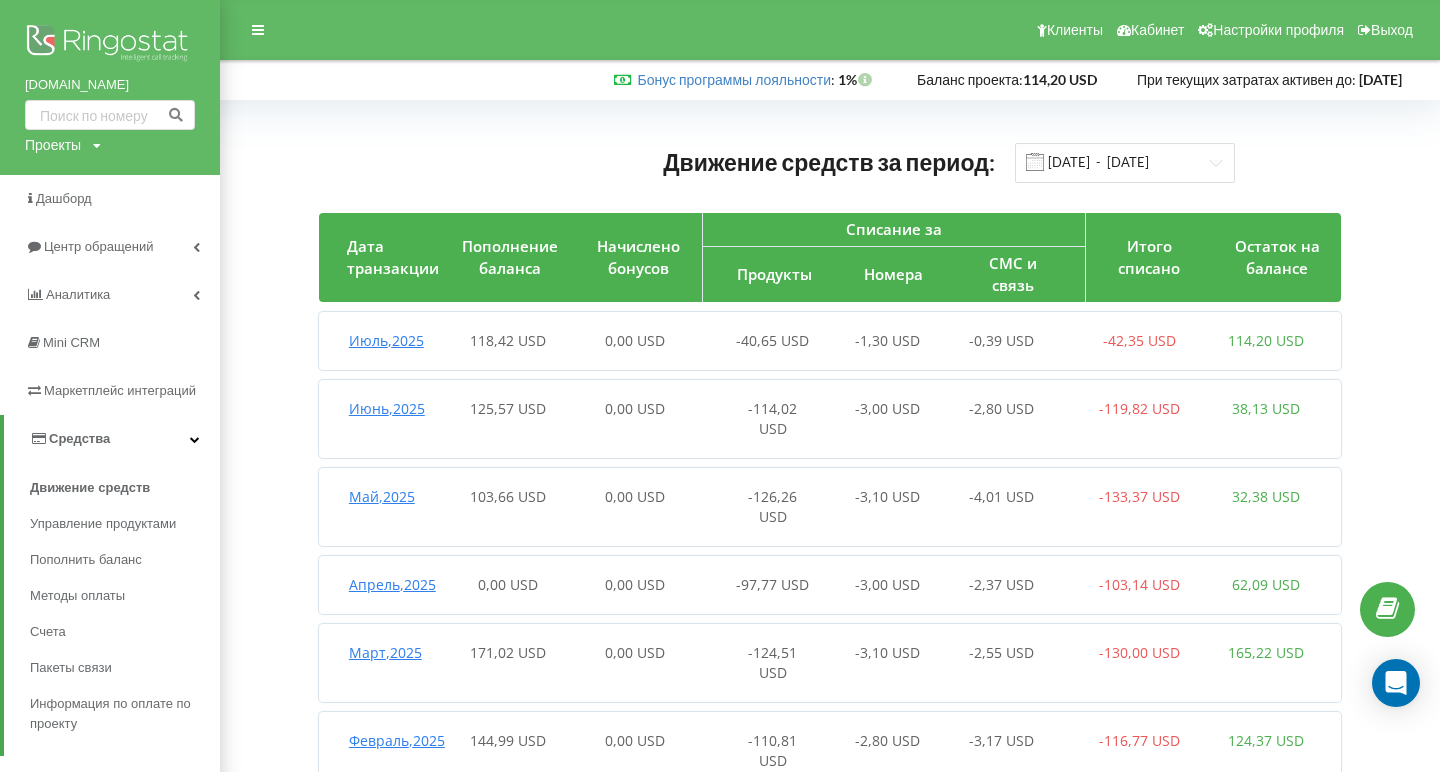 click on "Движение средств за период:  01.02.2025  -  14.07.2025" at bounding box center [830, 162] 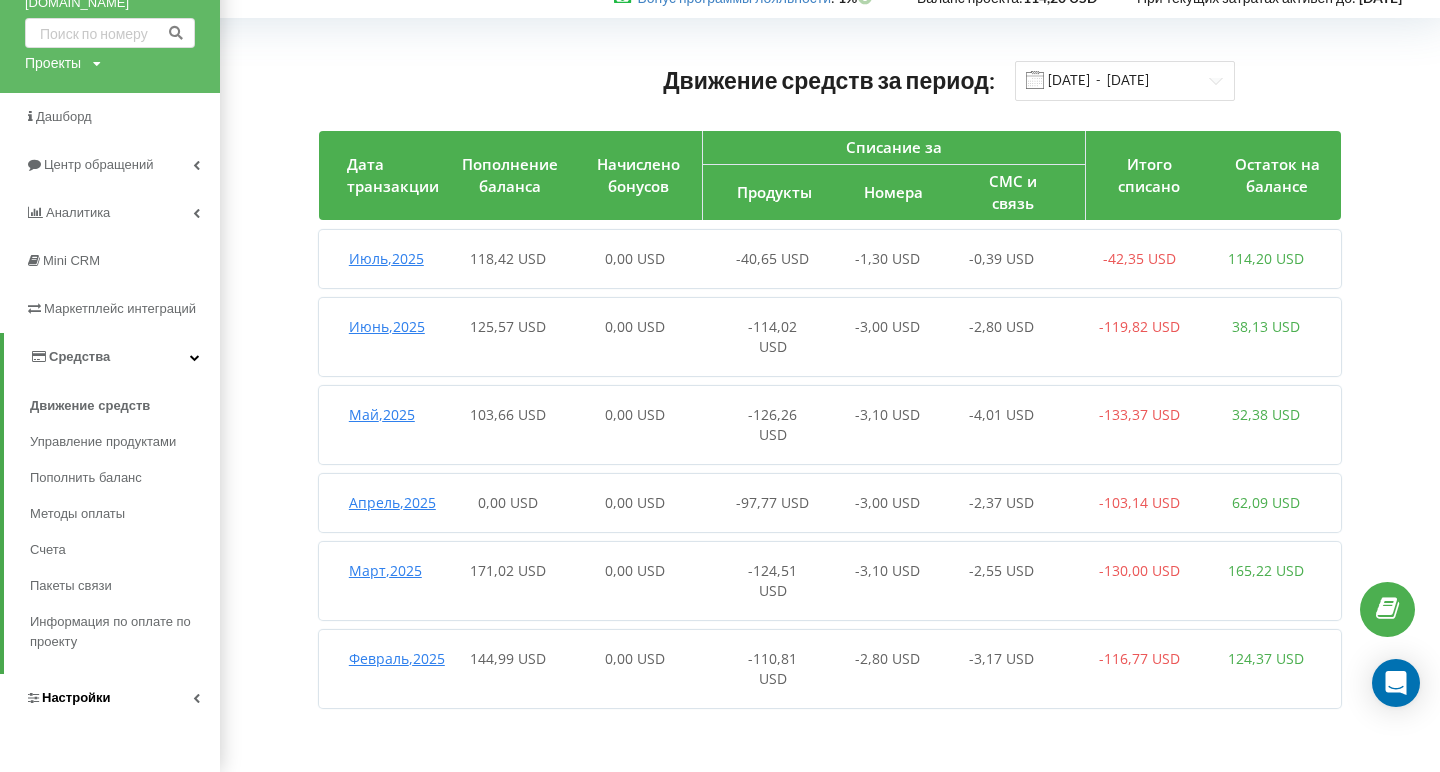 scroll, scrollTop: 83, scrollLeft: 0, axis: vertical 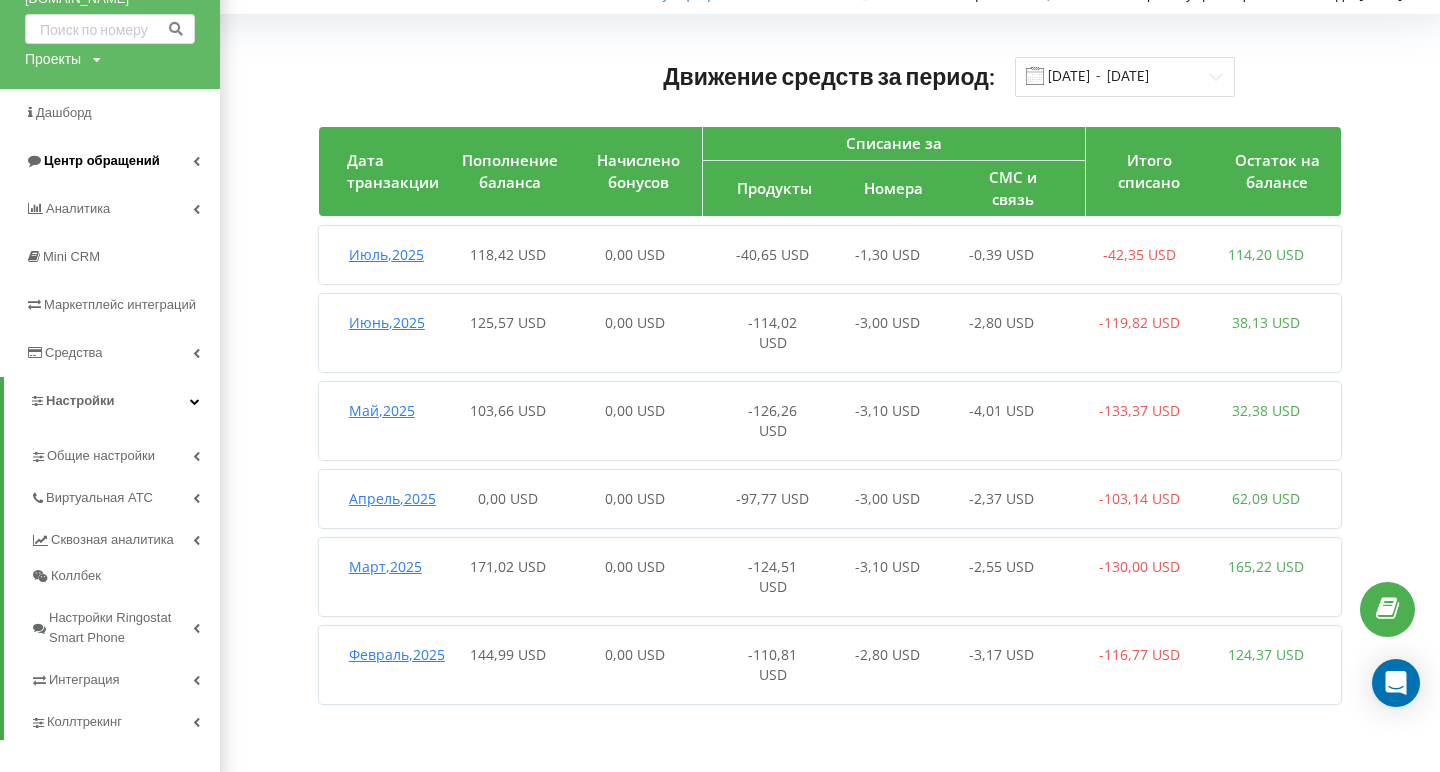 click on "Центр обращений" at bounding box center [102, 160] 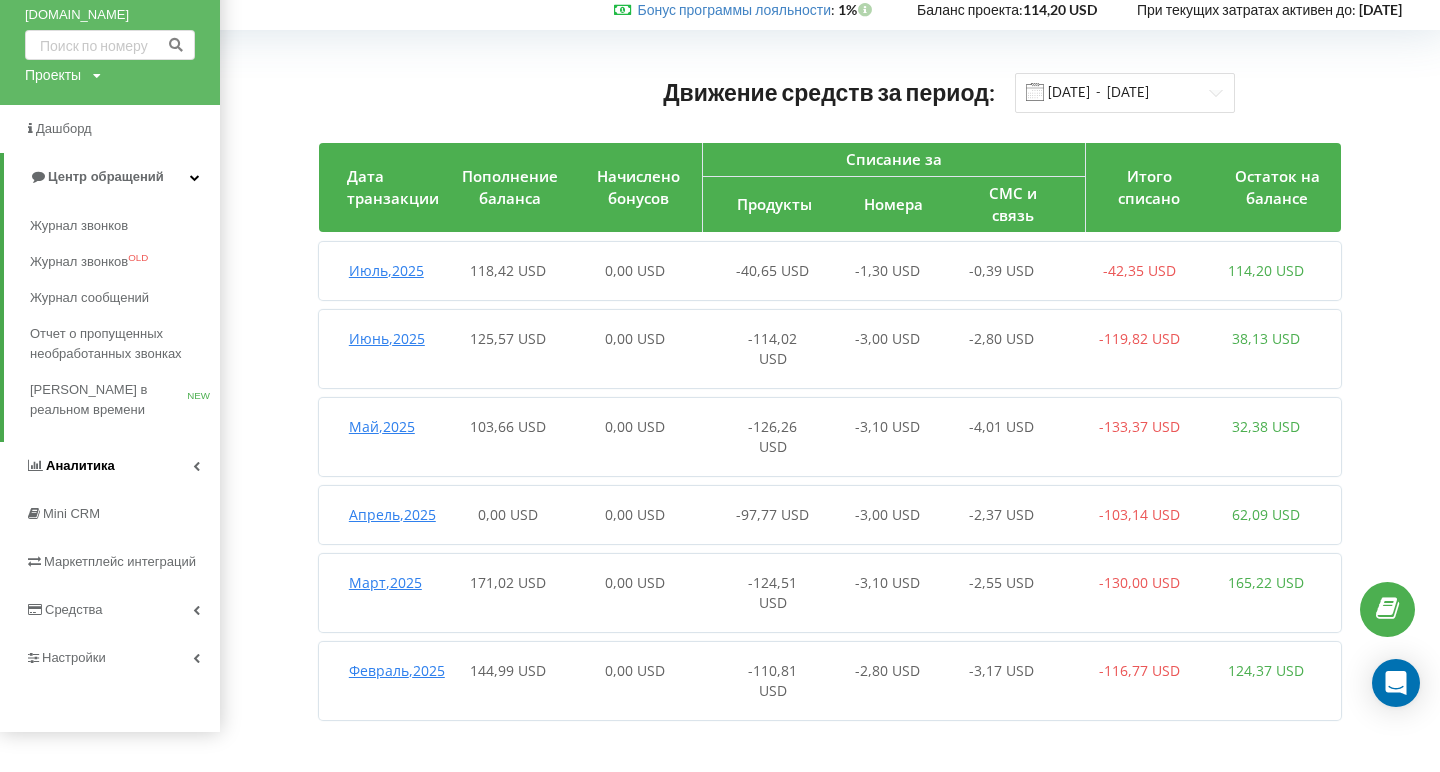 click on "Аналитика" at bounding box center [80, 465] 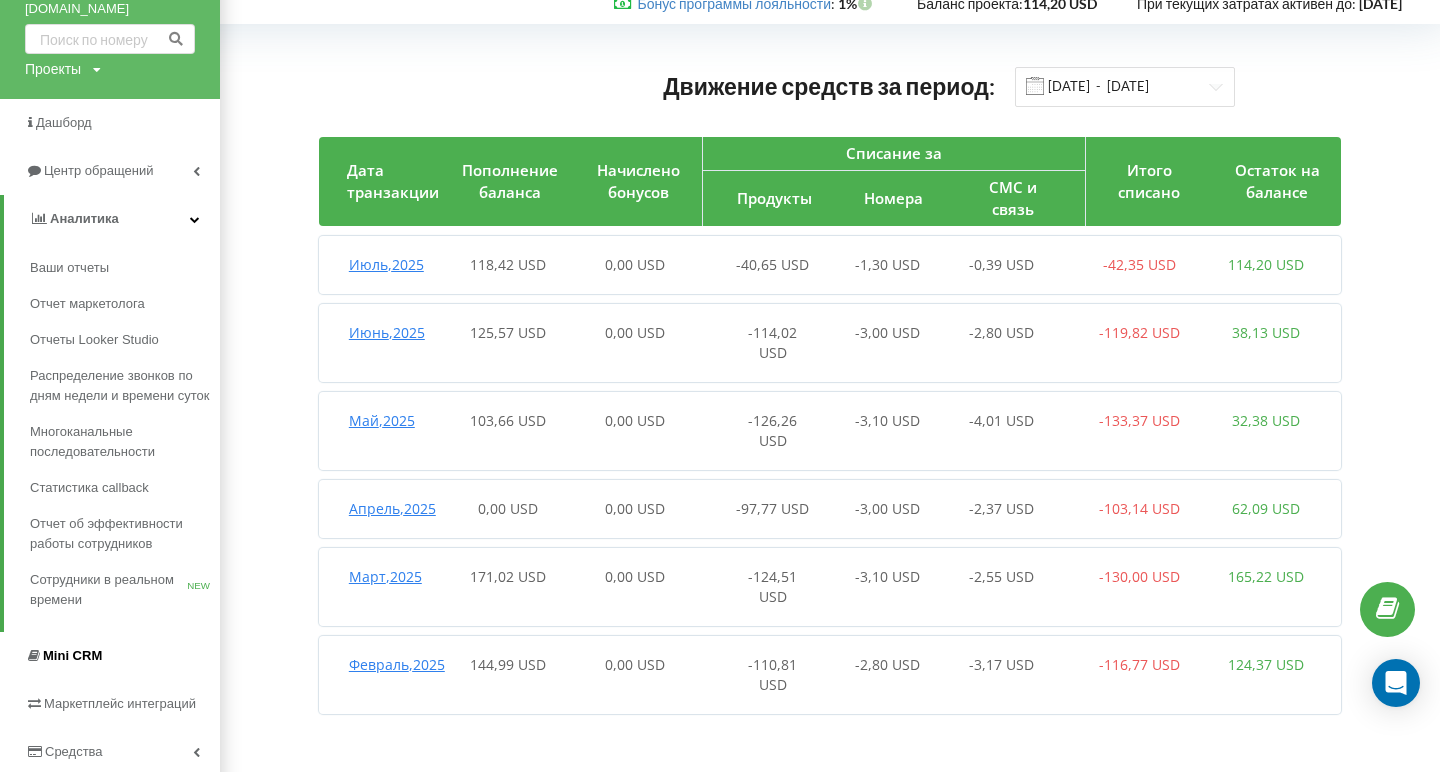 click on "Mini CRM" at bounding box center (72, 655) 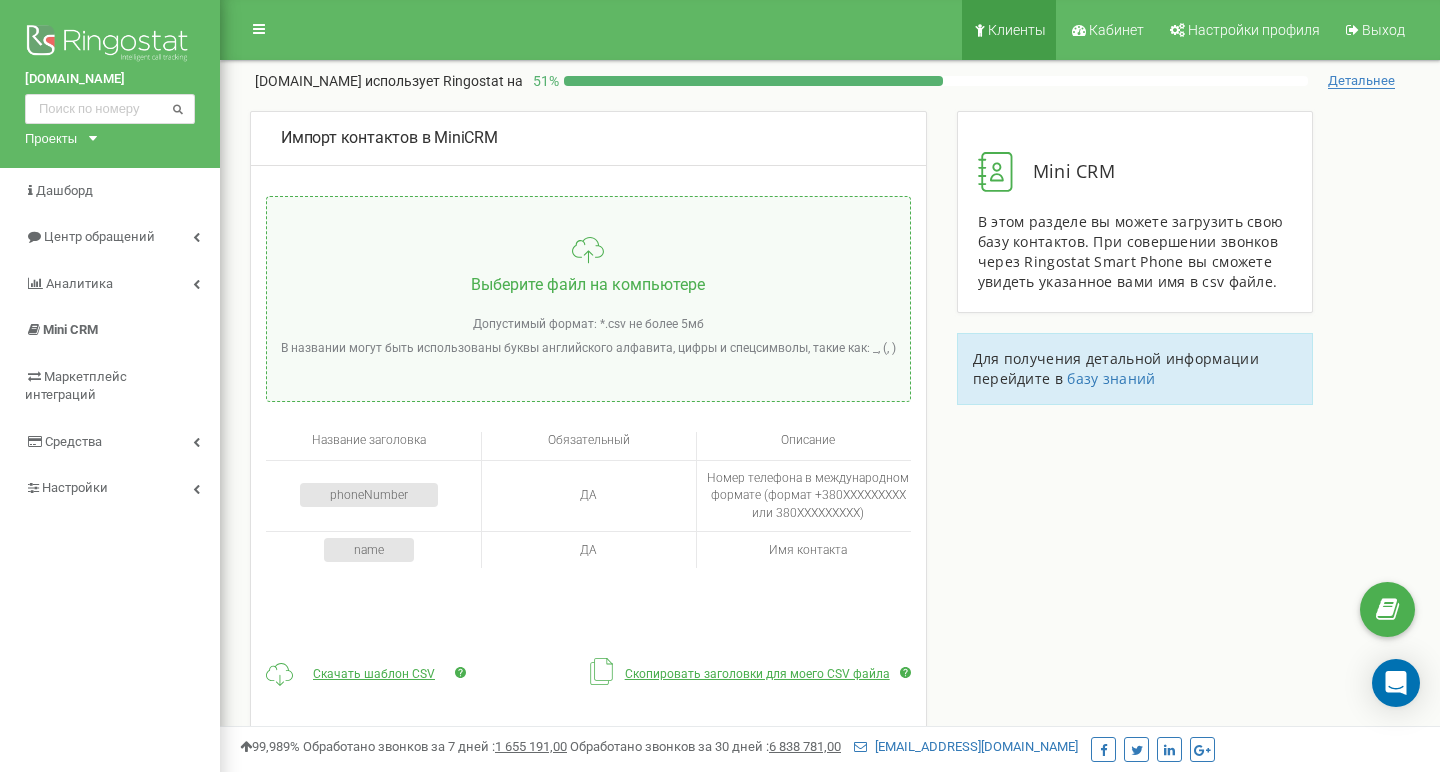scroll, scrollTop: 0, scrollLeft: 0, axis: both 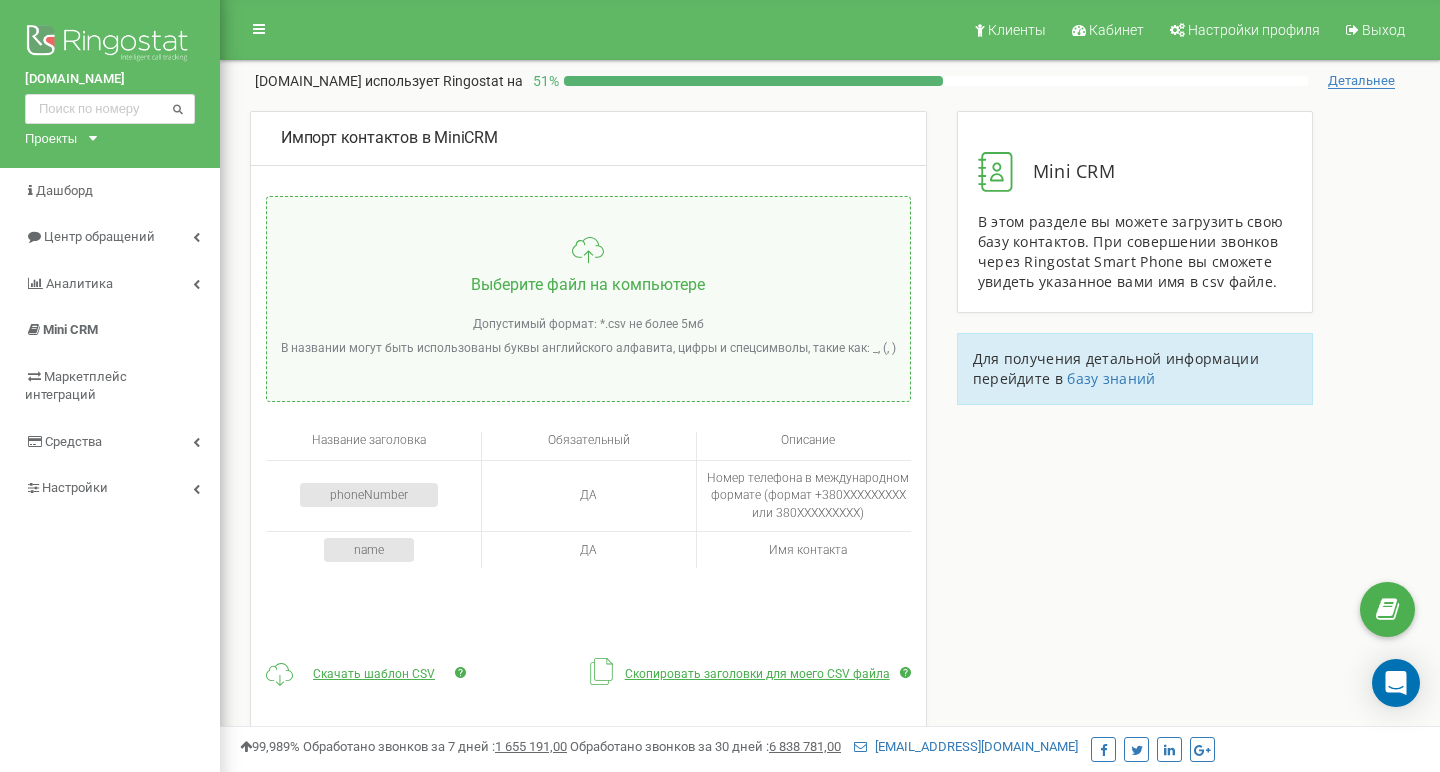 click on "[DOMAIN_NAME]" at bounding box center [110, 79] 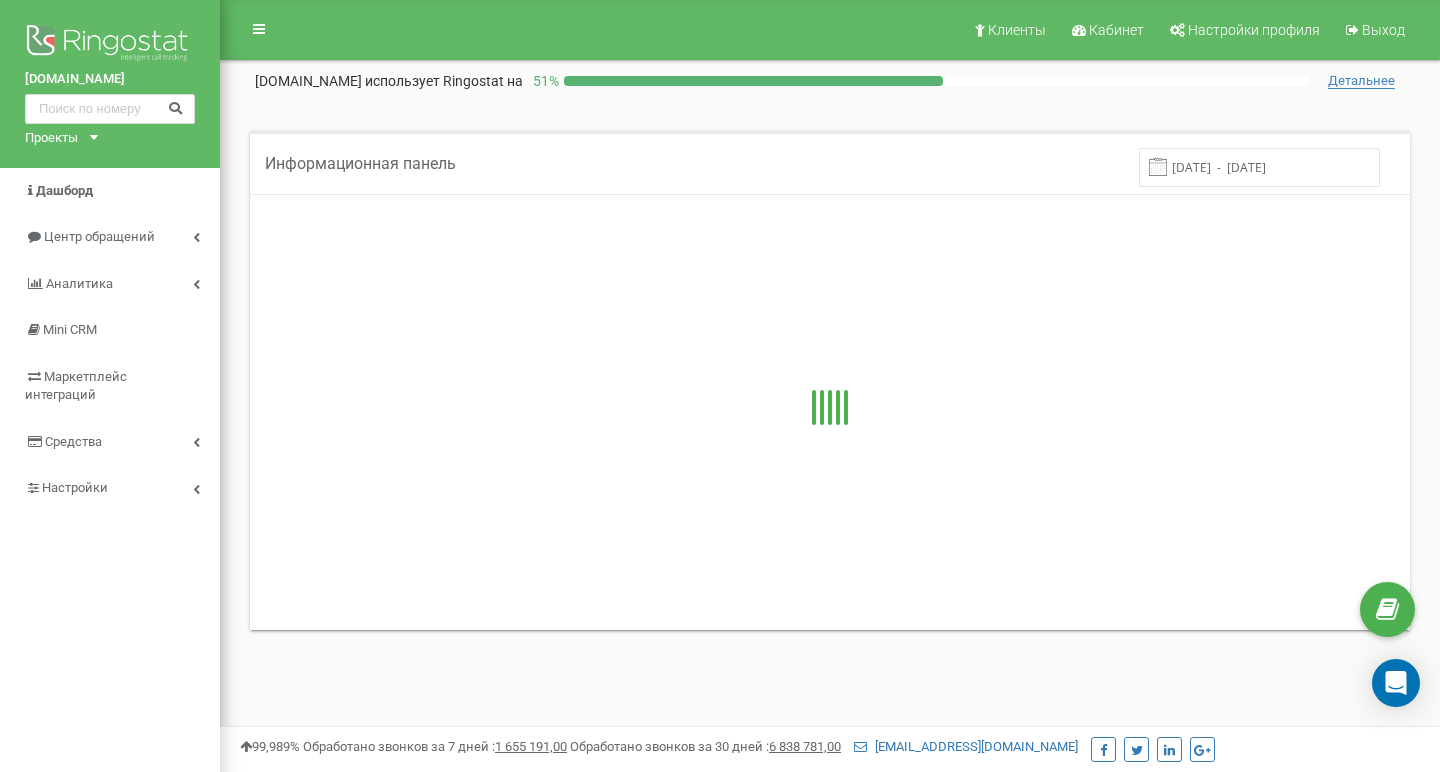 scroll, scrollTop: 0, scrollLeft: 0, axis: both 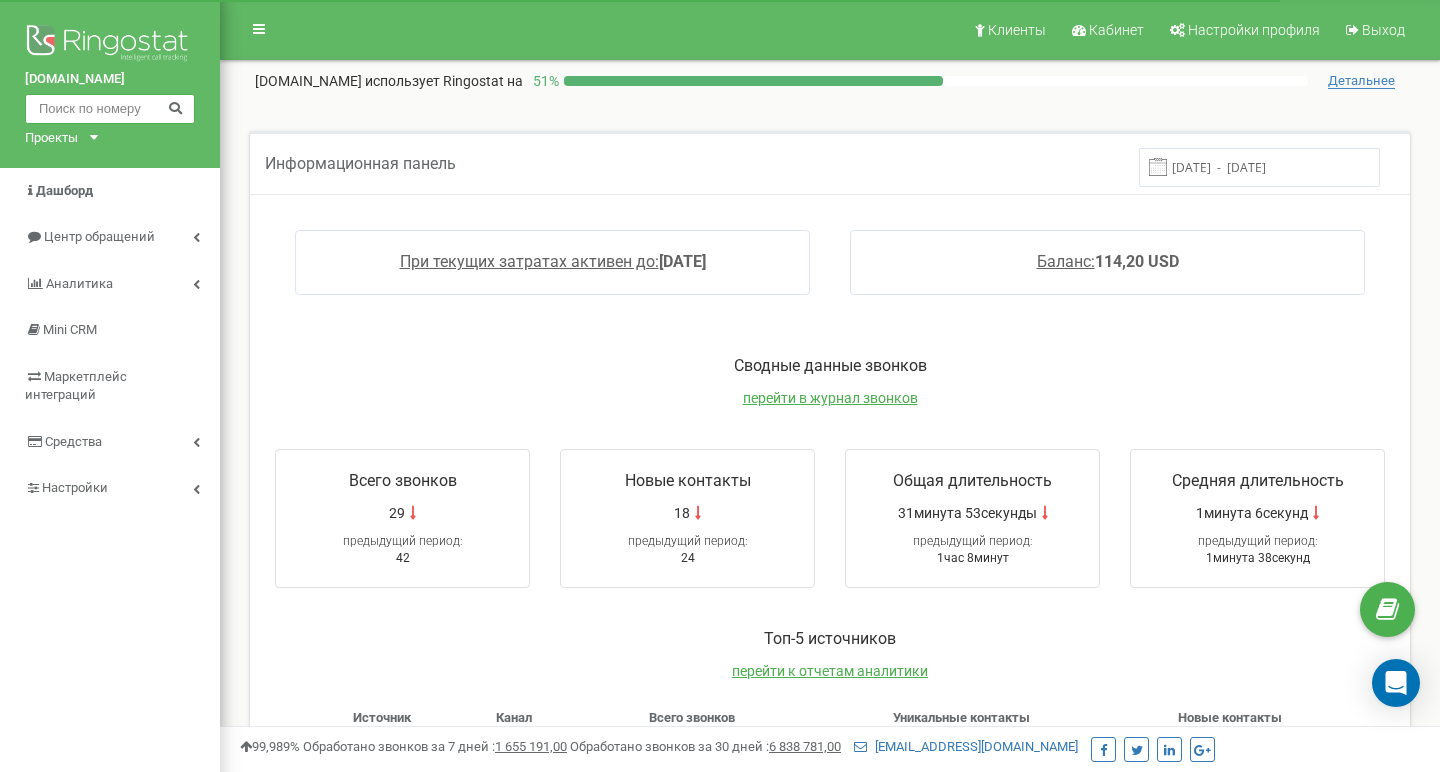 click at bounding box center [110, 109] 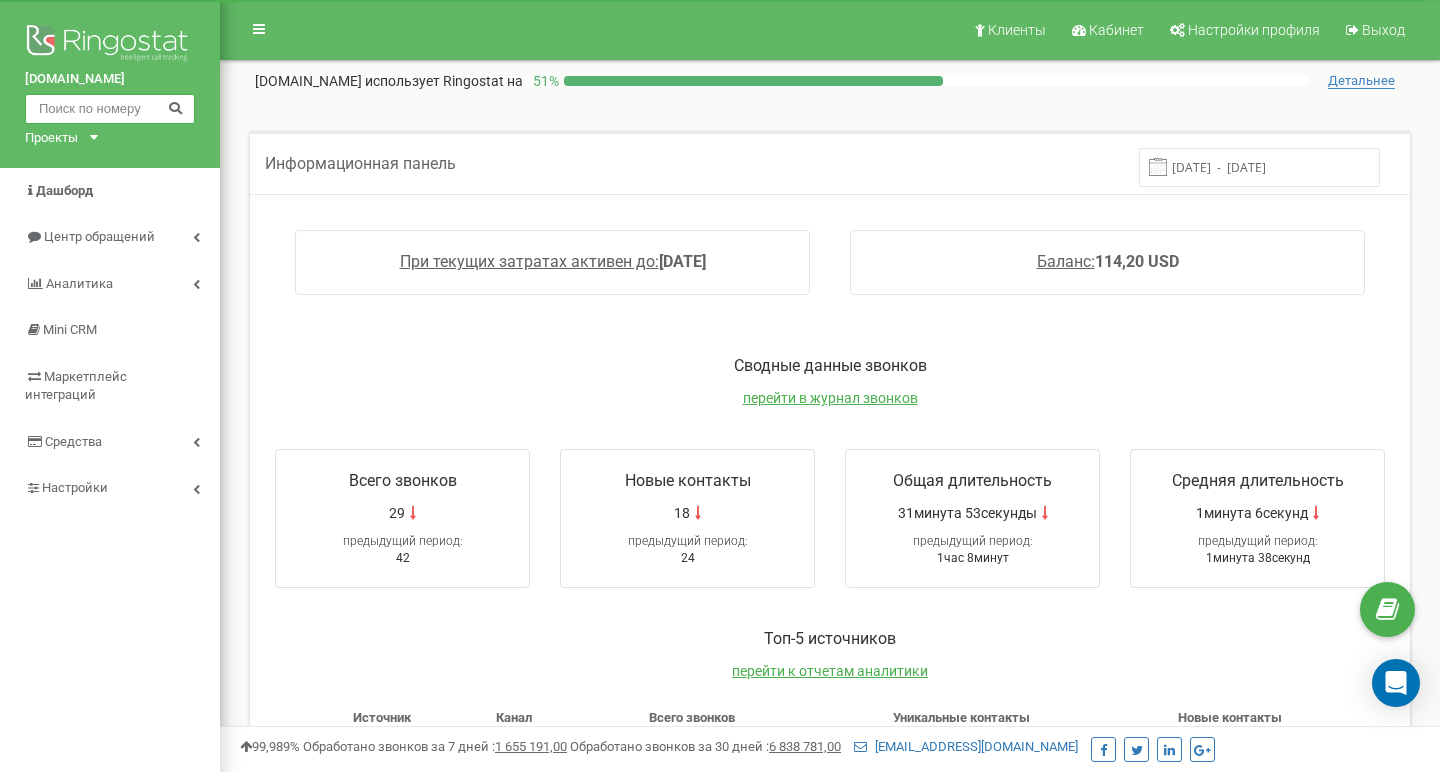 type 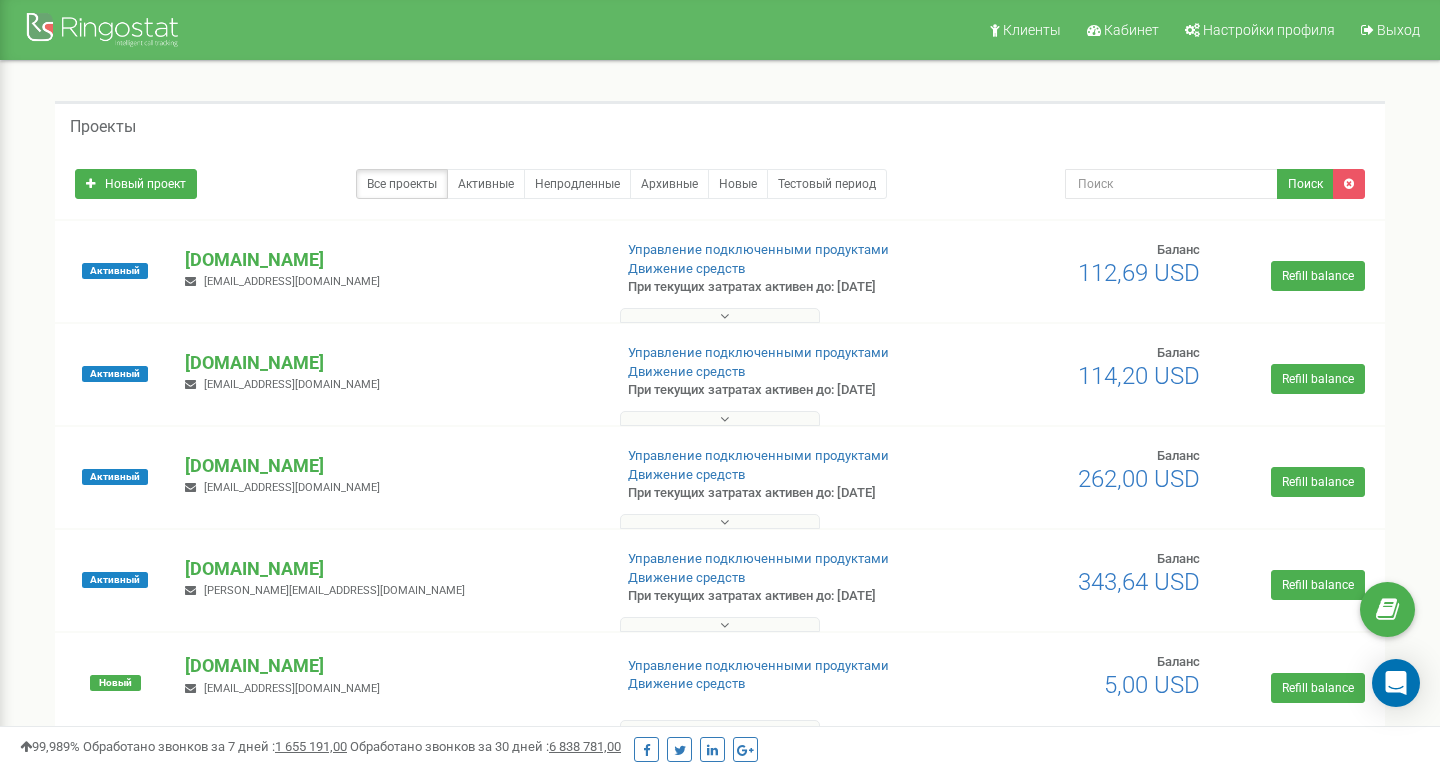 scroll, scrollTop: 105, scrollLeft: 0, axis: vertical 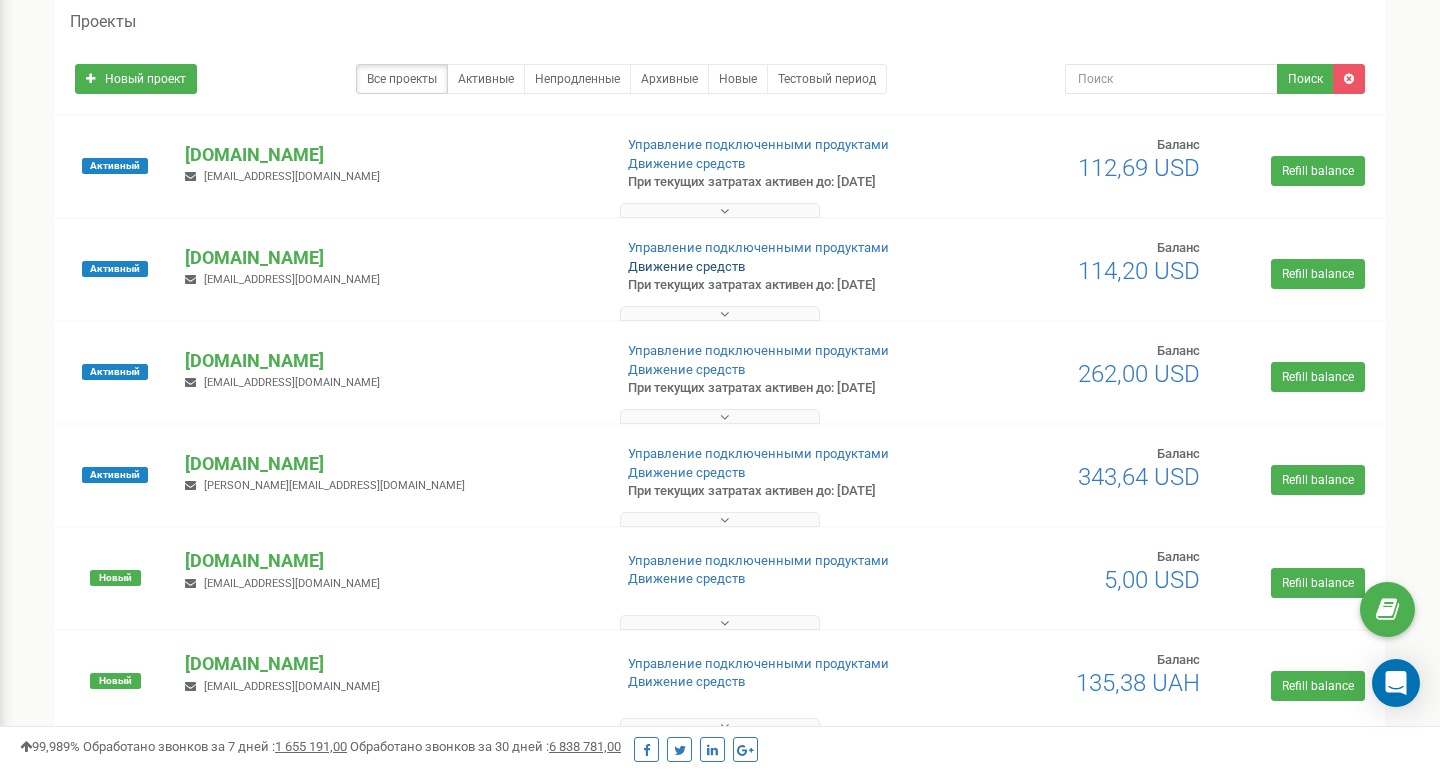 click on "Движение средств" at bounding box center (686, 266) 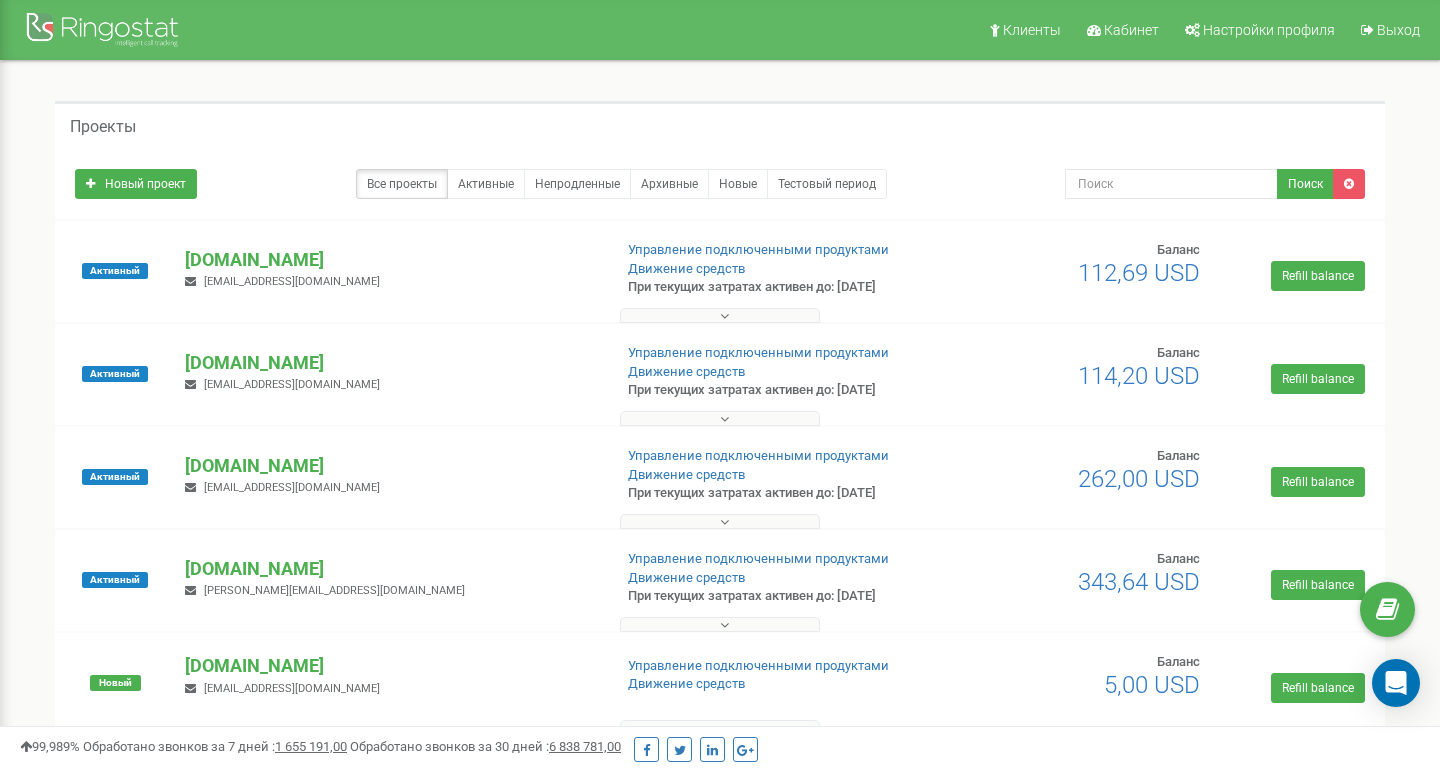 scroll, scrollTop: 0, scrollLeft: 0, axis: both 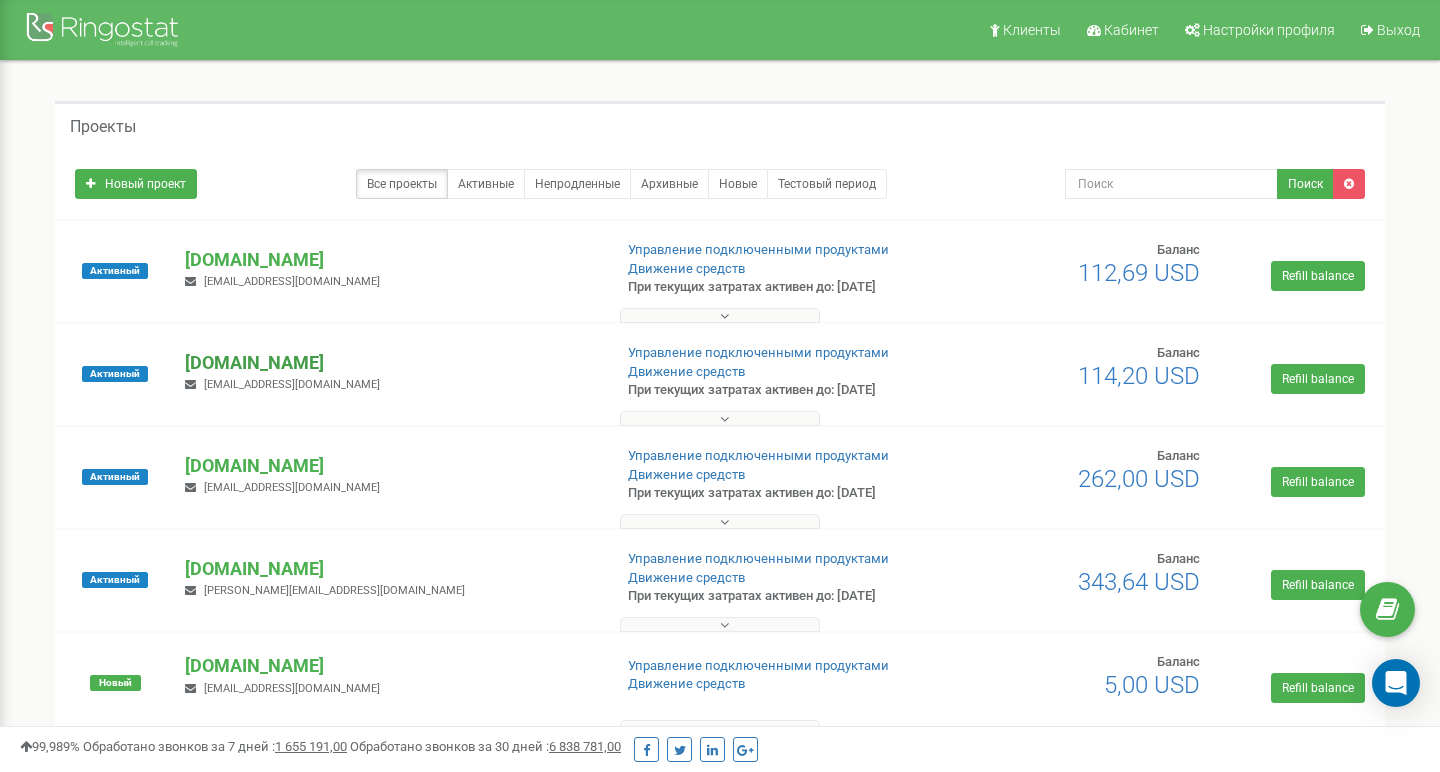 click on "[DOMAIN_NAME]" at bounding box center (390, 363) 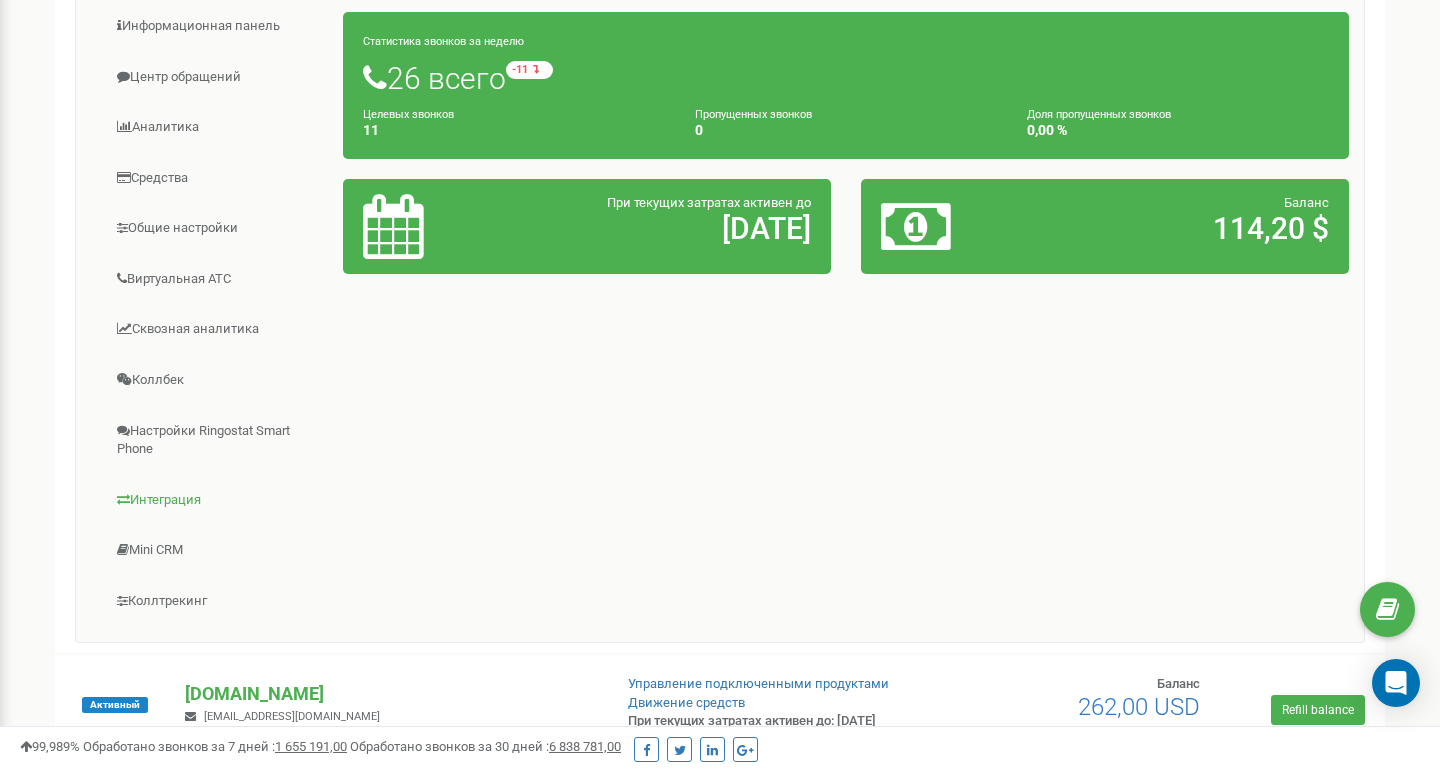 scroll, scrollTop: 408, scrollLeft: 0, axis: vertical 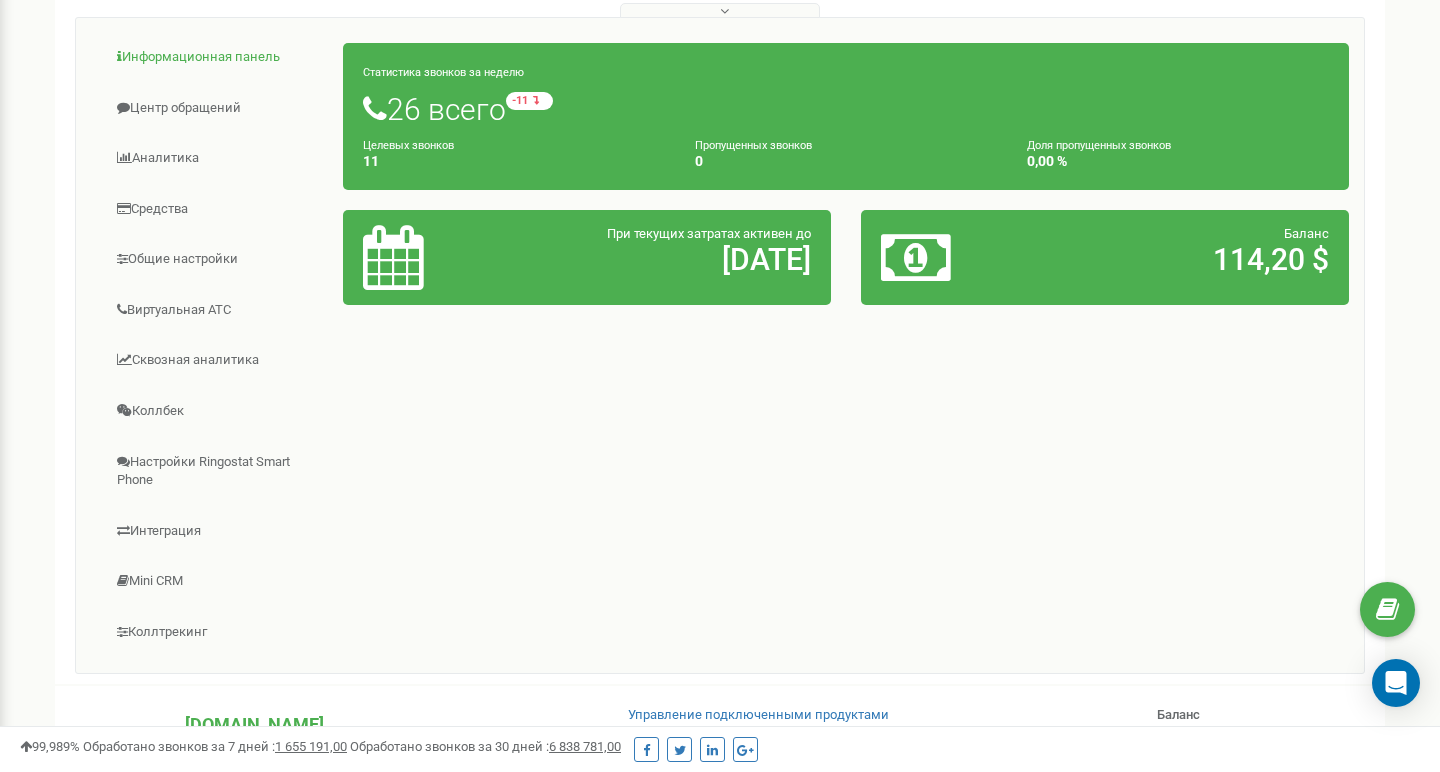 click on "Информационная панель" at bounding box center [217, 57] 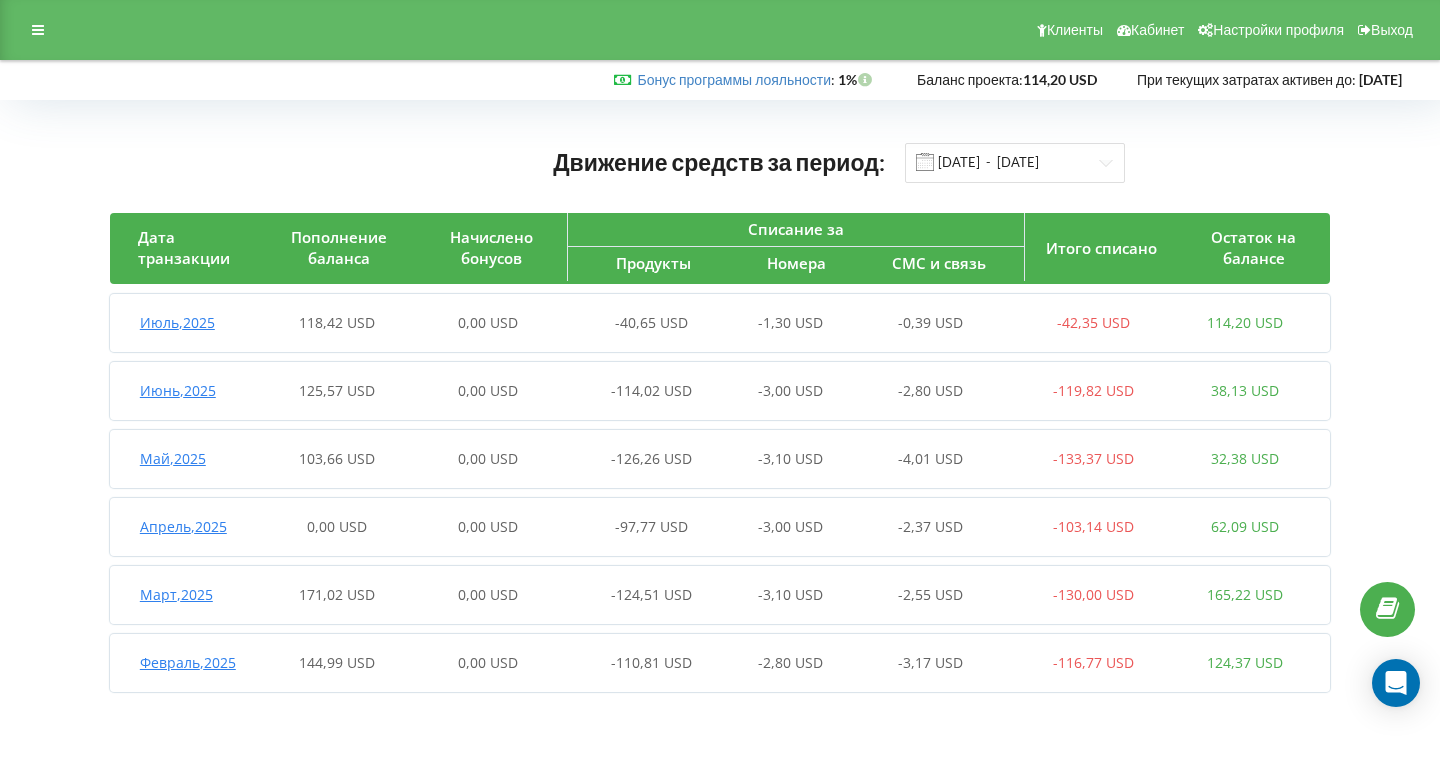 scroll, scrollTop: 0, scrollLeft: 0, axis: both 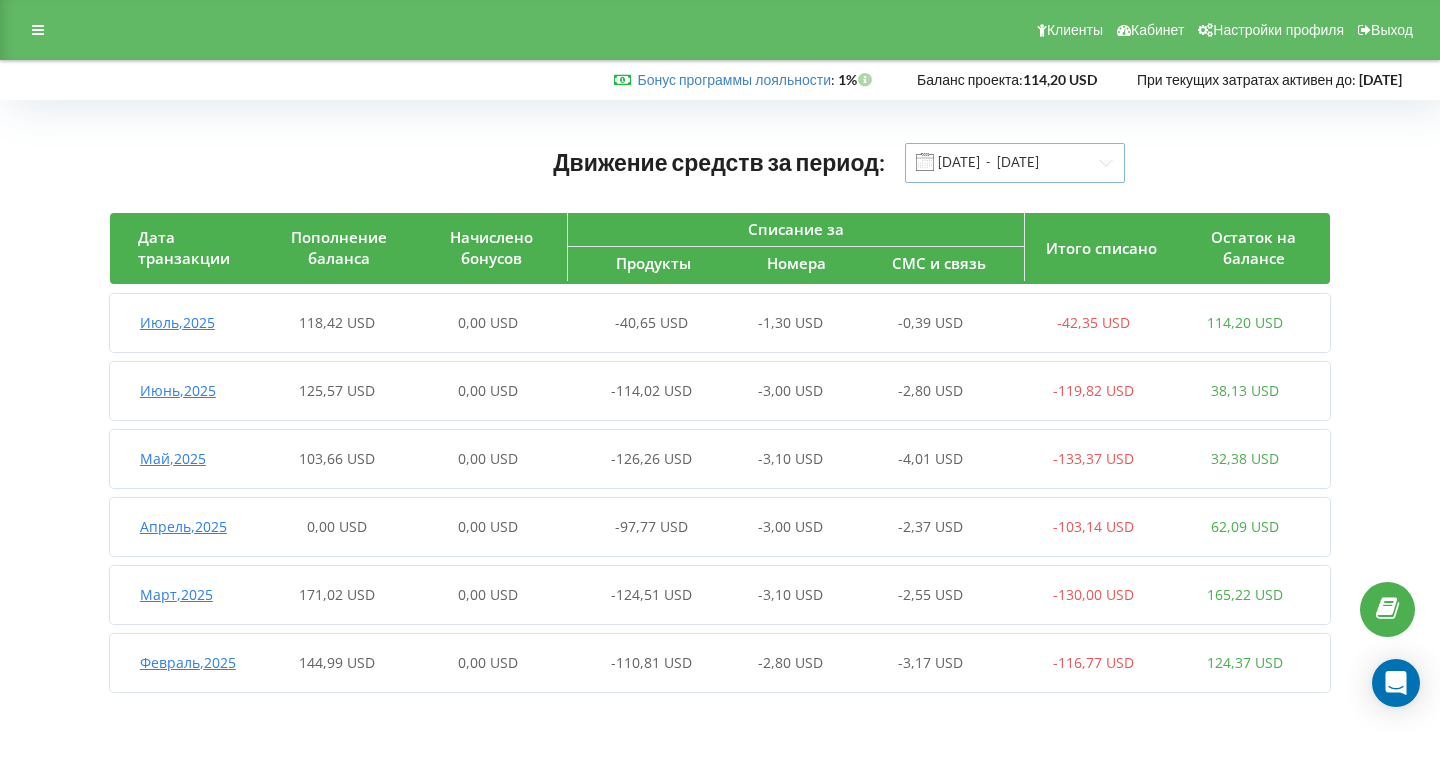 click on "01.02.2025  -  14.07.2025" at bounding box center (1015, 163) 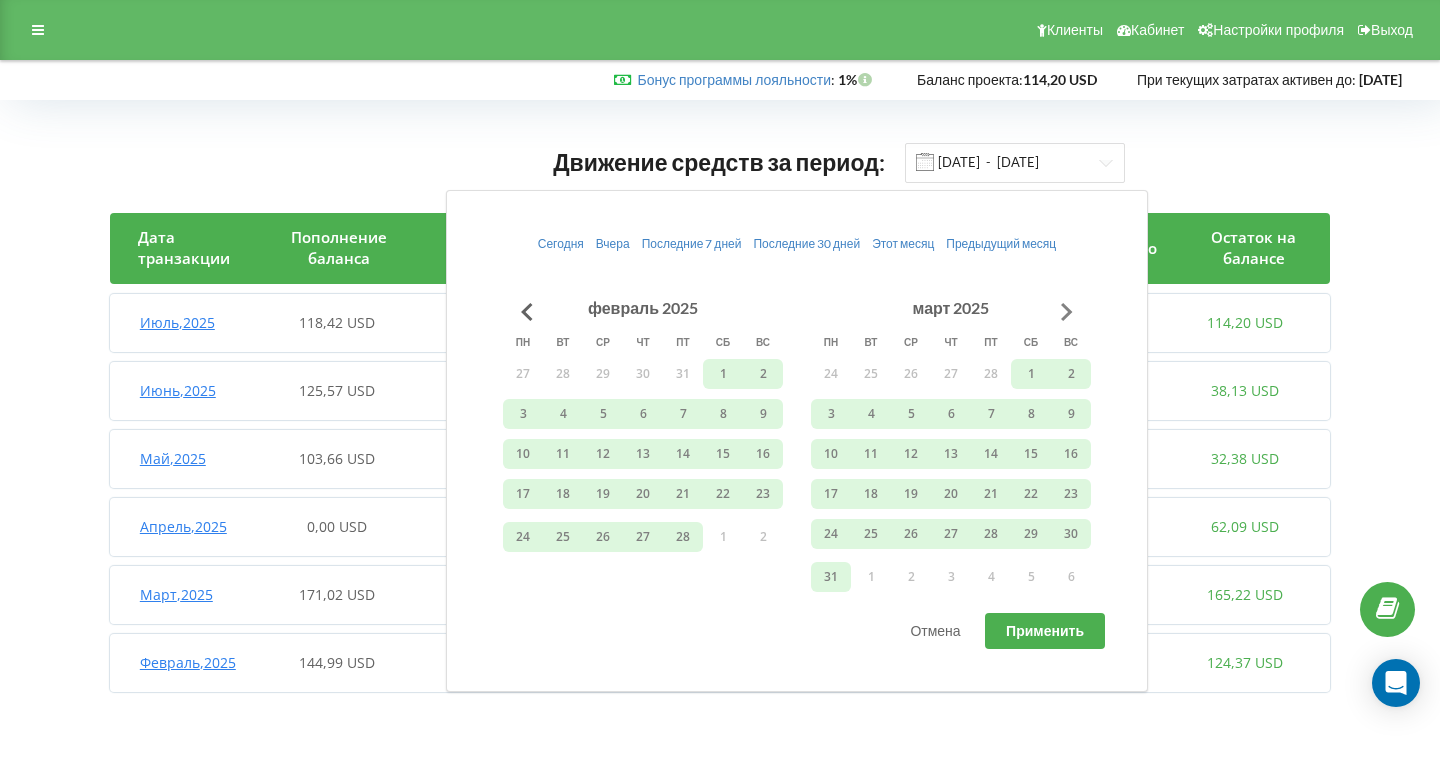 click at bounding box center [1067, 312] 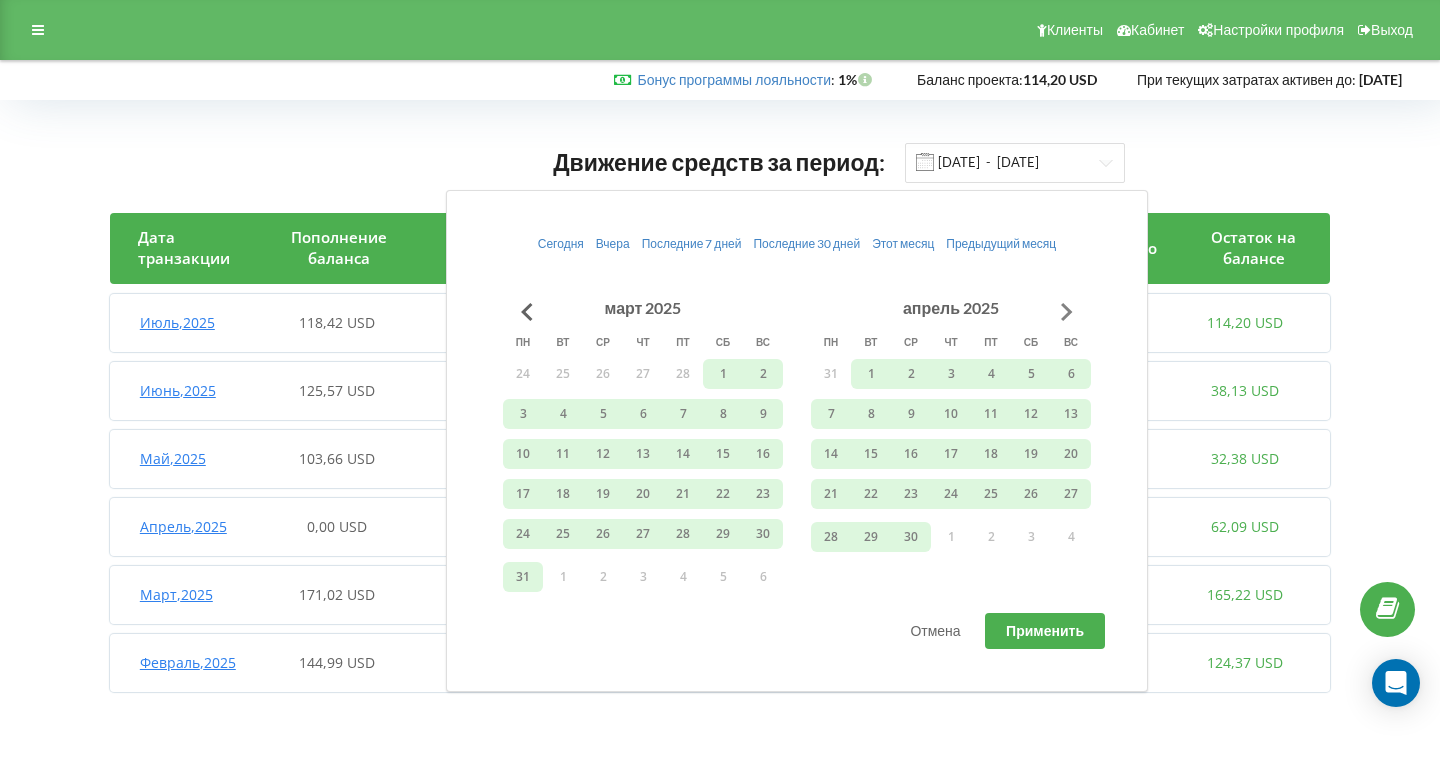 click at bounding box center [1067, 312] 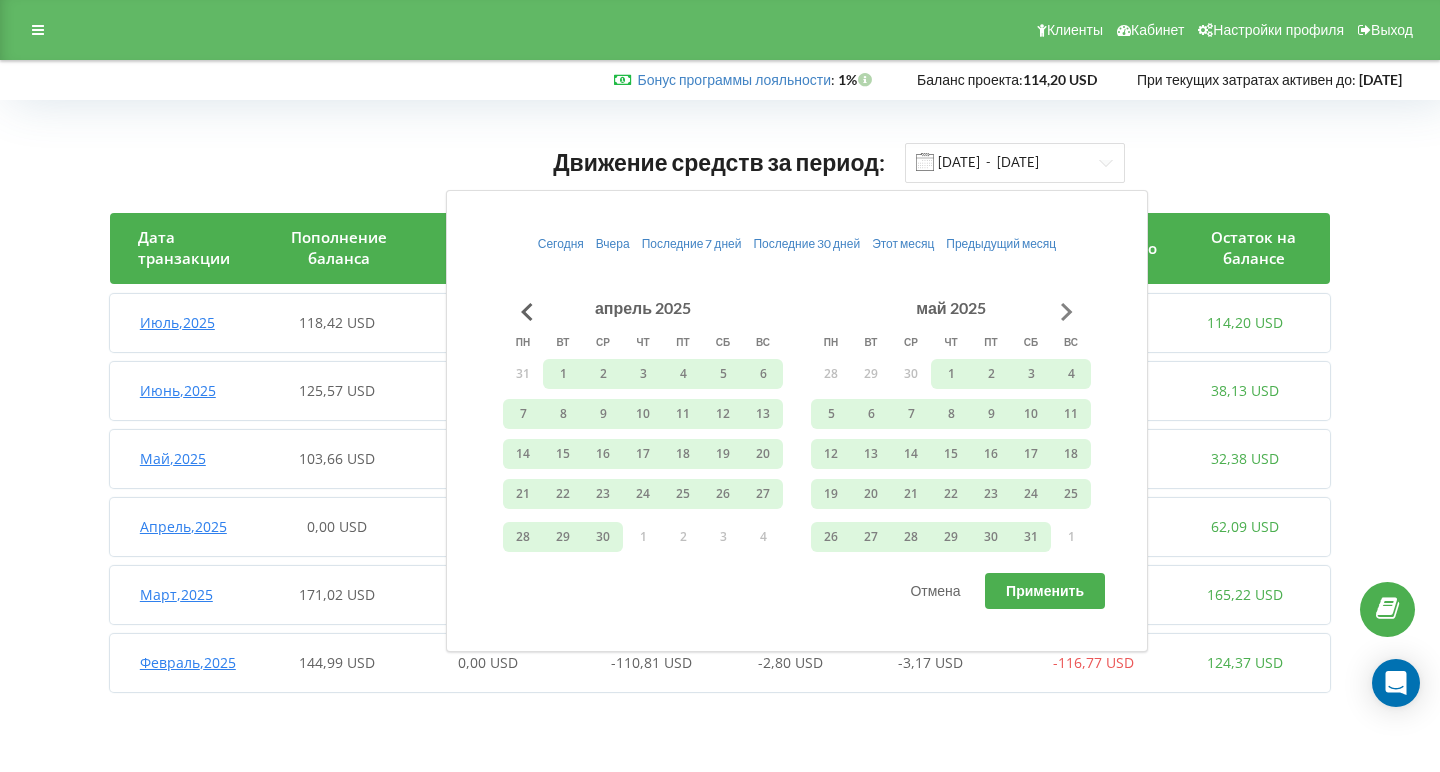 click at bounding box center [1067, 312] 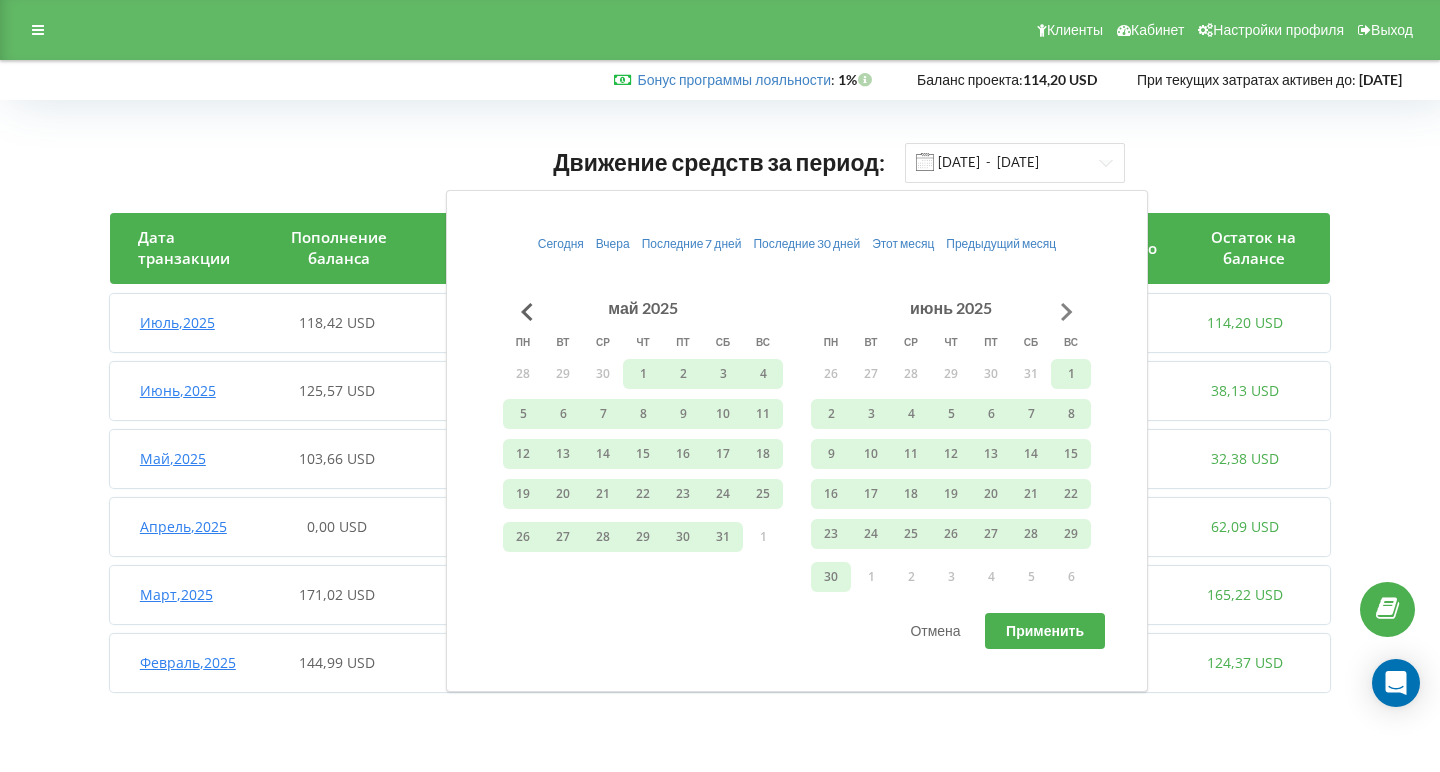 click at bounding box center [1067, 312] 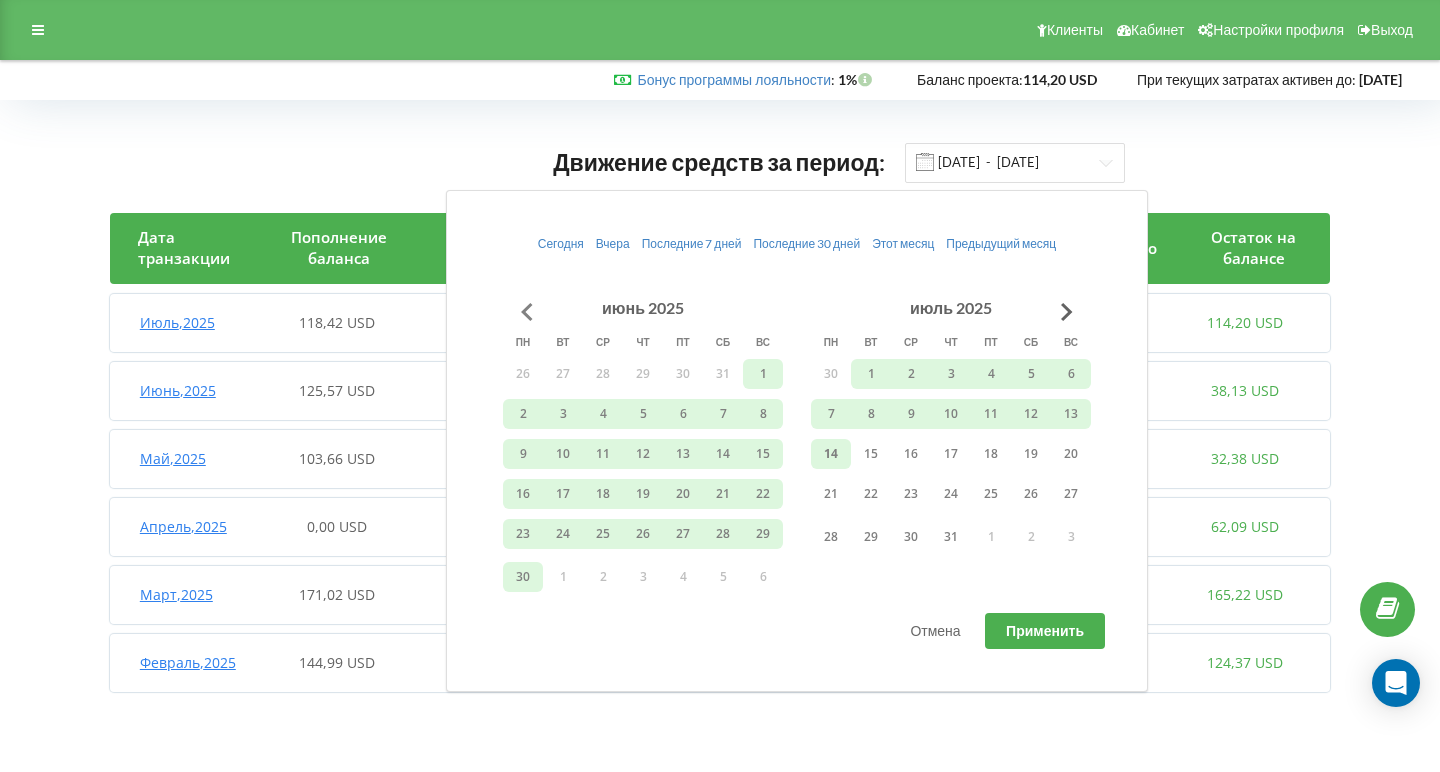 click at bounding box center (527, 312) 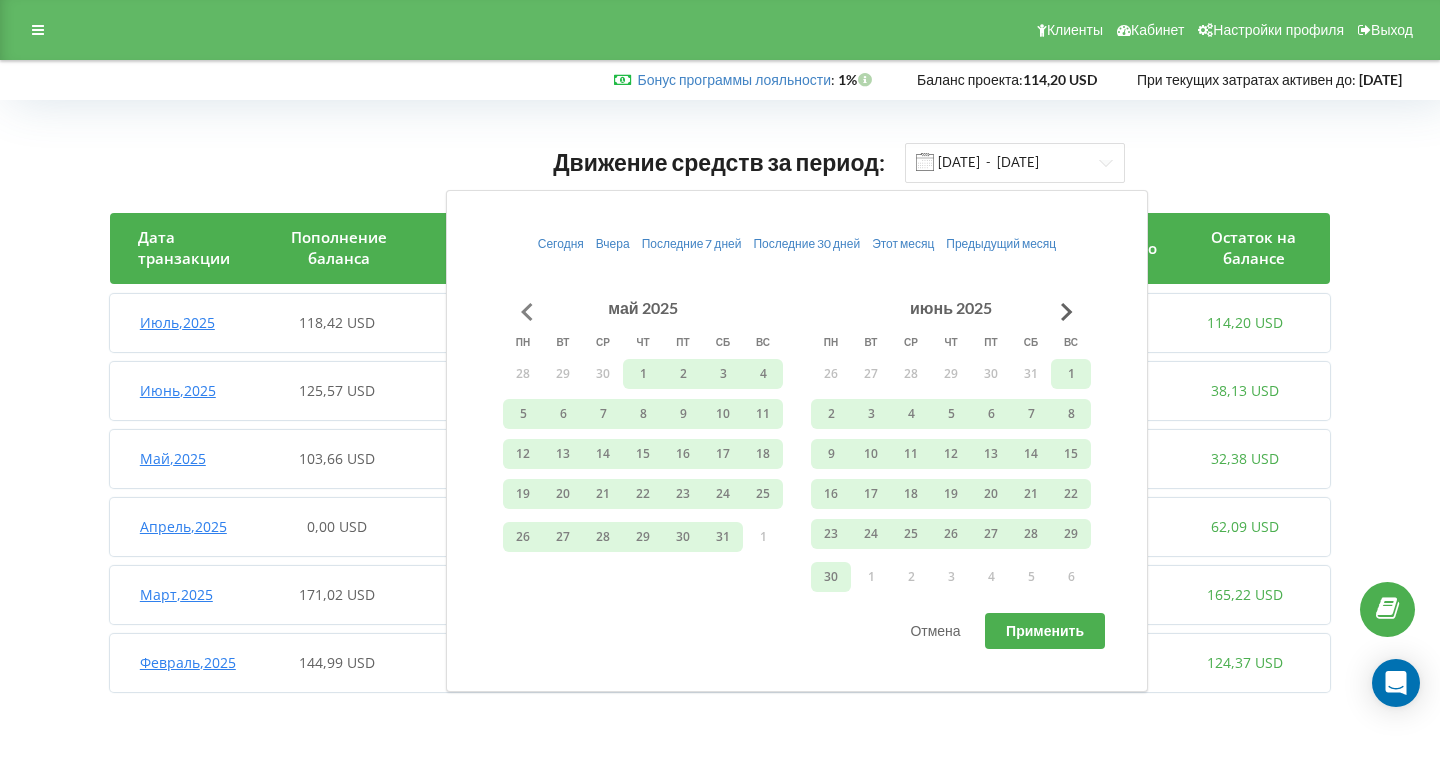 click at bounding box center [527, 312] 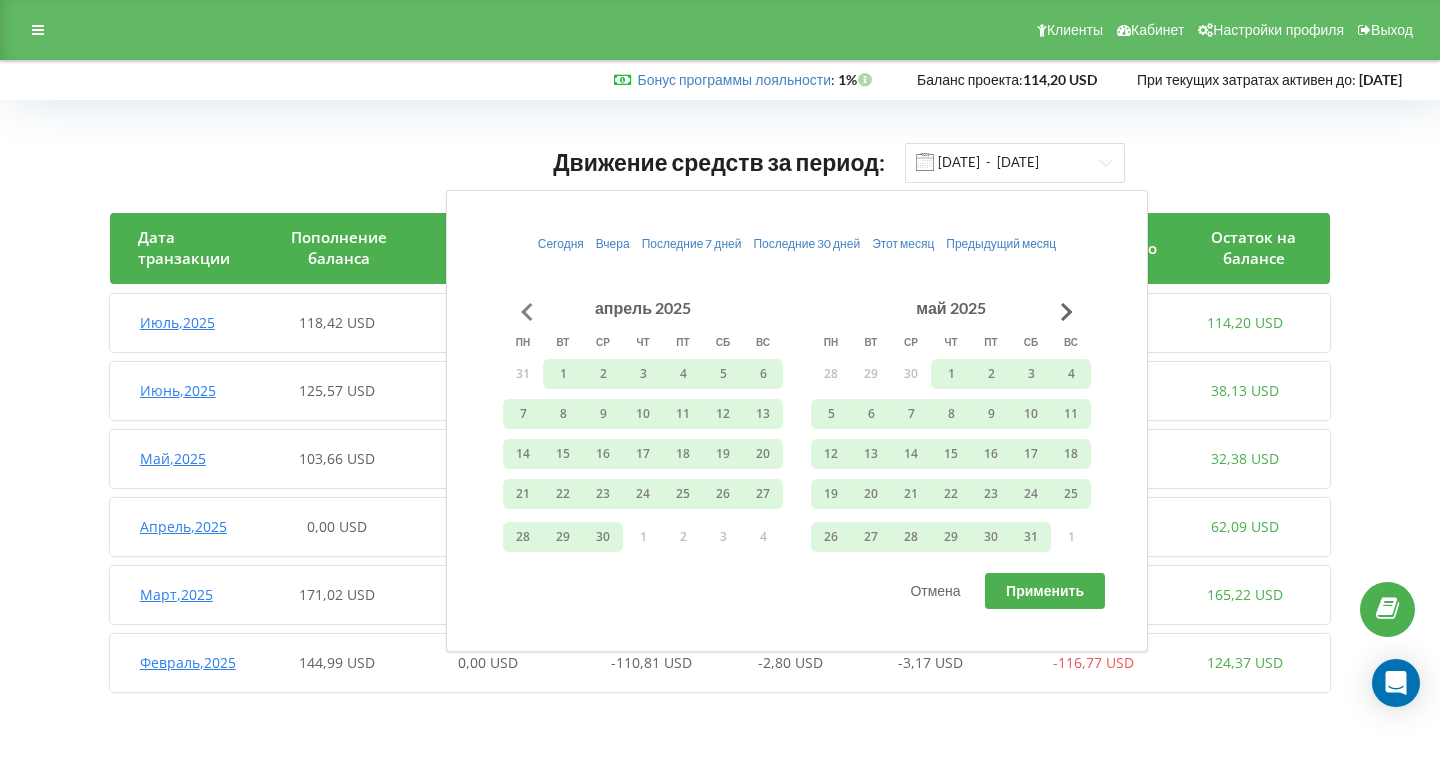 click at bounding box center [527, 312] 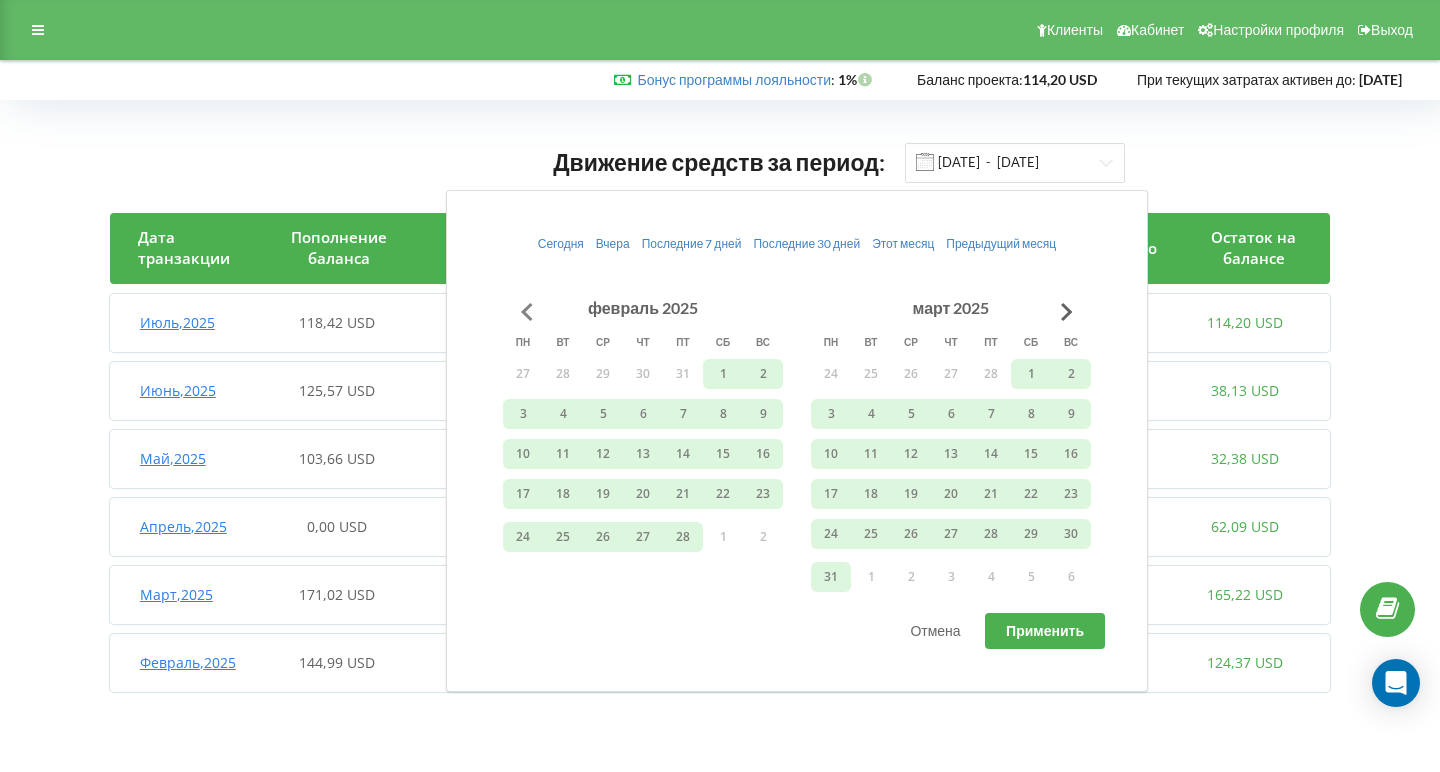 click at bounding box center (527, 312) 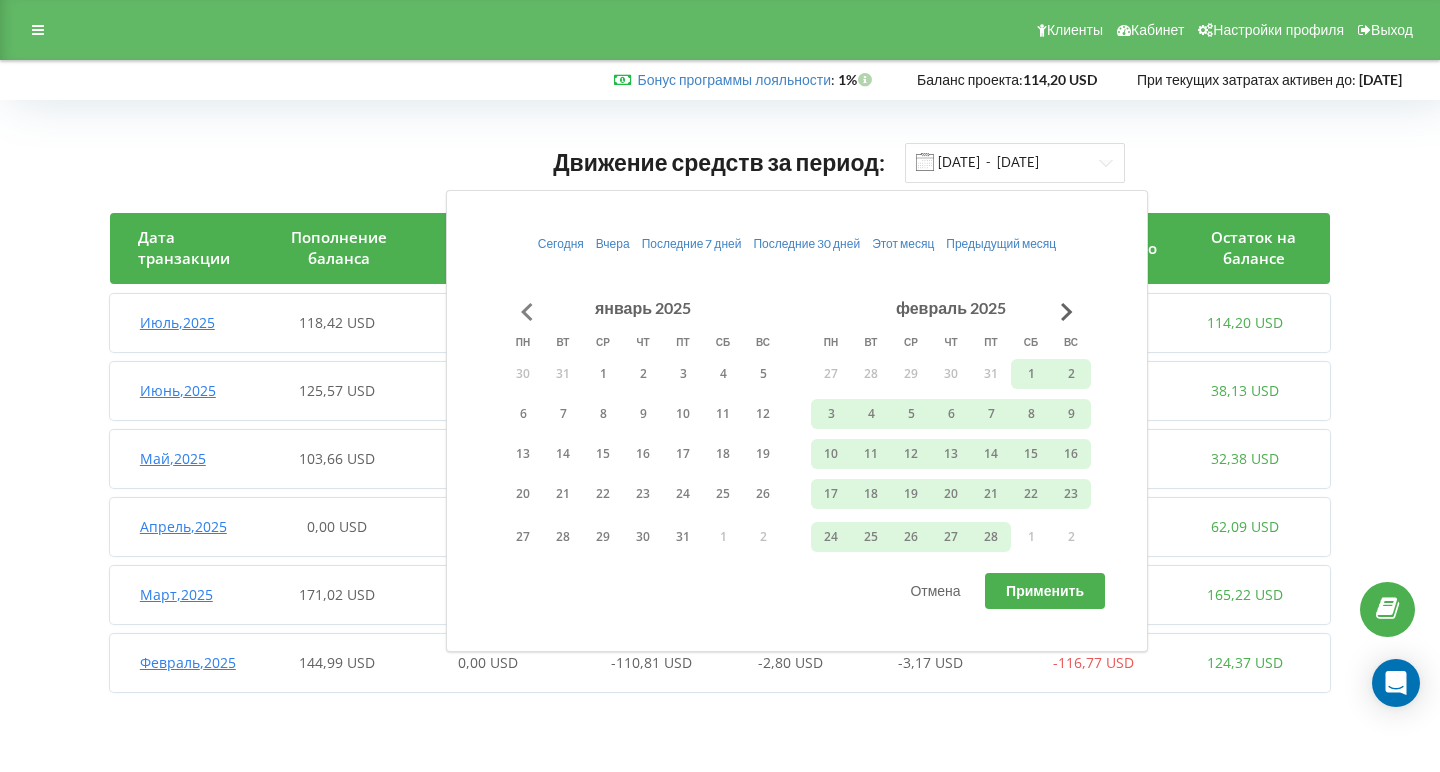 click at bounding box center [527, 312] 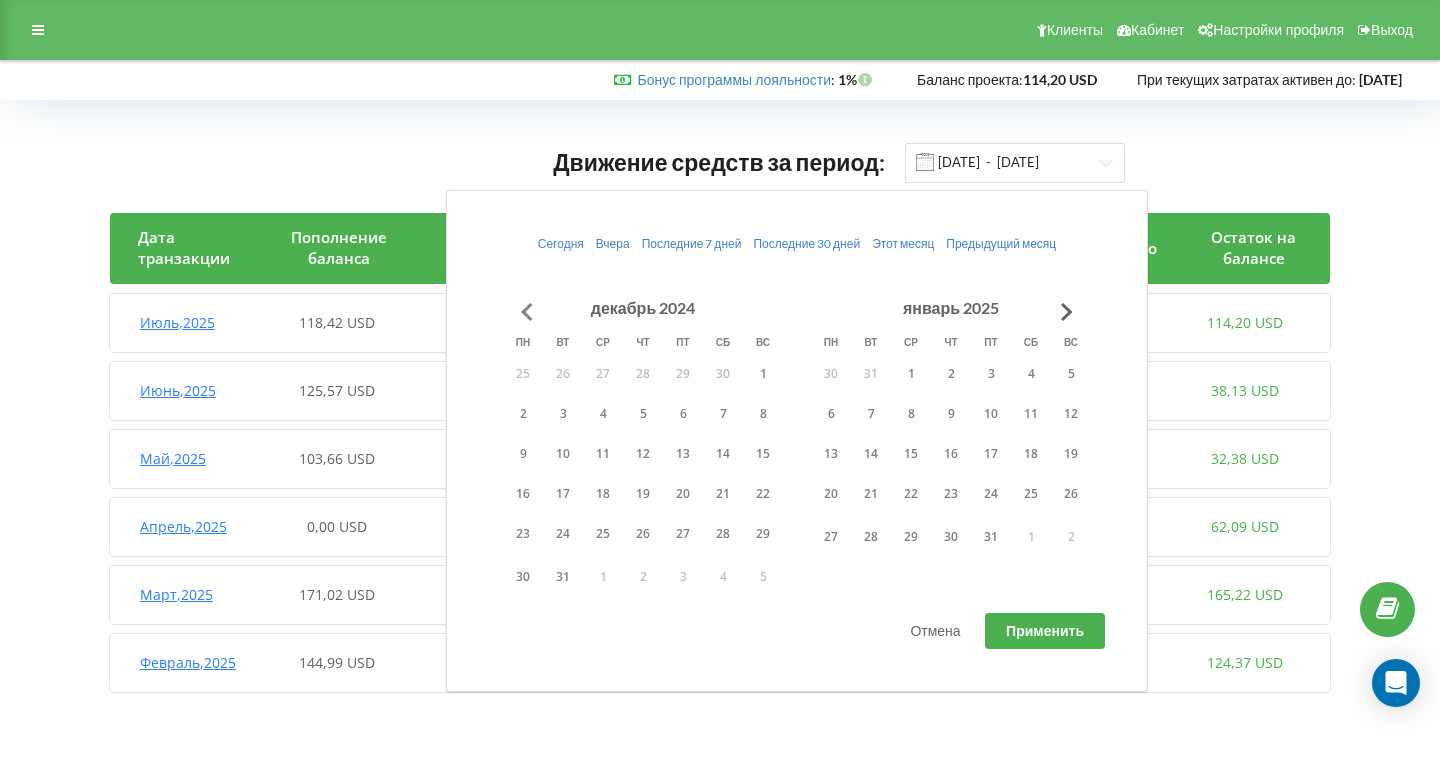 click at bounding box center [527, 312] 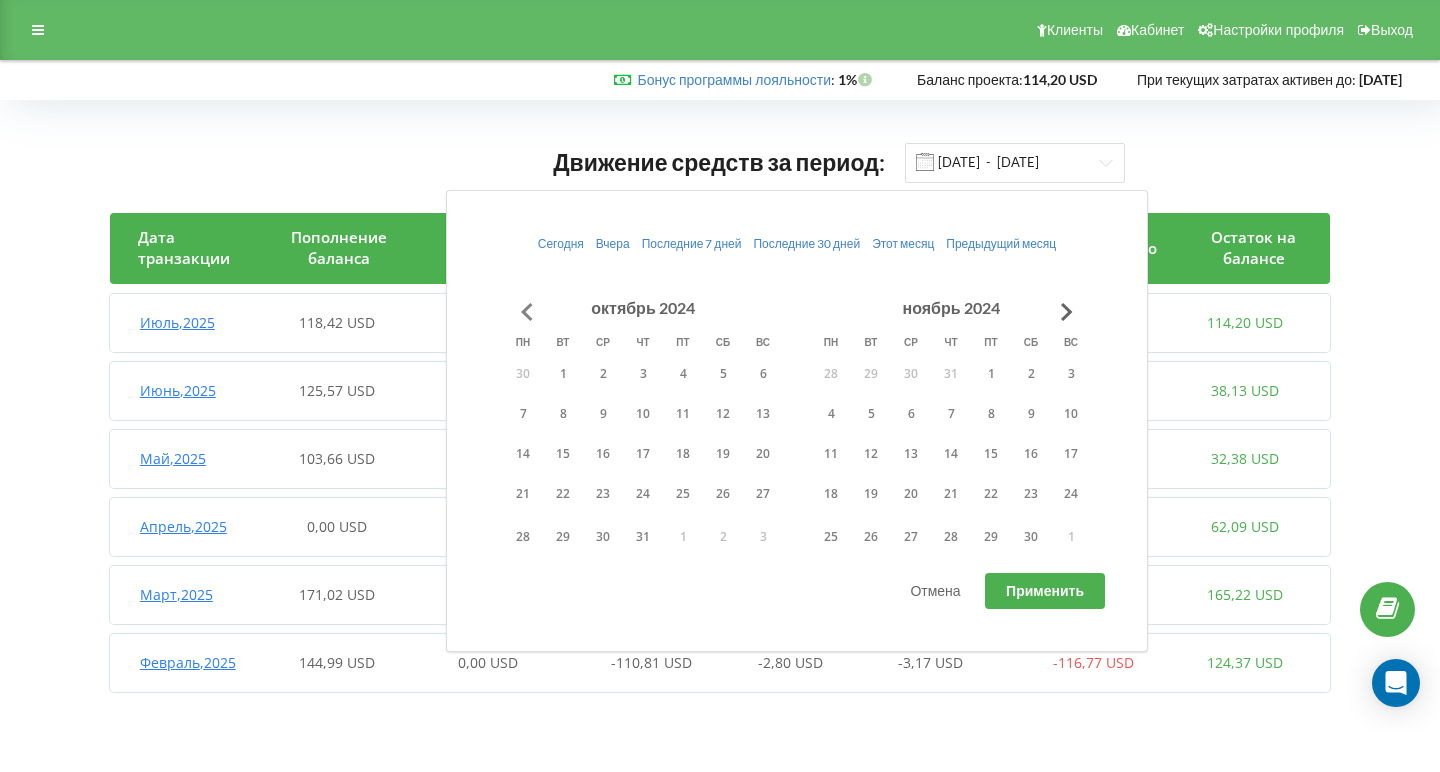 click at bounding box center (527, 312) 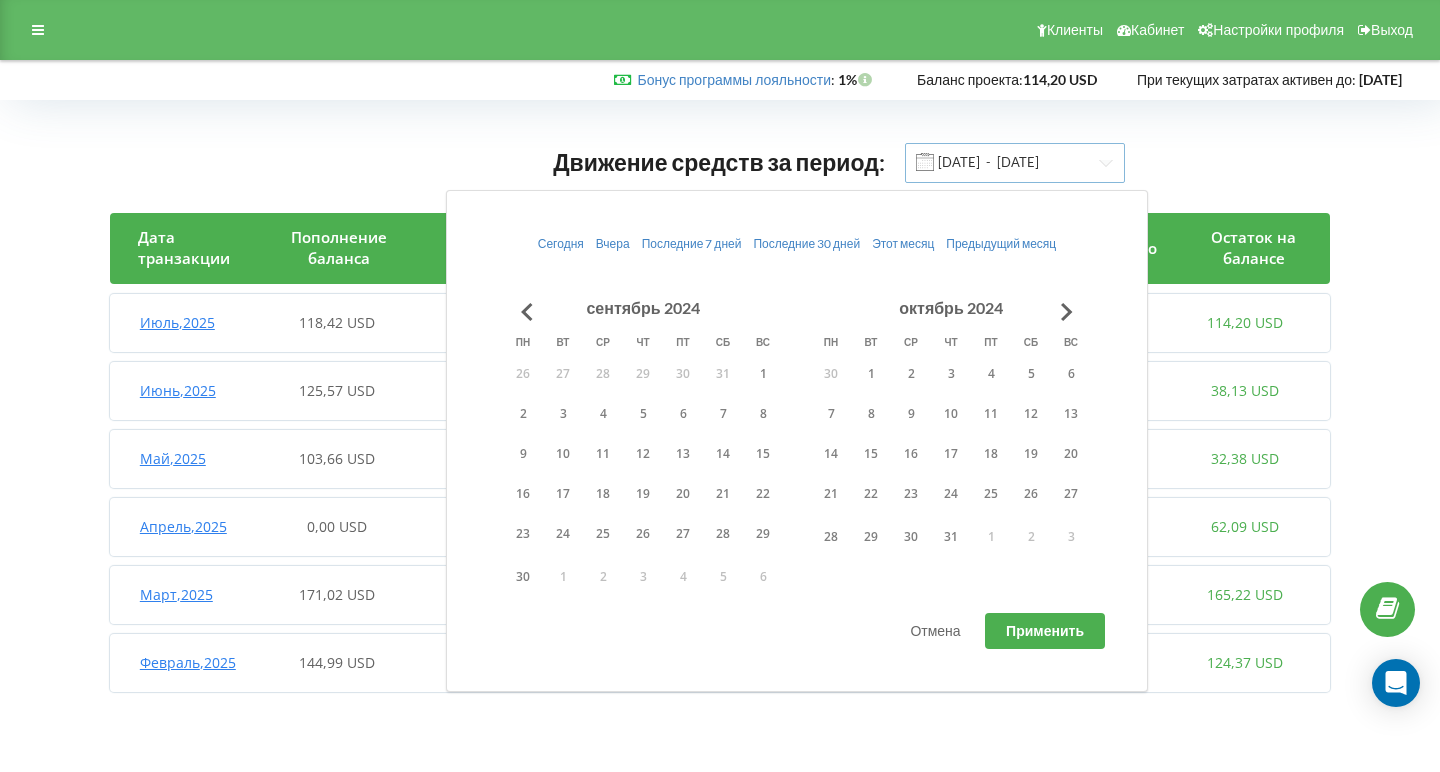 click on "01.02.2025  -  14.07.2025" at bounding box center [1015, 163] 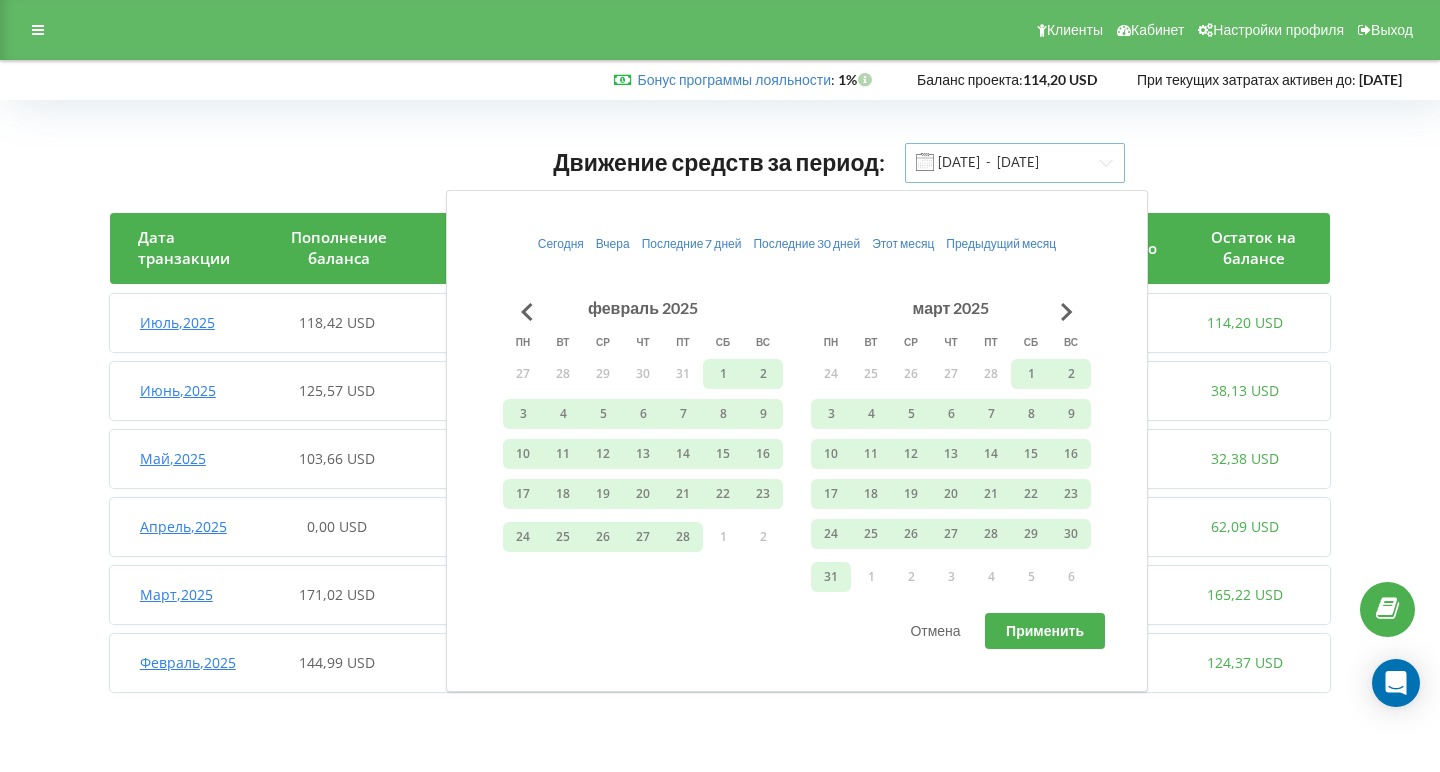 click on "01.02.2025  -  14.07.2025" at bounding box center [1015, 163] 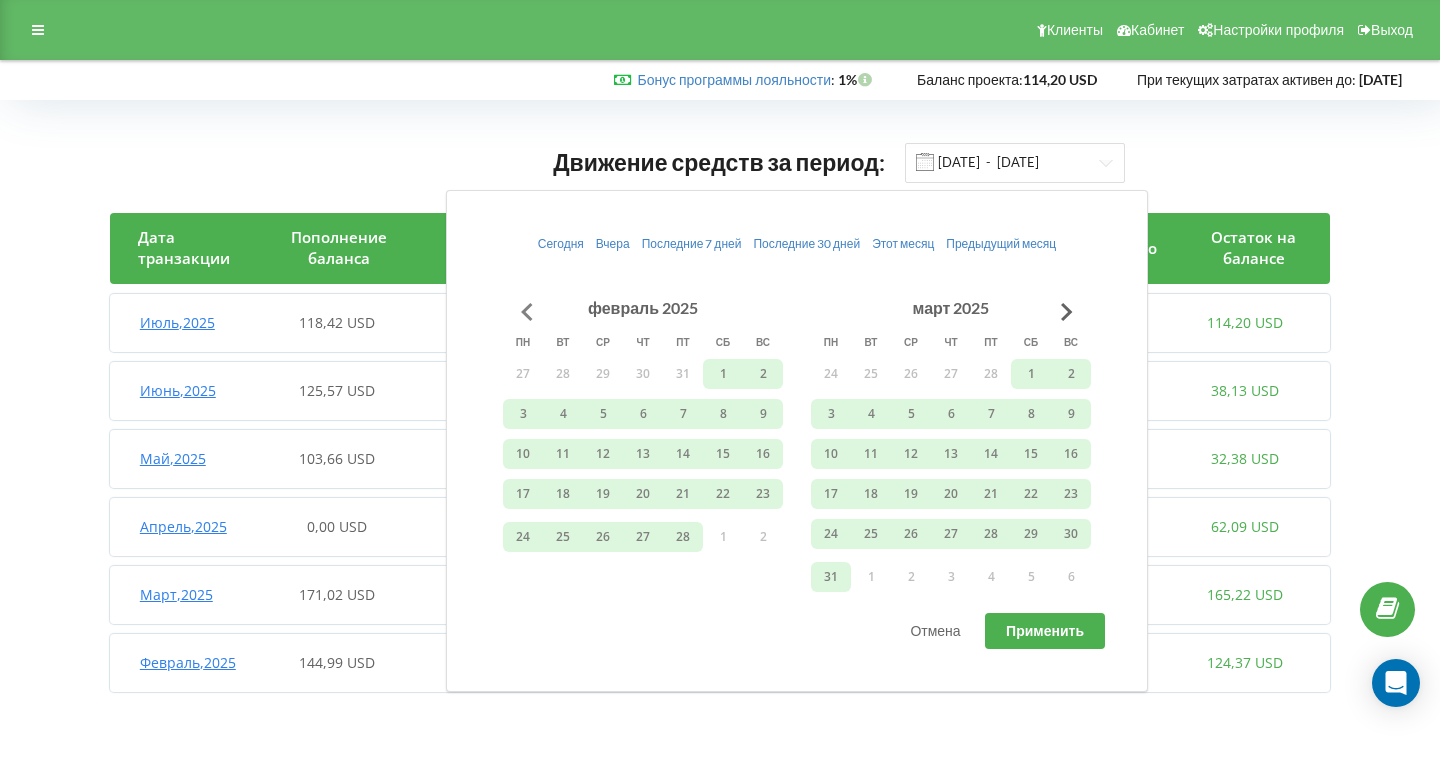 click at bounding box center [527, 312] 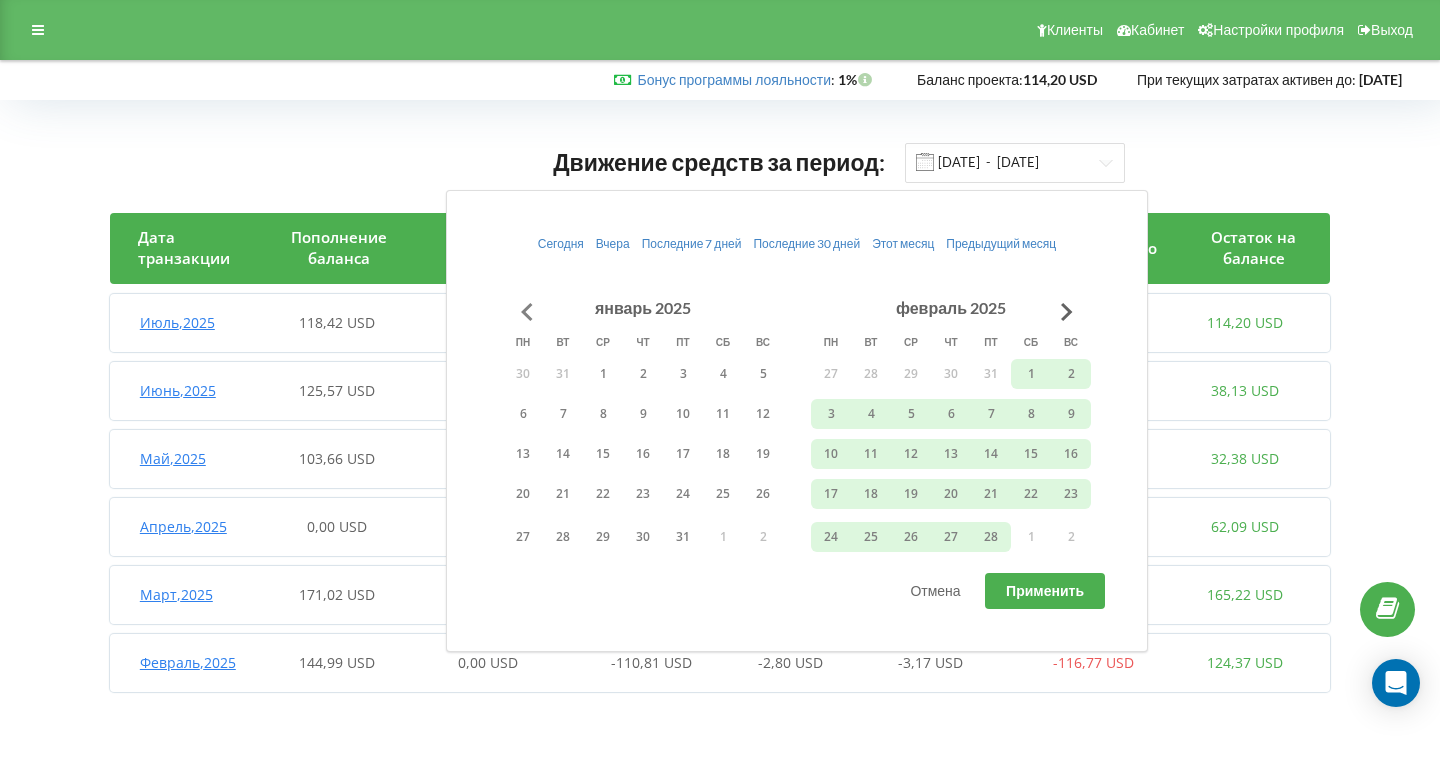 click at bounding box center [527, 312] 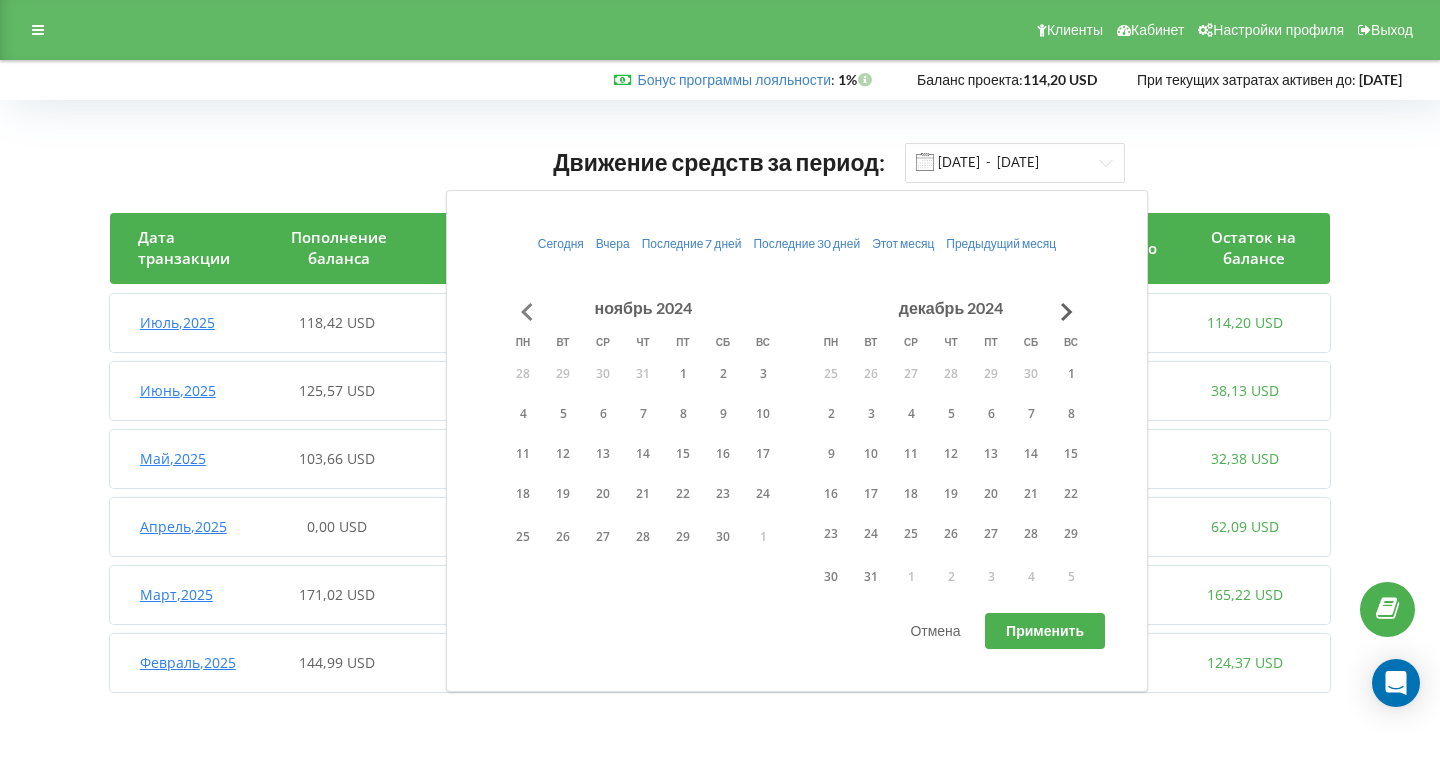 click at bounding box center (527, 312) 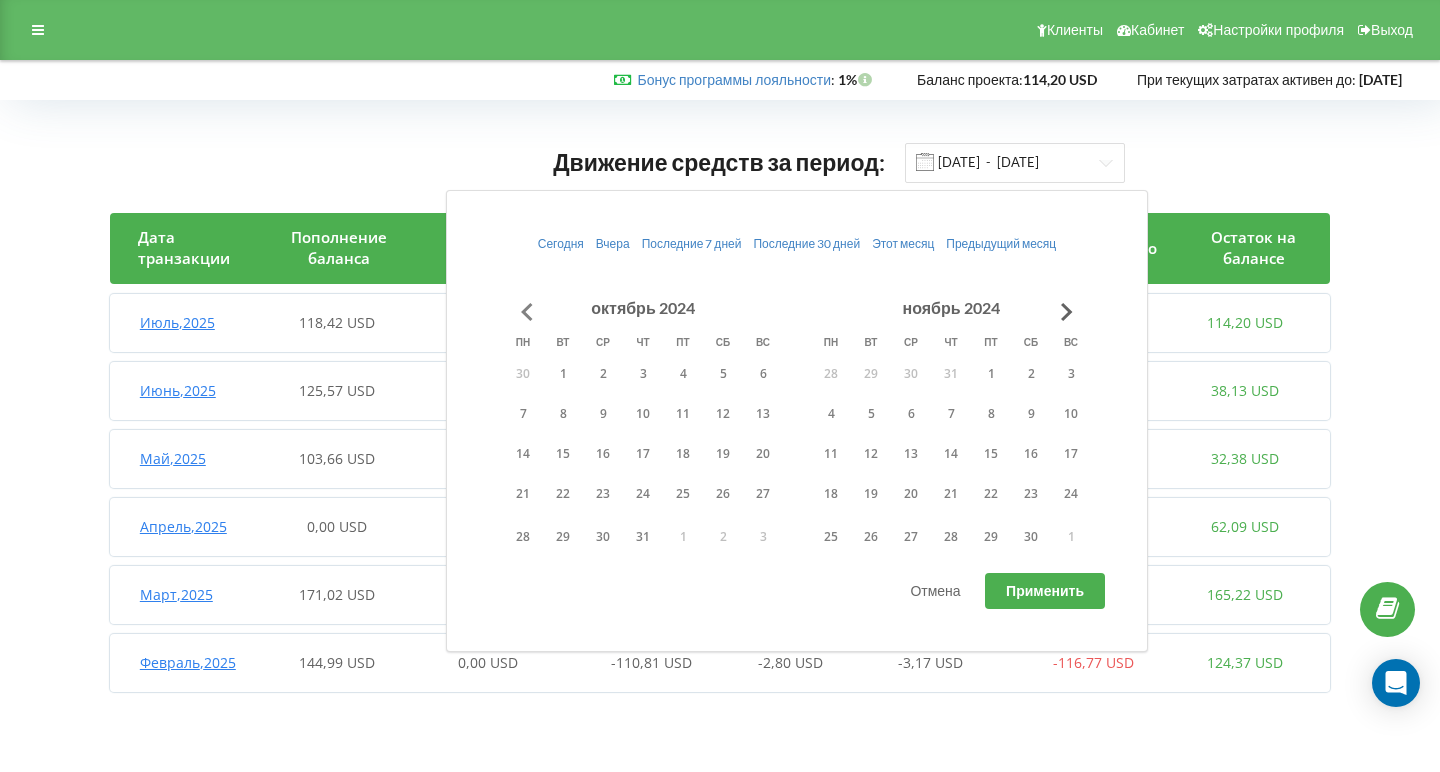 click at bounding box center (527, 312) 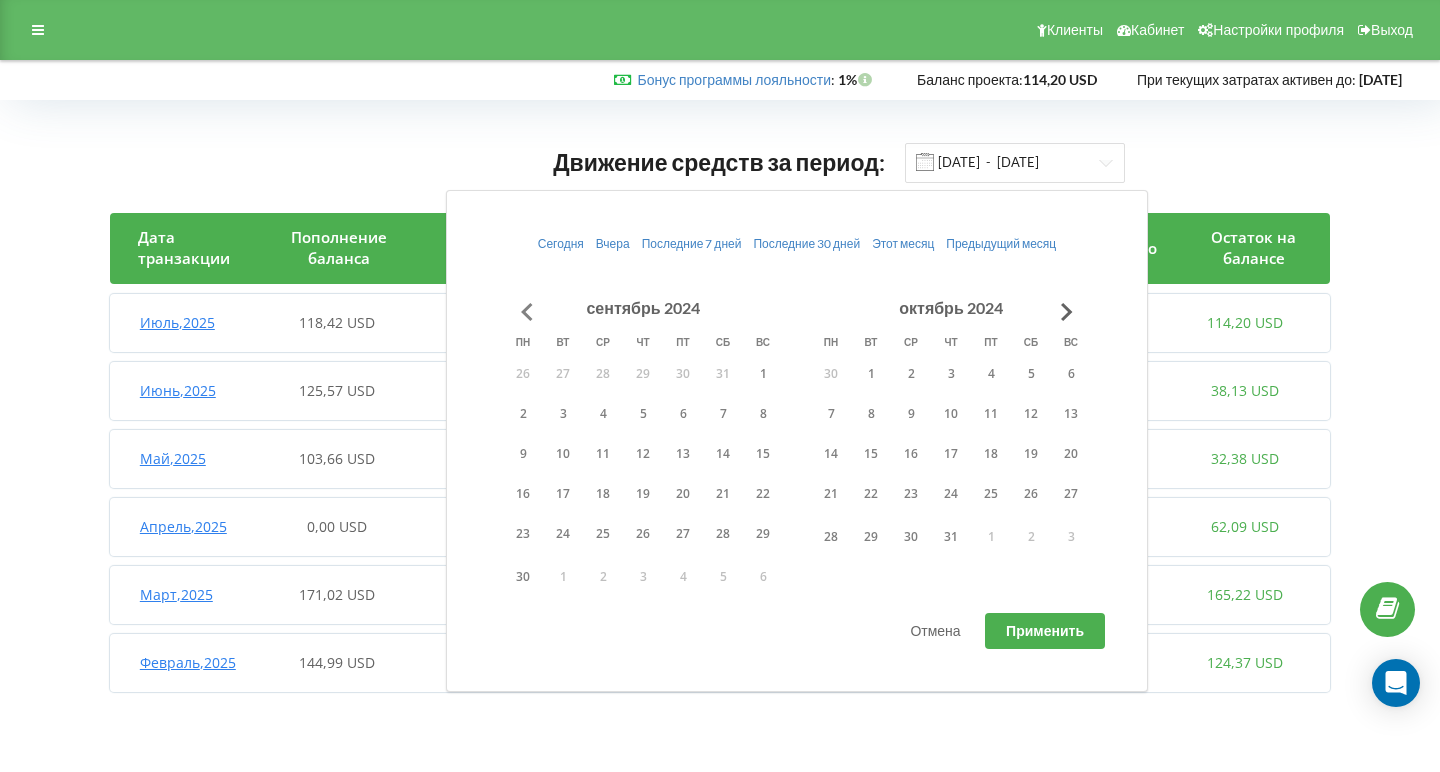 click at bounding box center (527, 312) 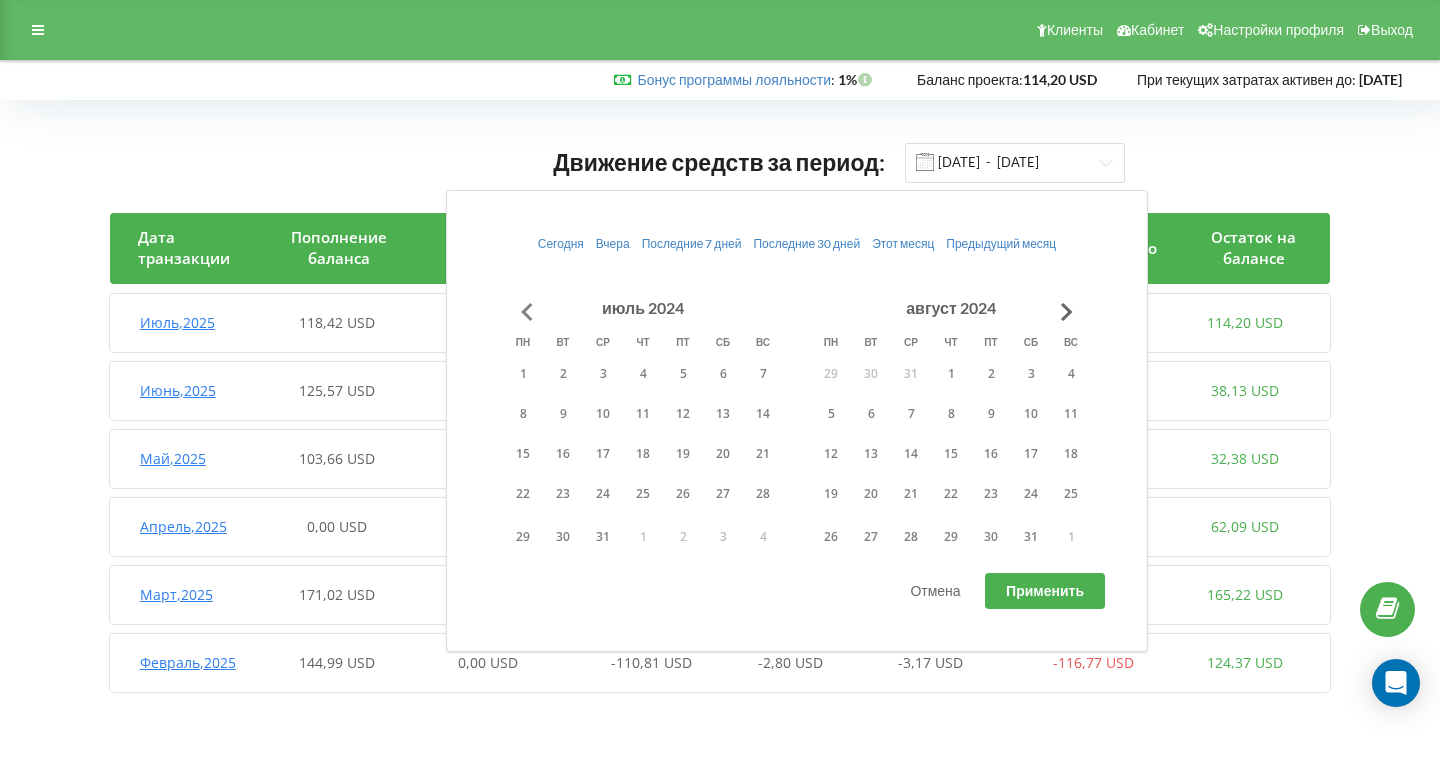 click at bounding box center (527, 312) 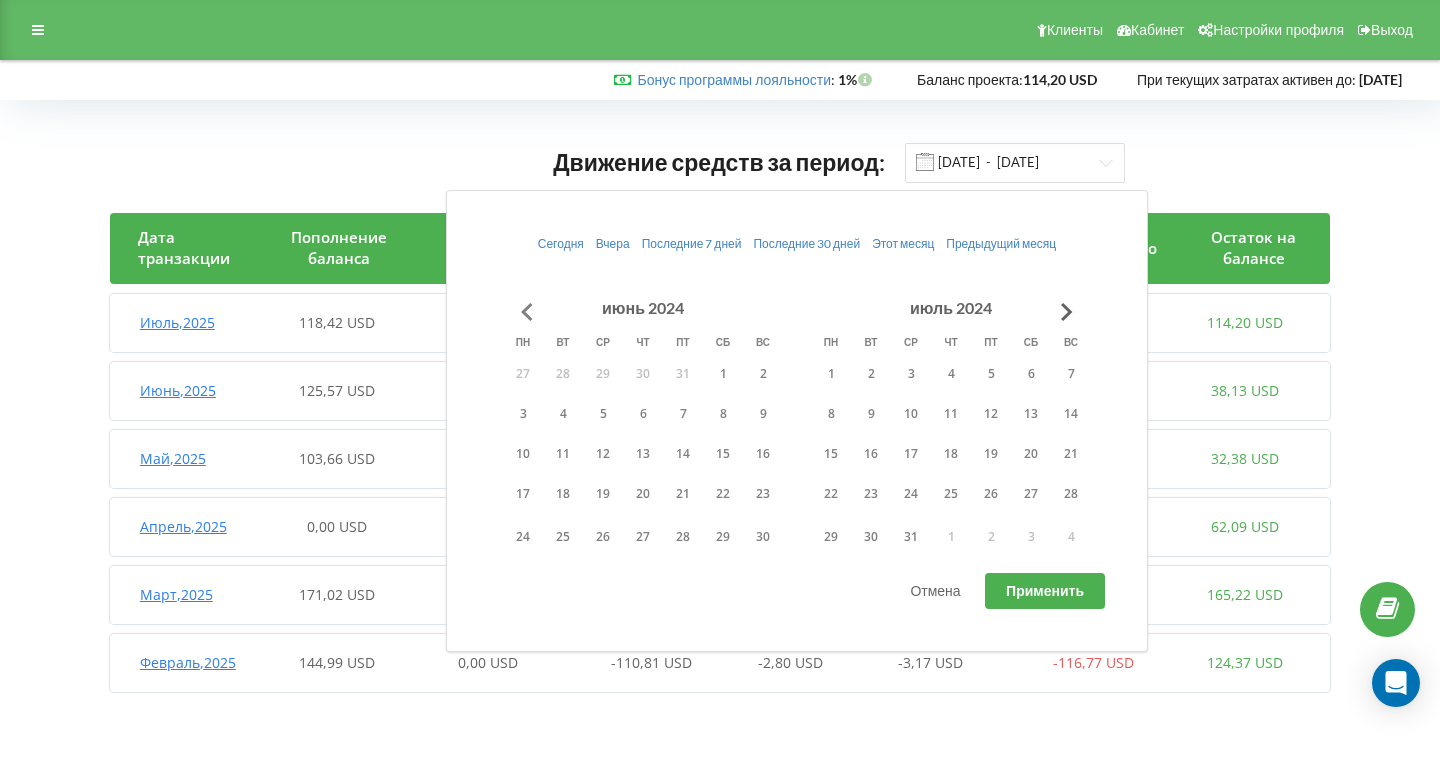 click at bounding box center (527, 312) 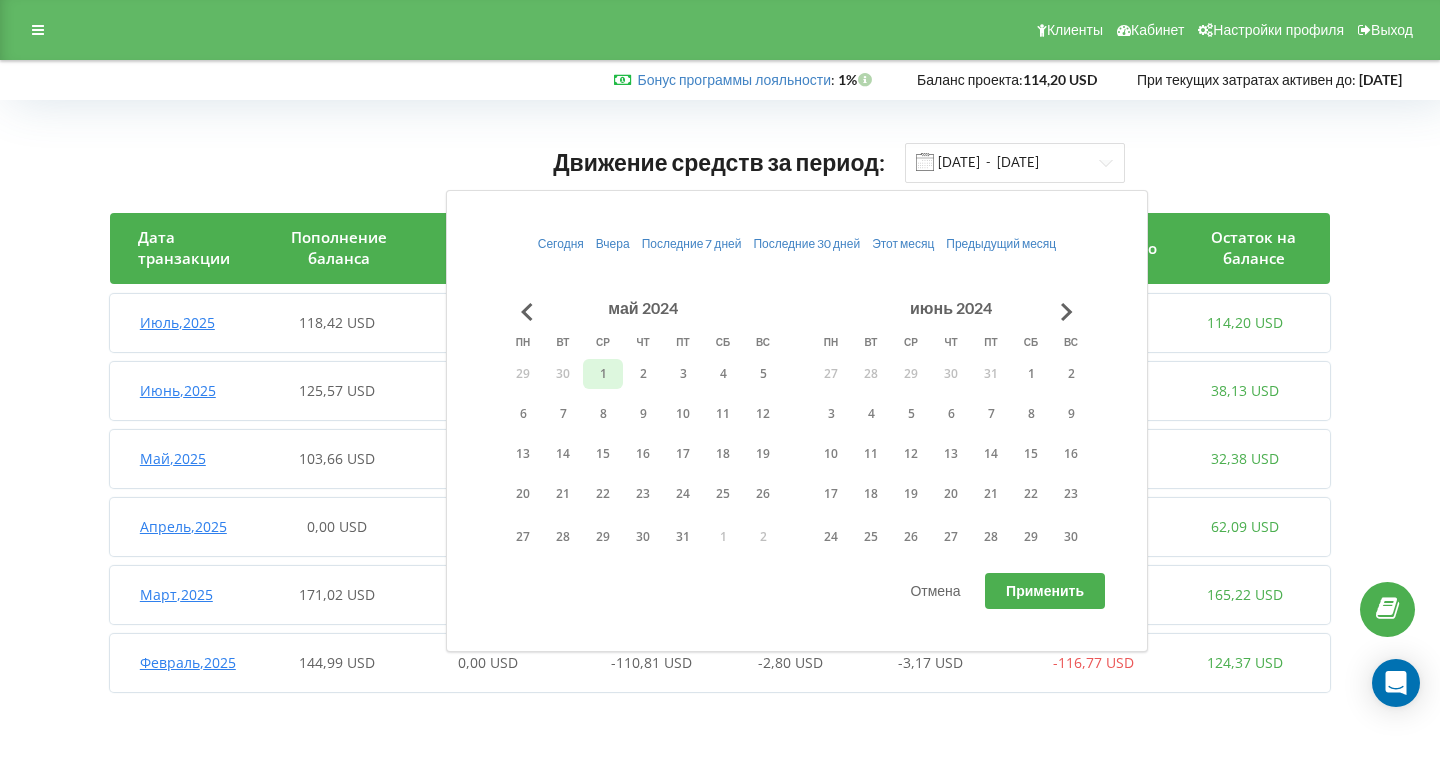 click on "1" at bounding box center [603, 374] 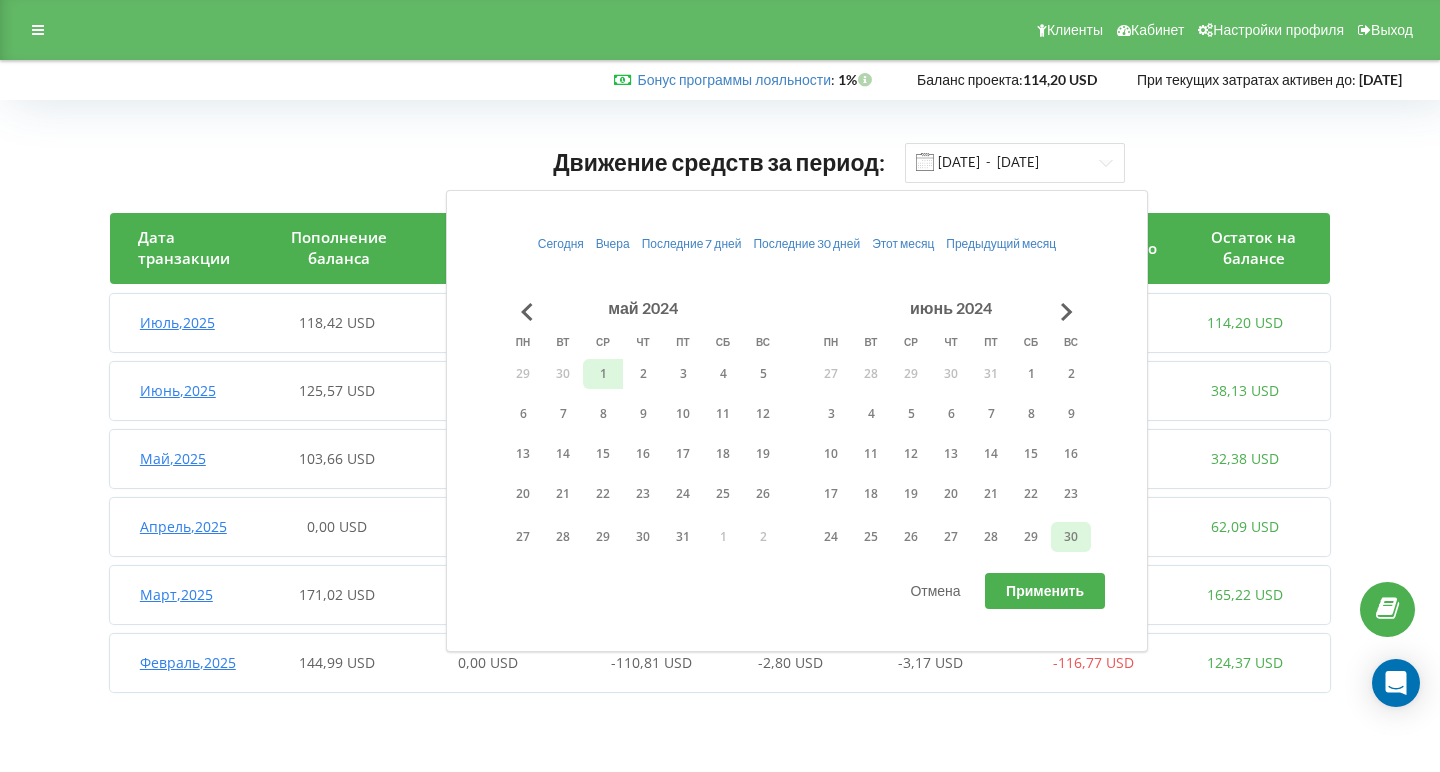 click on "30" at bounding box center (1071, 537) 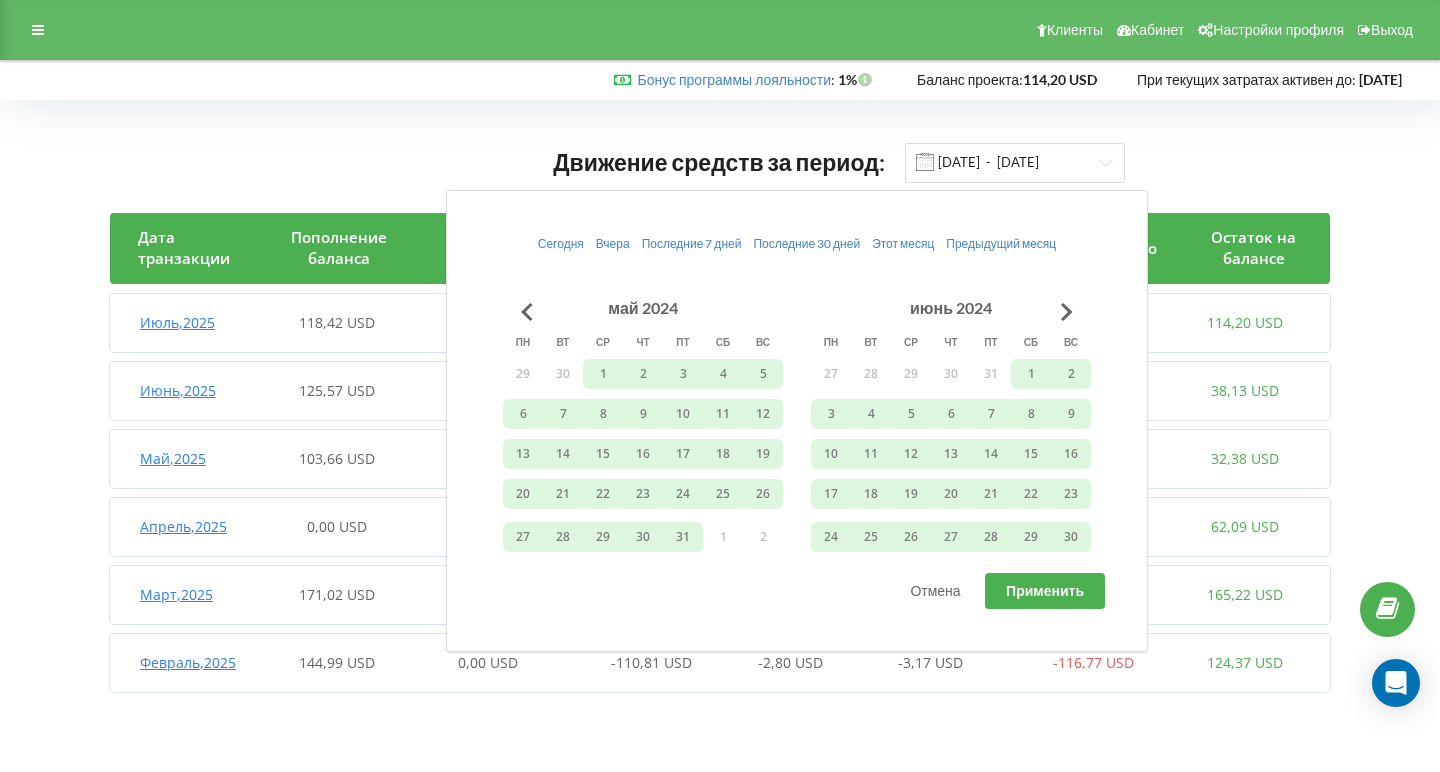 click on "Сегодня Вчера Последние 7 дней Последние 30 дней Этот месяц Предыдущий месяц май 2024 пн вт ср чт пт сб вс 29 30 1 2 3 4 5 6 7 8 9 10 11 12 13 14 15 16 17 18 19 20 21 22 23 24 25 26 27 28 29 30 31 1 2 июнь 2024 пн вт ср чт пт сб вс 27 28 29 30 31 1 2 3 4 5 6 7 8 9 10 11 12 13 14 15 16 17 18 19 20 21 22 23 24 25 26 27 28 29 30 Применить Отмена" at bounding box center (797, 421) 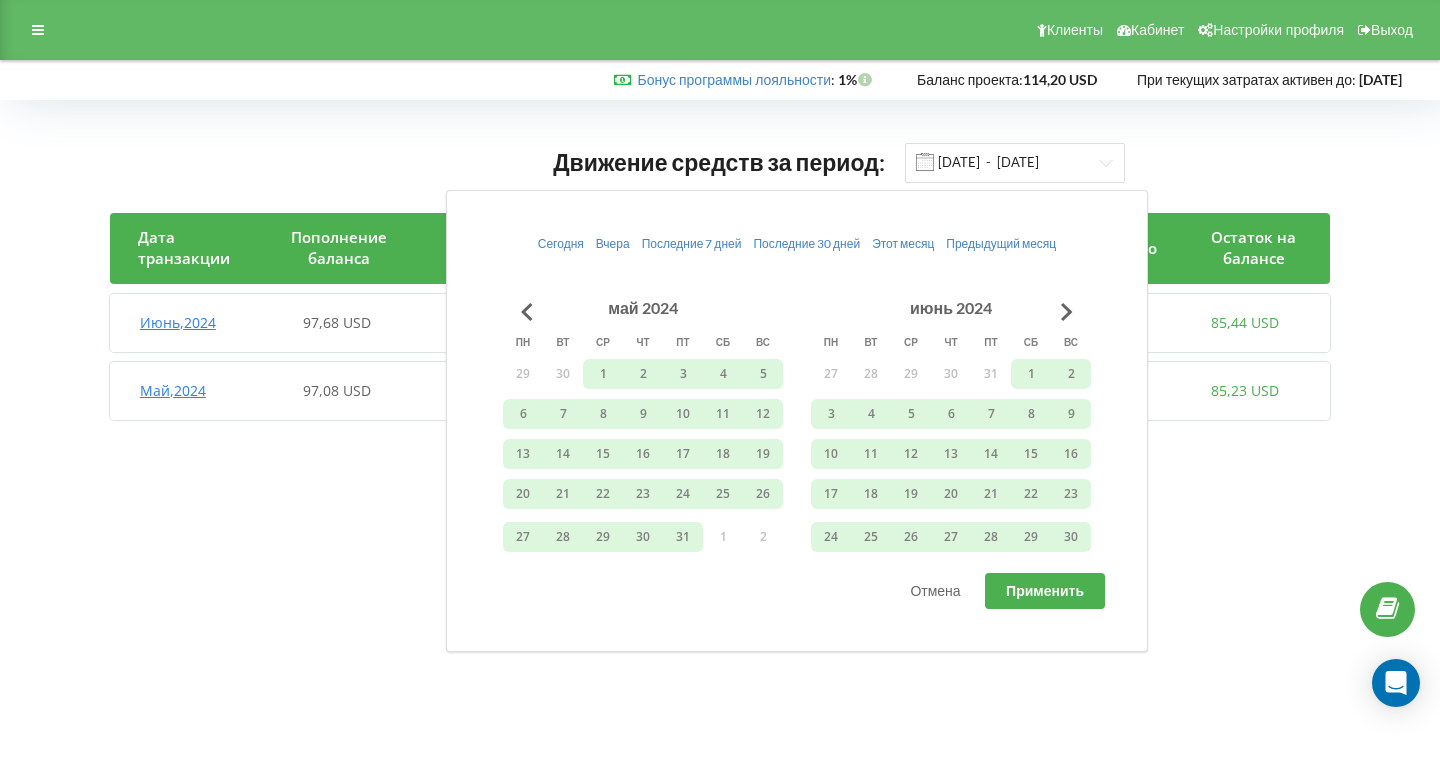 click on "Клиенты Кабинет Настройки профиля Выход
Бонус программы лояльности :
Бонус :
1%
114,20 USD" at bounding box center (720, 386) 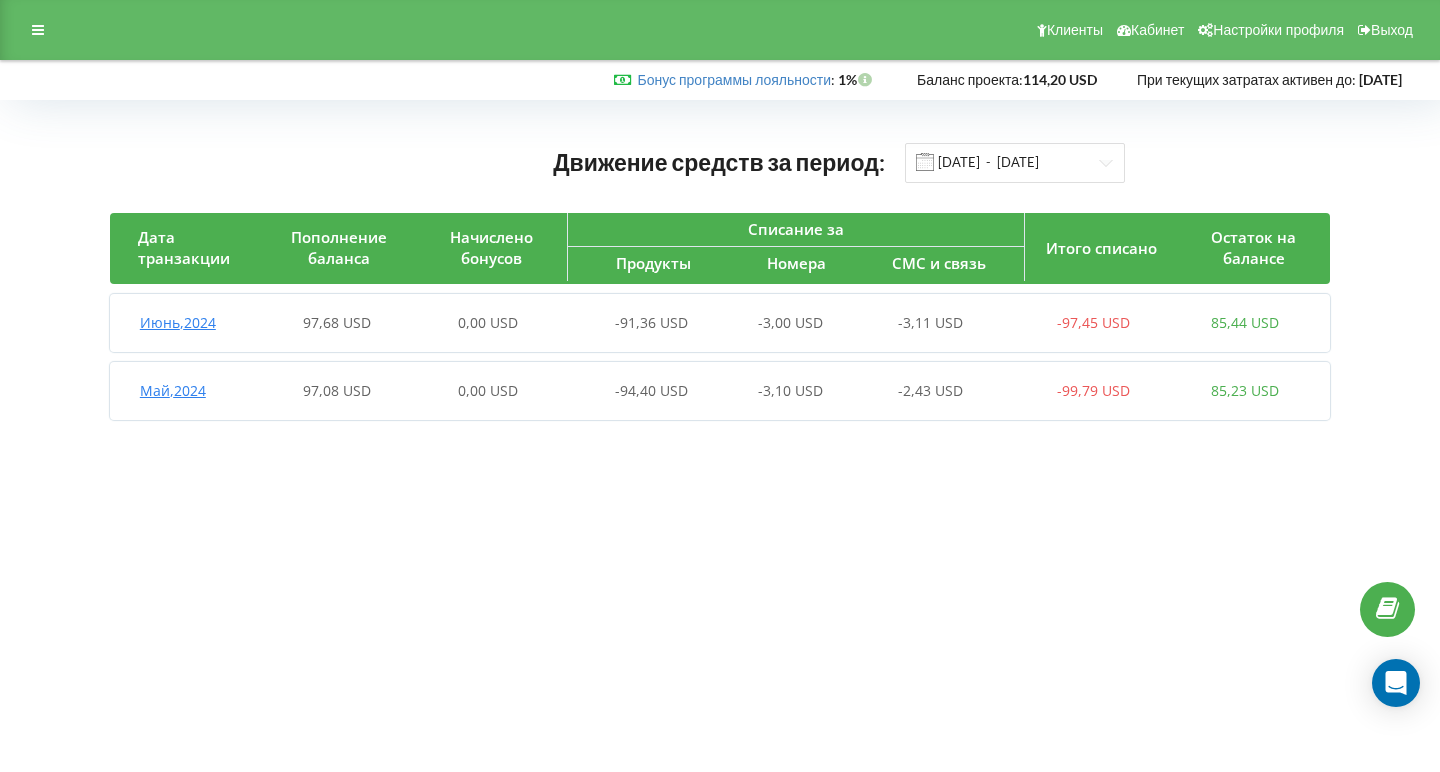 click on "97,68 USD" at bounding box center [337, 322] 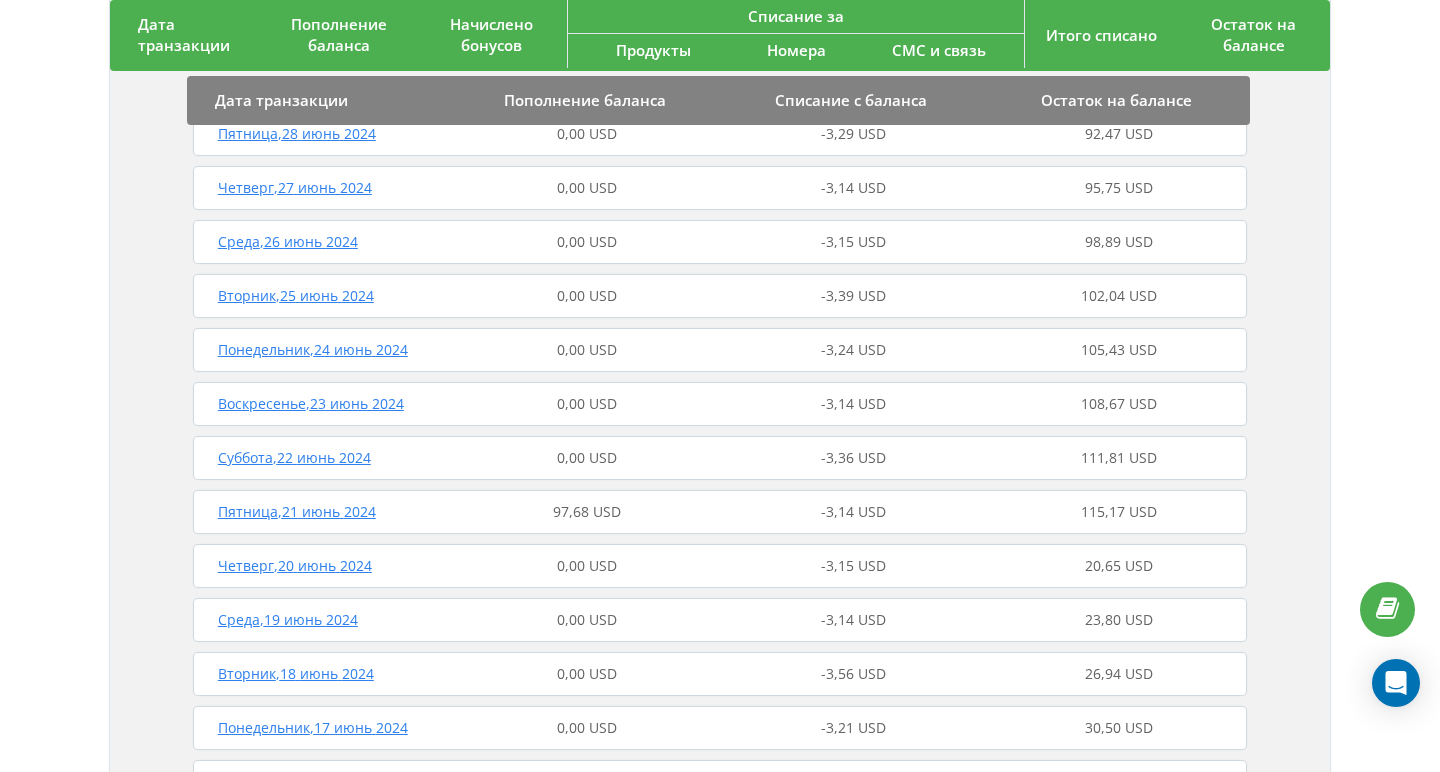 scroll, scrollTop: 463, scrollLeft: 0, axis: vertical 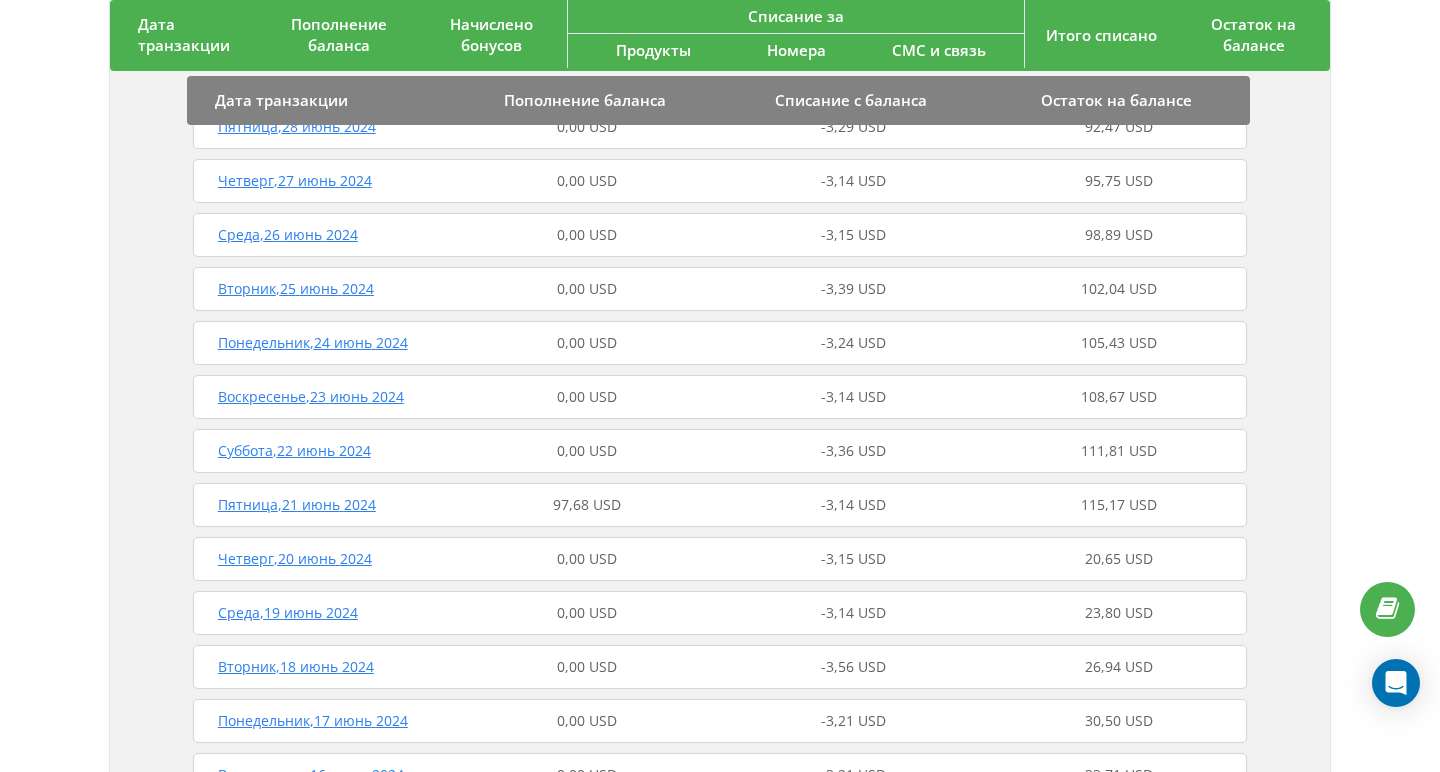click on "Пятница ,  21   июнь   2024" at bounding box center [297, 504] 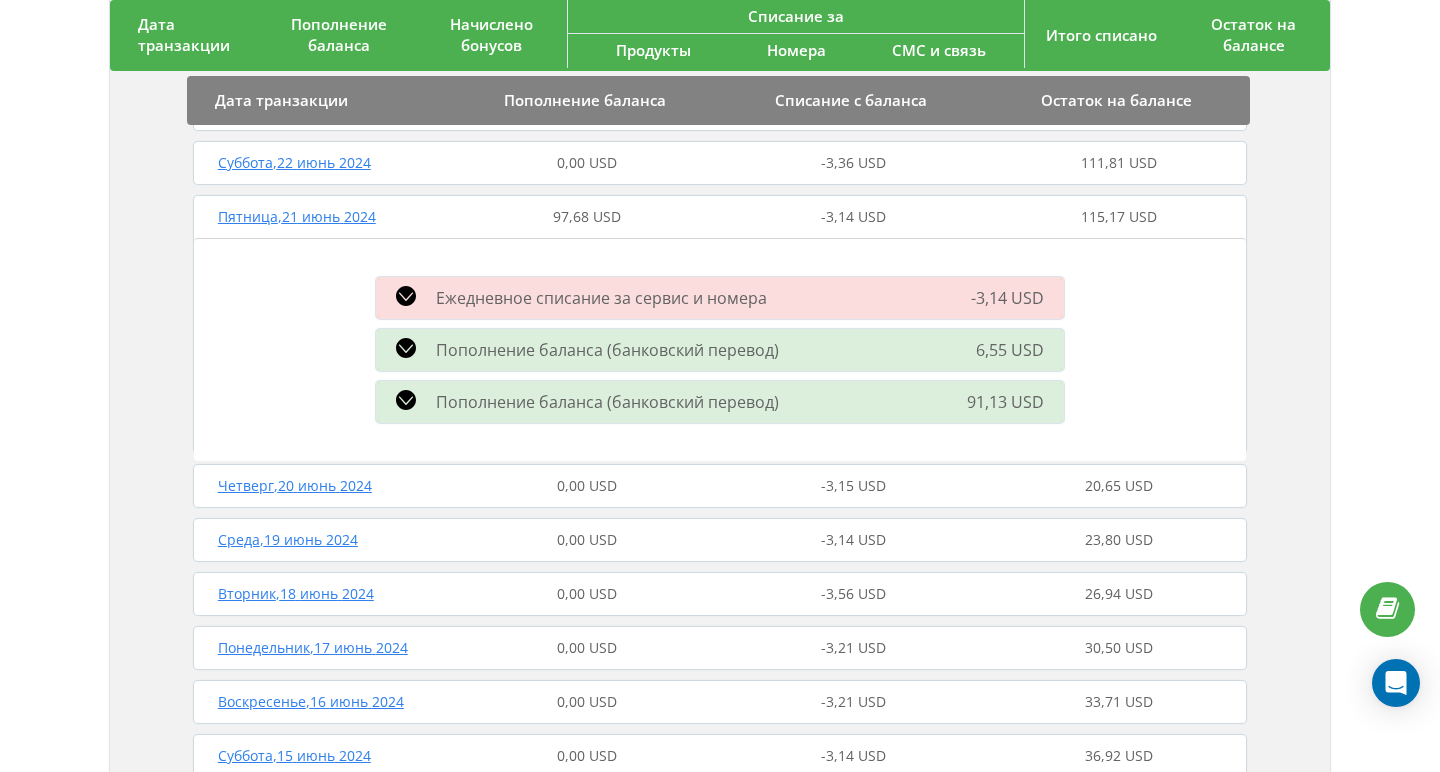 scroll, scrollTop: 761, scrollLeft: 0, axis: vertical 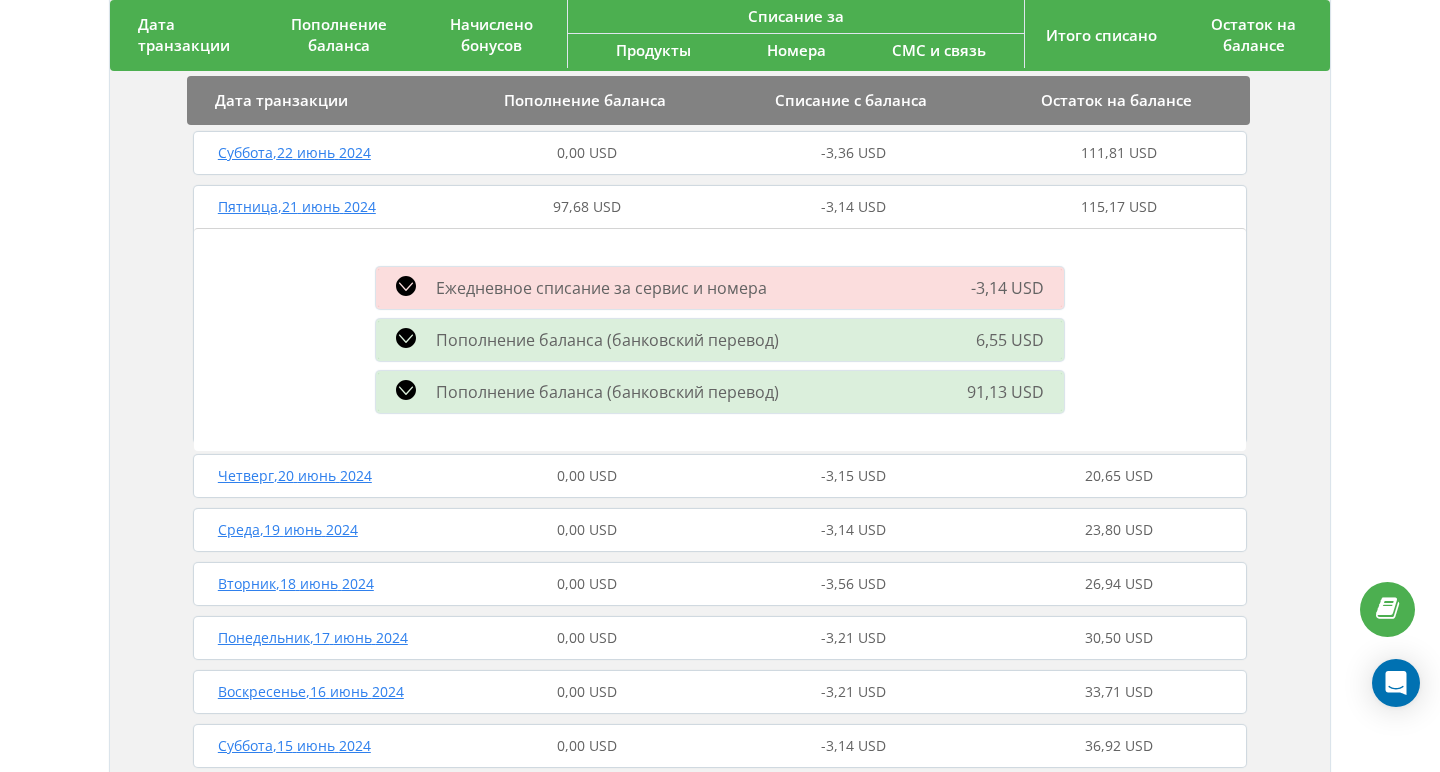click on "Пополнение баланса (банковский перевод)" at bounding box center (607, 392) 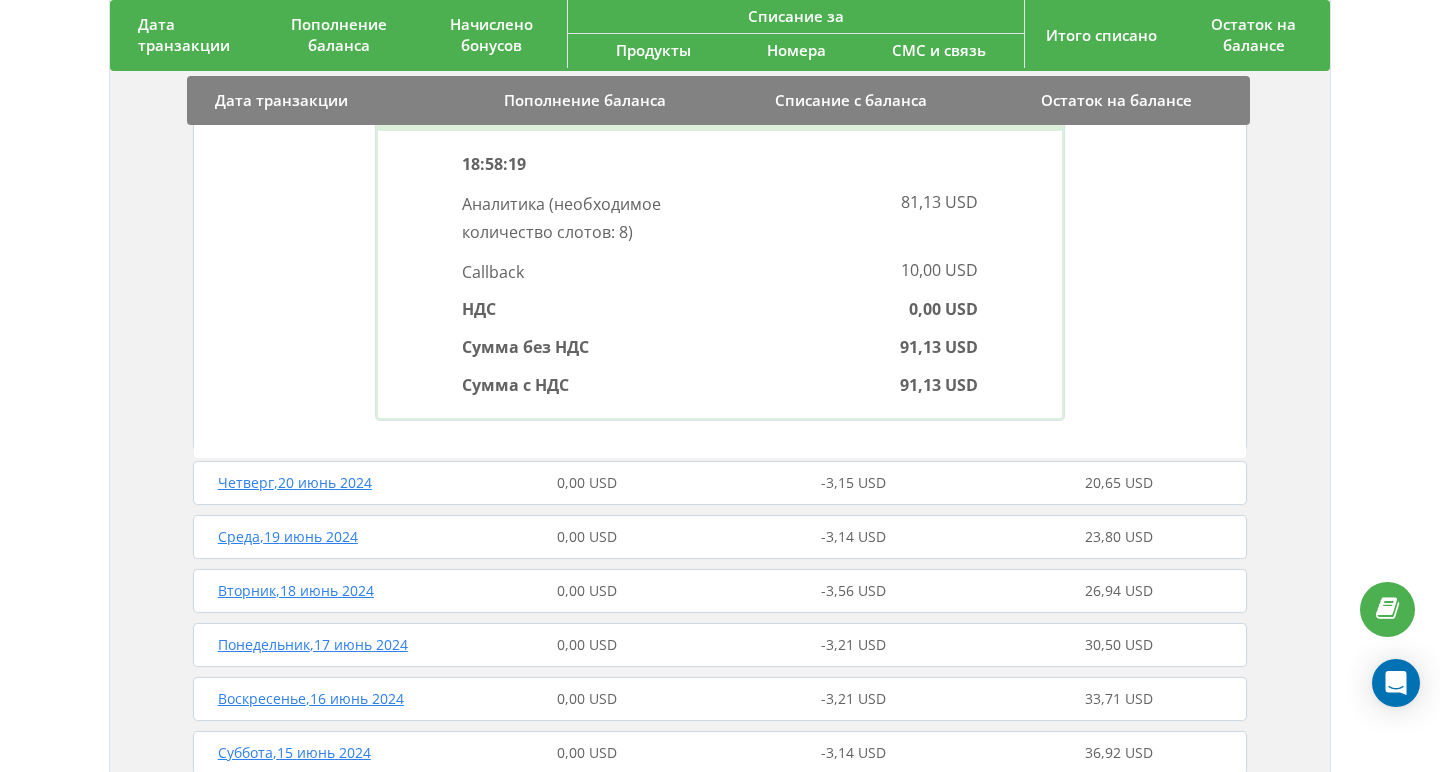 scroll, scrollTop: 1058, scrollLeft: 0, axis: vertical 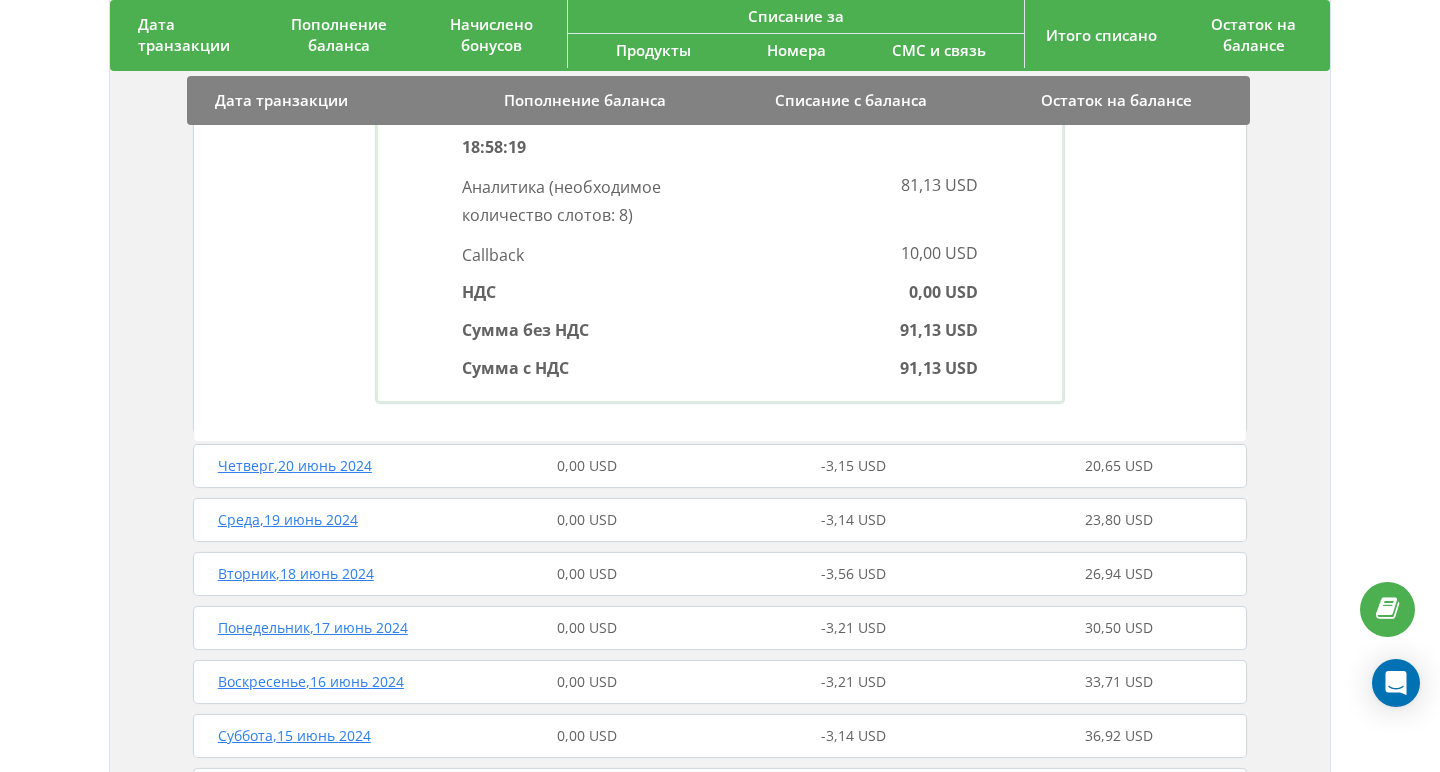 click on "Среда ,  19   июнь   2024" at bounding box center [321, 520] 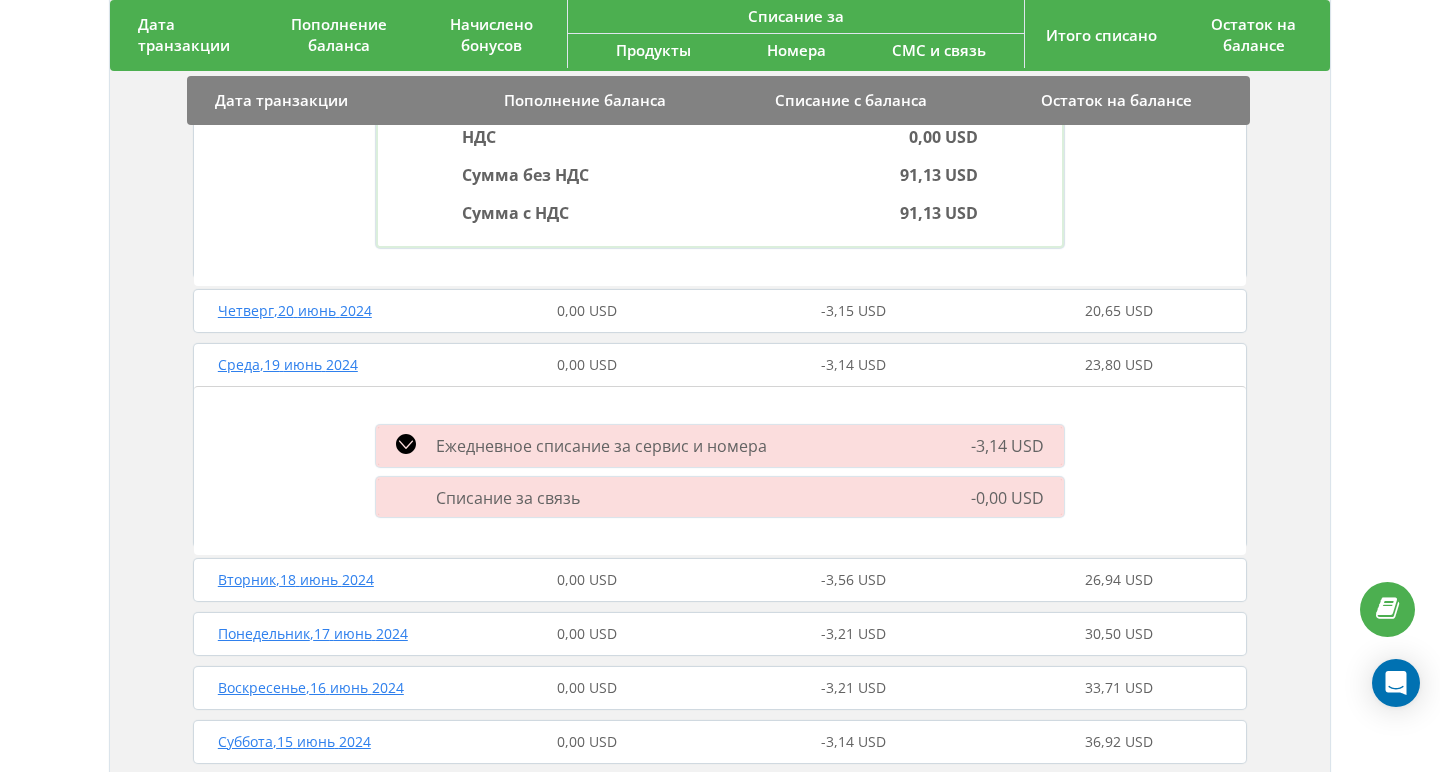 scroll, scrollTop: 1241, scrollLeft: 0, axis: vertical 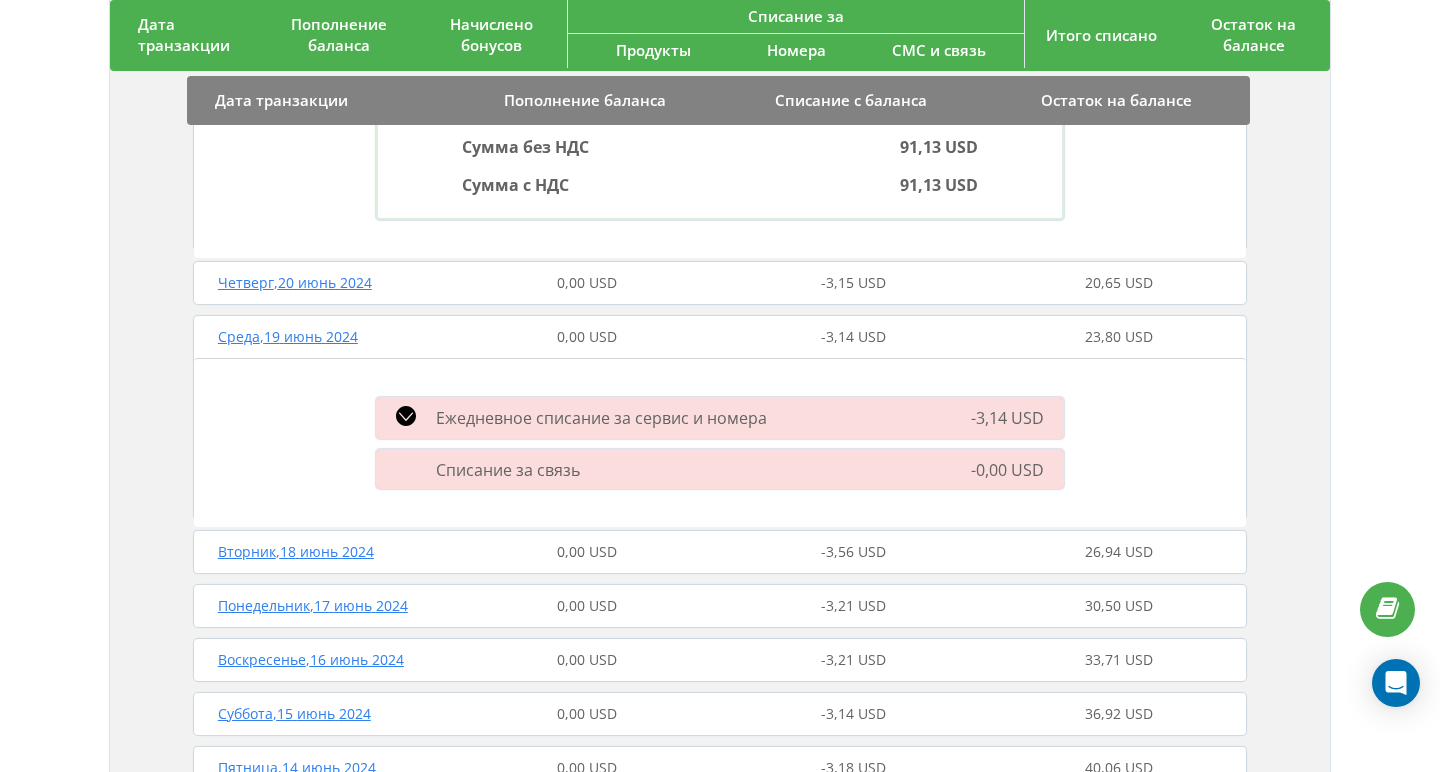 click on "Четверг ,  20   июнь   2024" at bounding box center (321, 283) 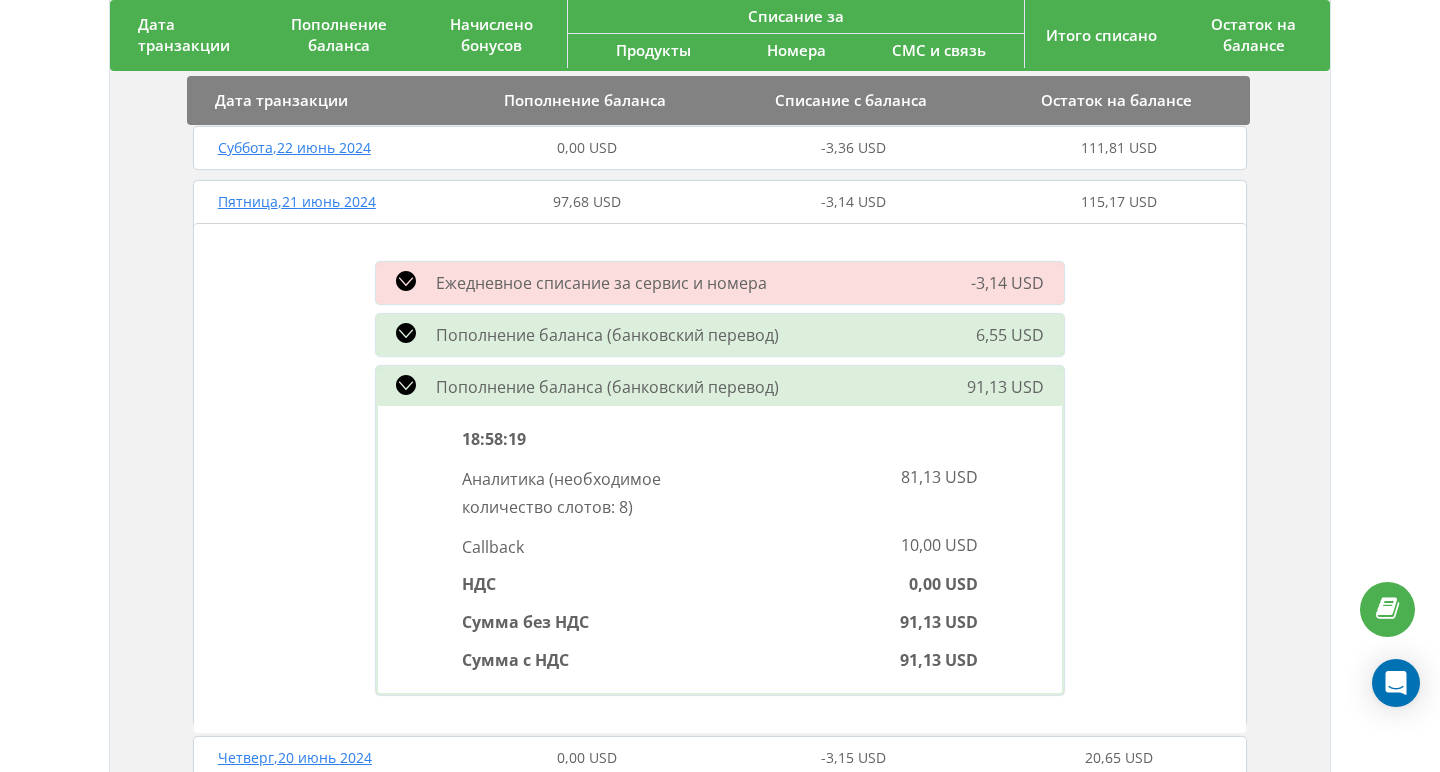 scroll, scrollTop: 684, scrollLeft: 0, axis: vertical 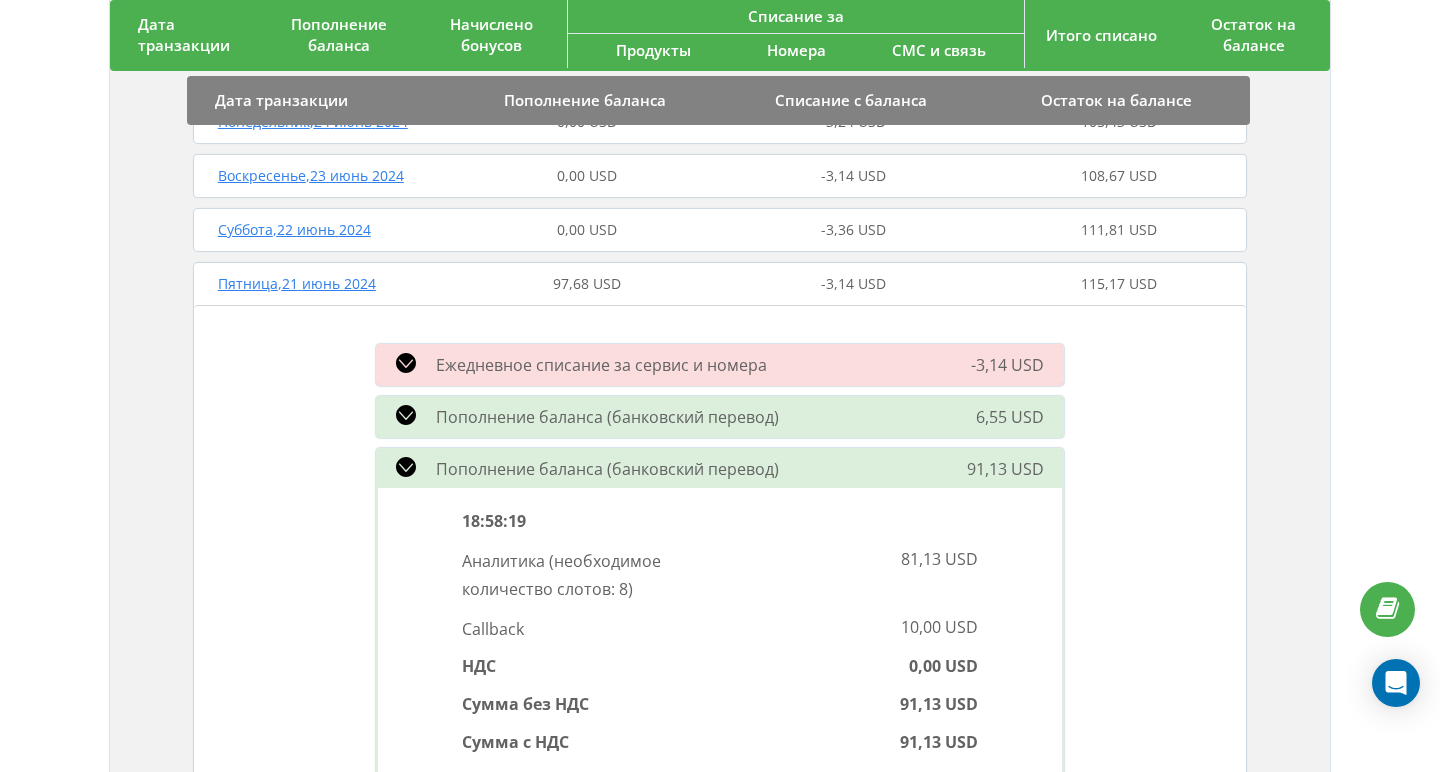 click on "Пополнение баланса (банковский перевод)" at bounding box center (607, 417) 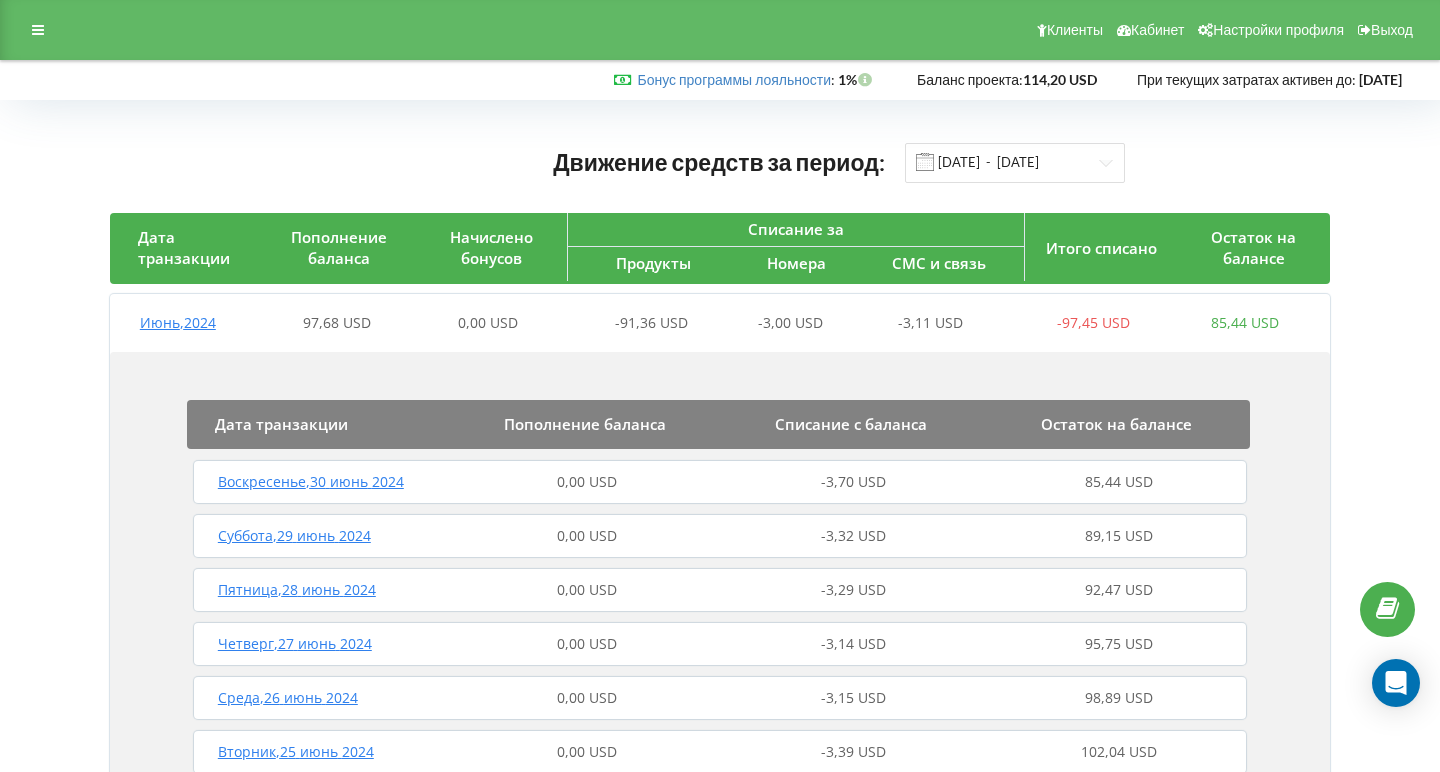 scroll, scrollTop: 0, scrollLeft: 0, axis: both 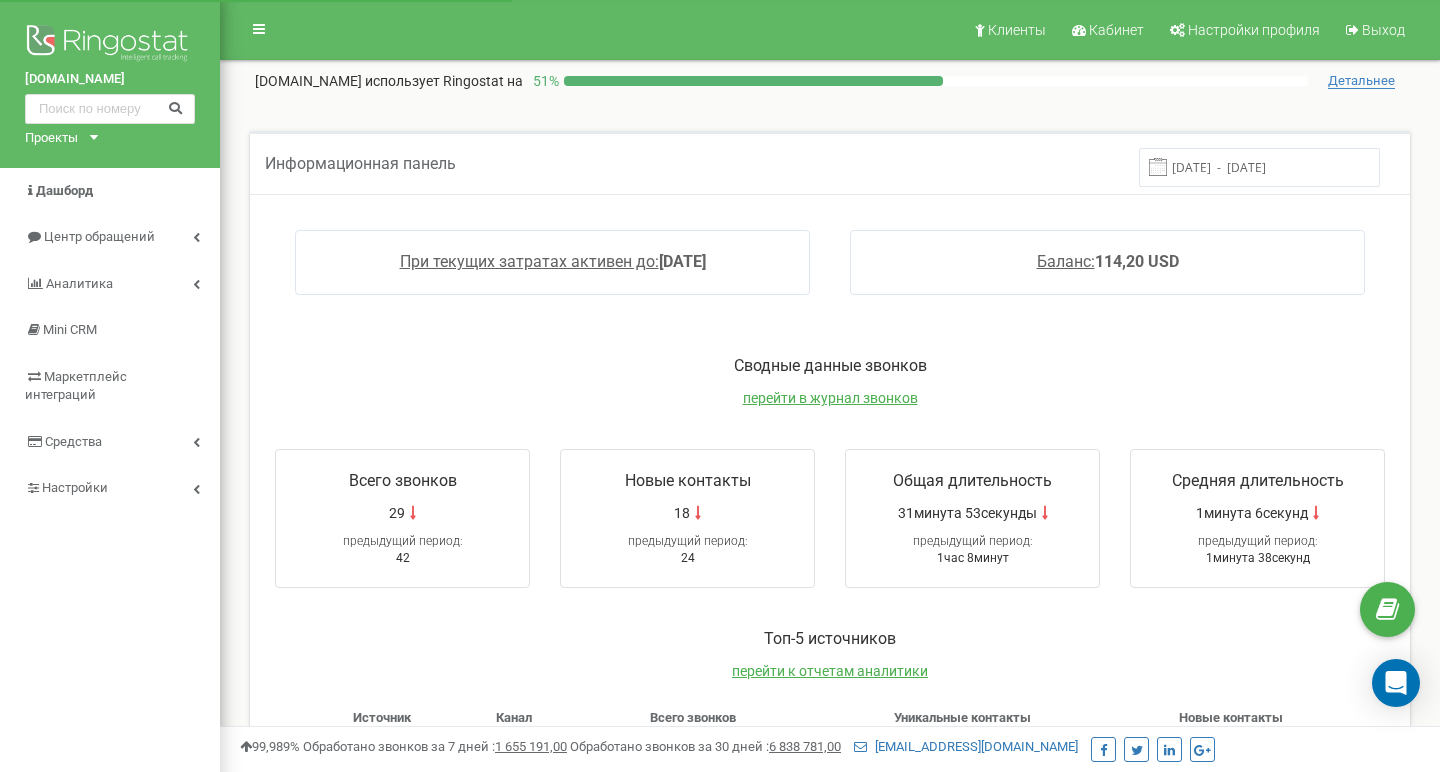 click on "Настройки" at bounding box center (75, 487) 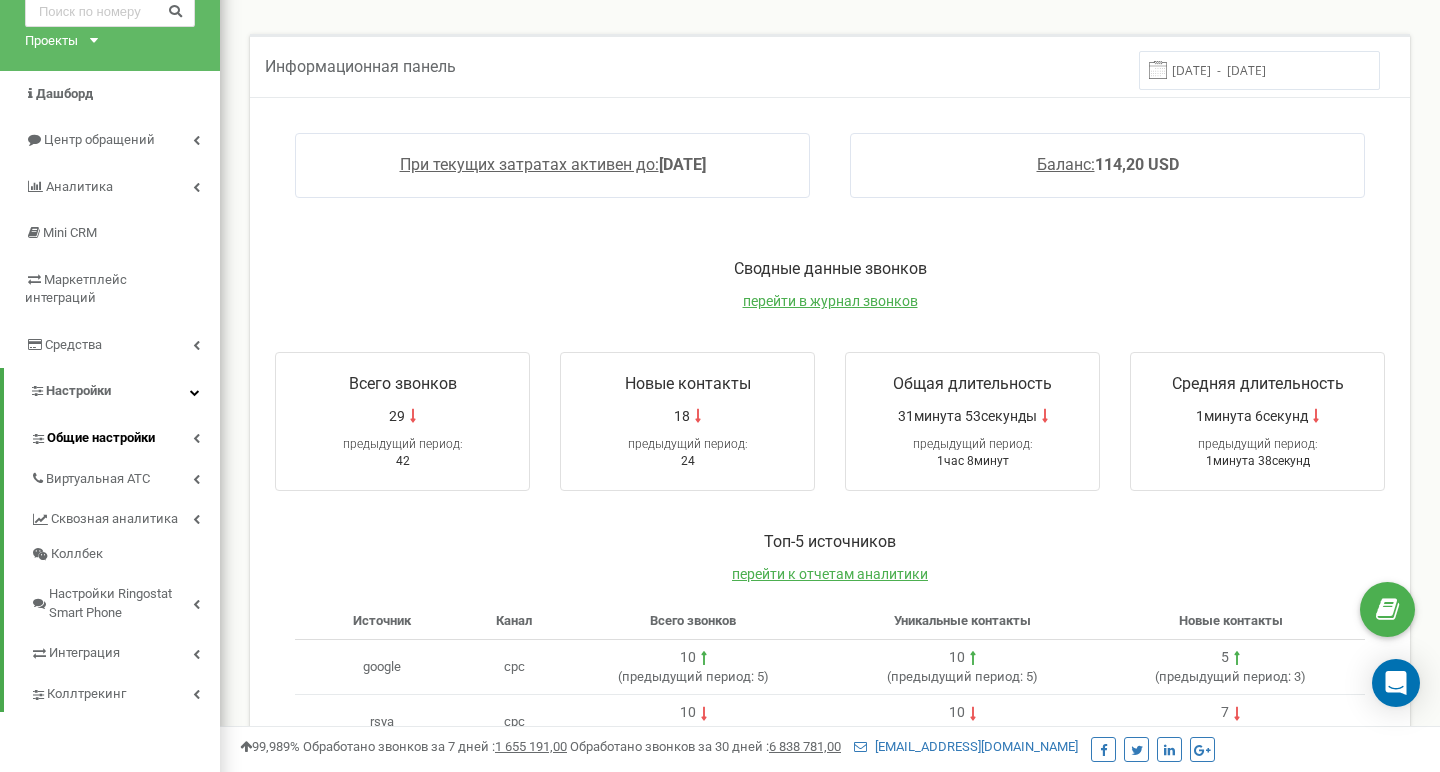 scroll, scrollTop: 88, scrollLeft: 0, axis: vertical 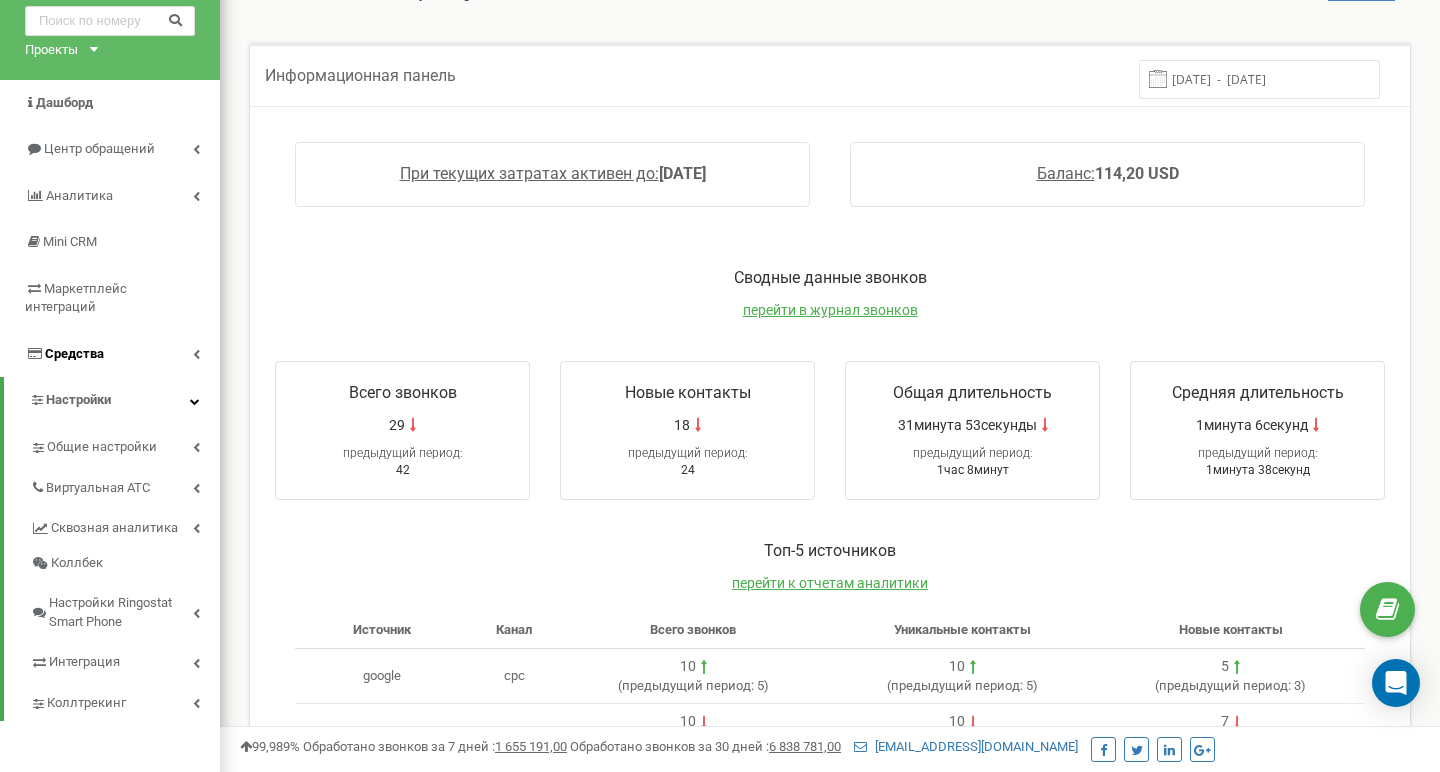 click on "Средства" at bounding box center (110, 354) 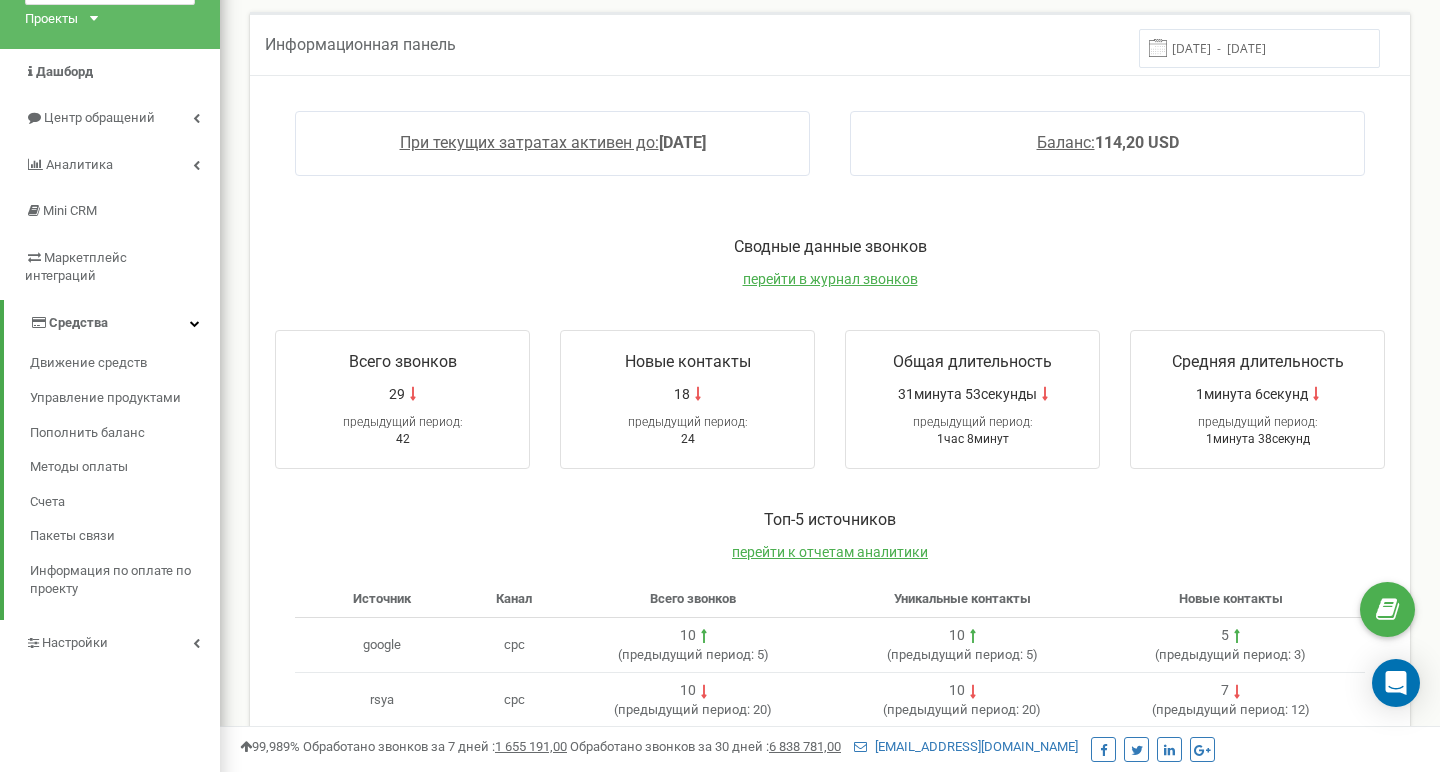 scroll, scrollTop: 120, scrollLeft: 0, axis: vertical 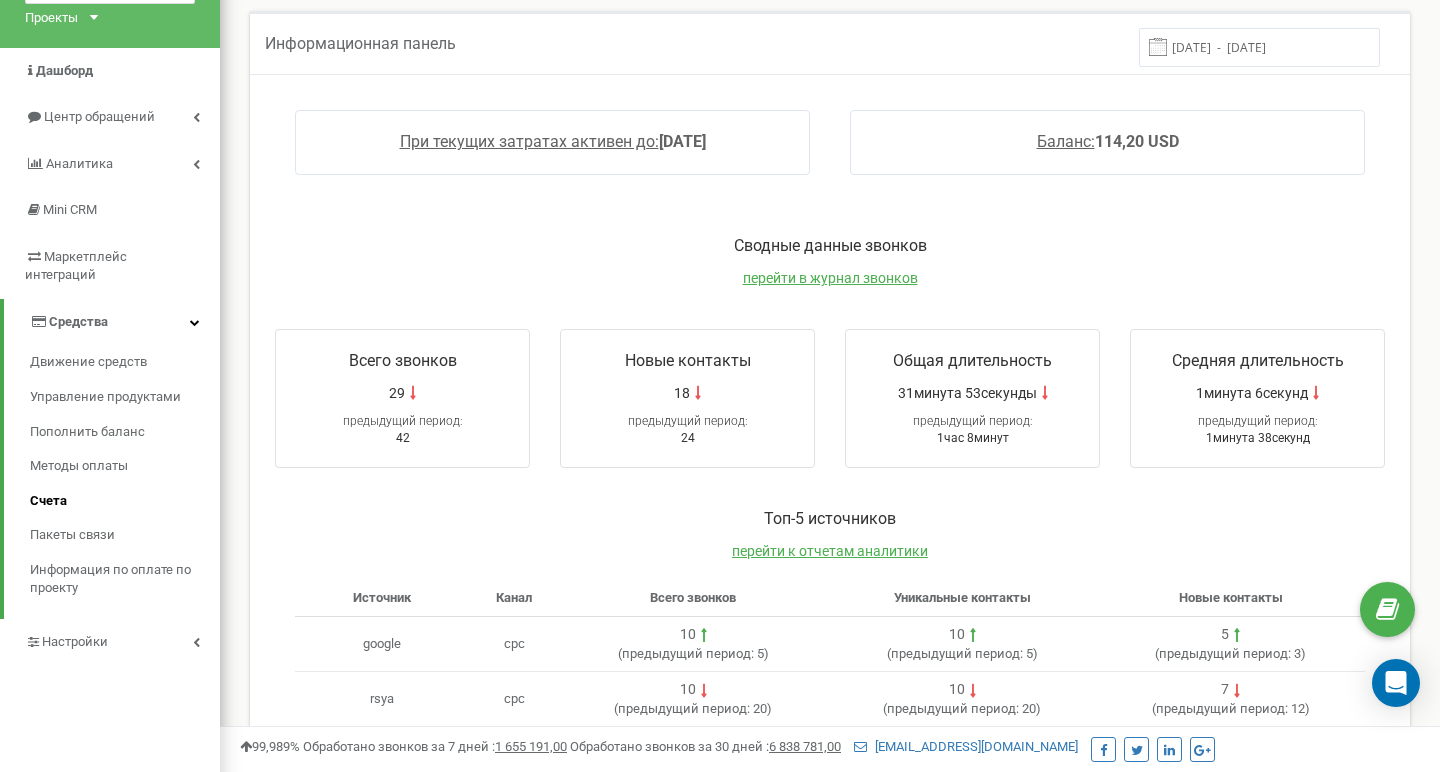 click on "Счета" at bounding box center (125, 501) 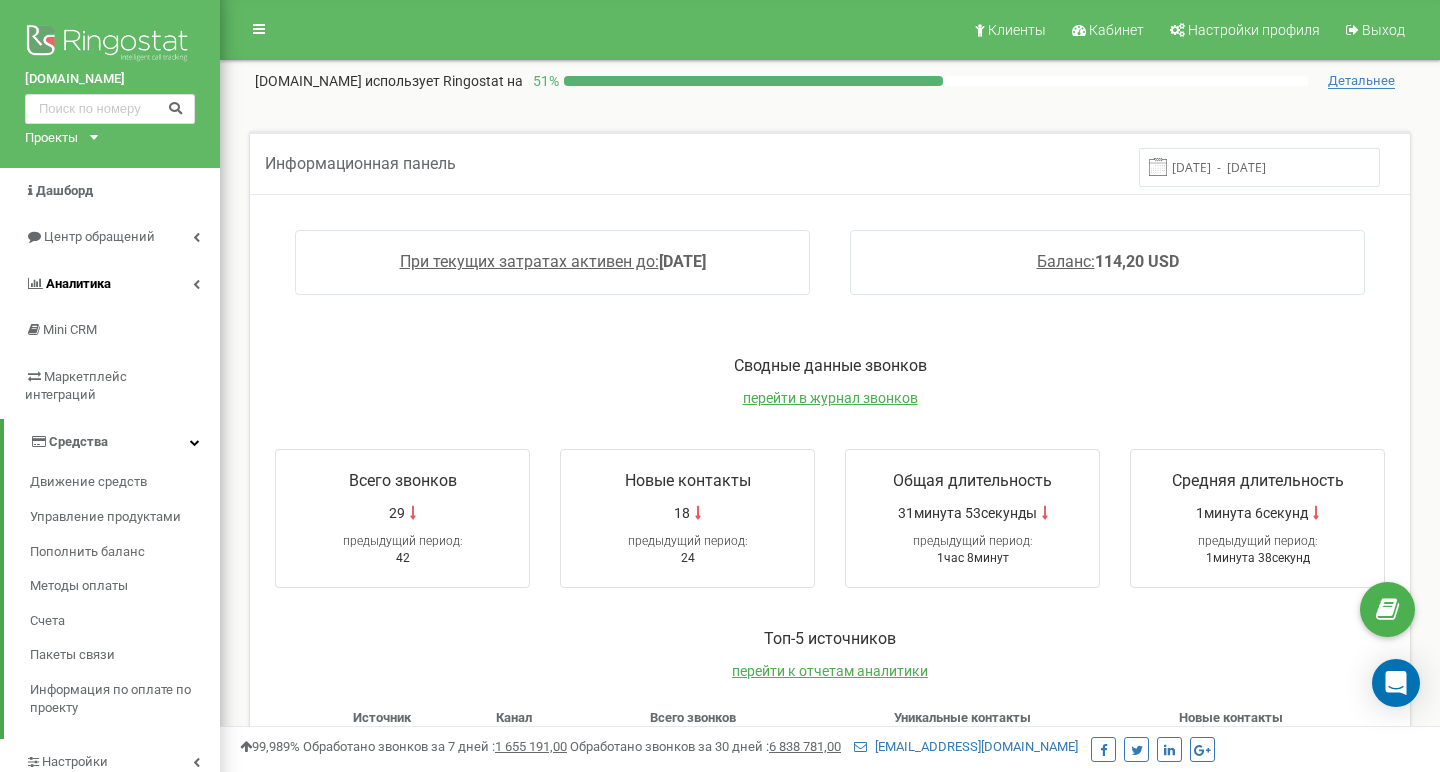 scroll, scrollTop: 0, scrollLeft: 0, axis: both 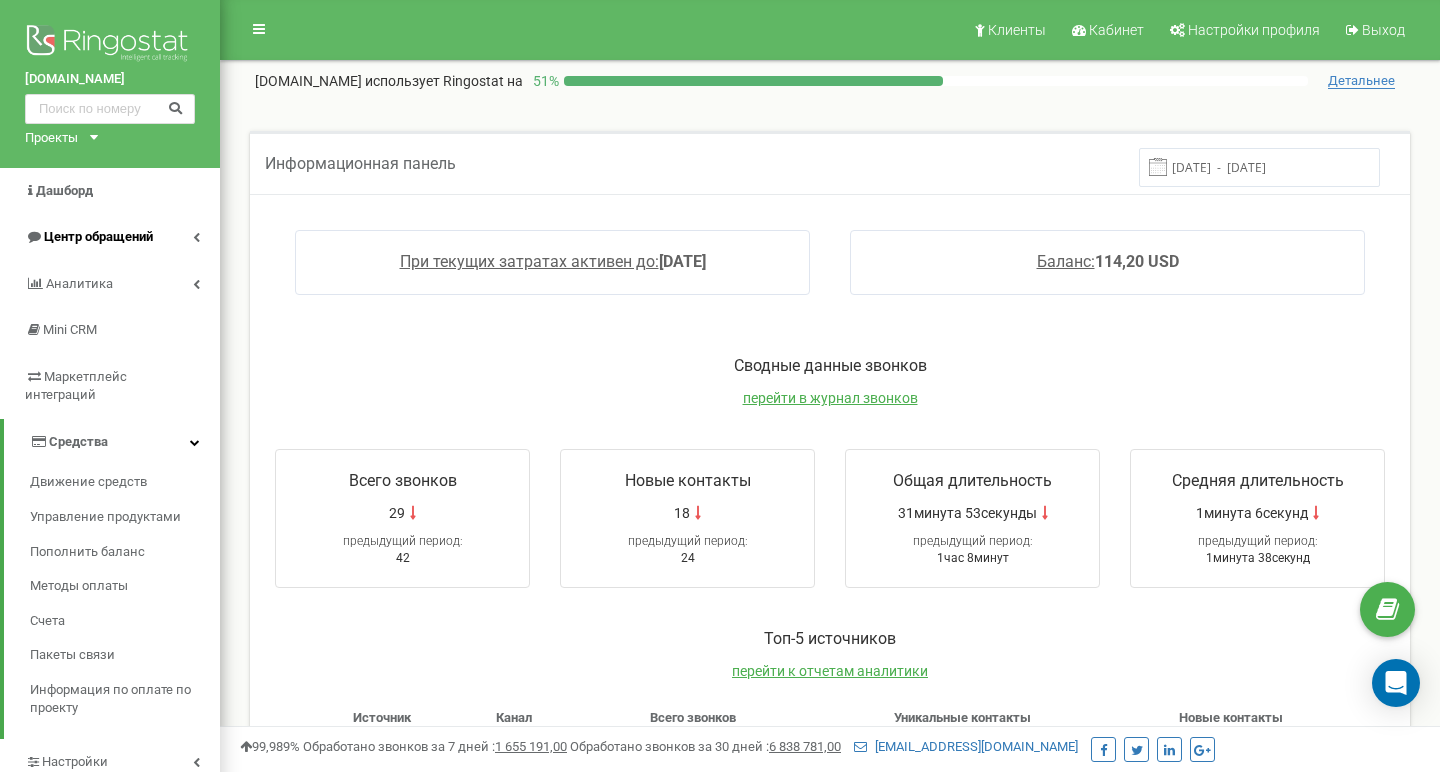 click on "Центр обращений" at bounding box center (98, 236) 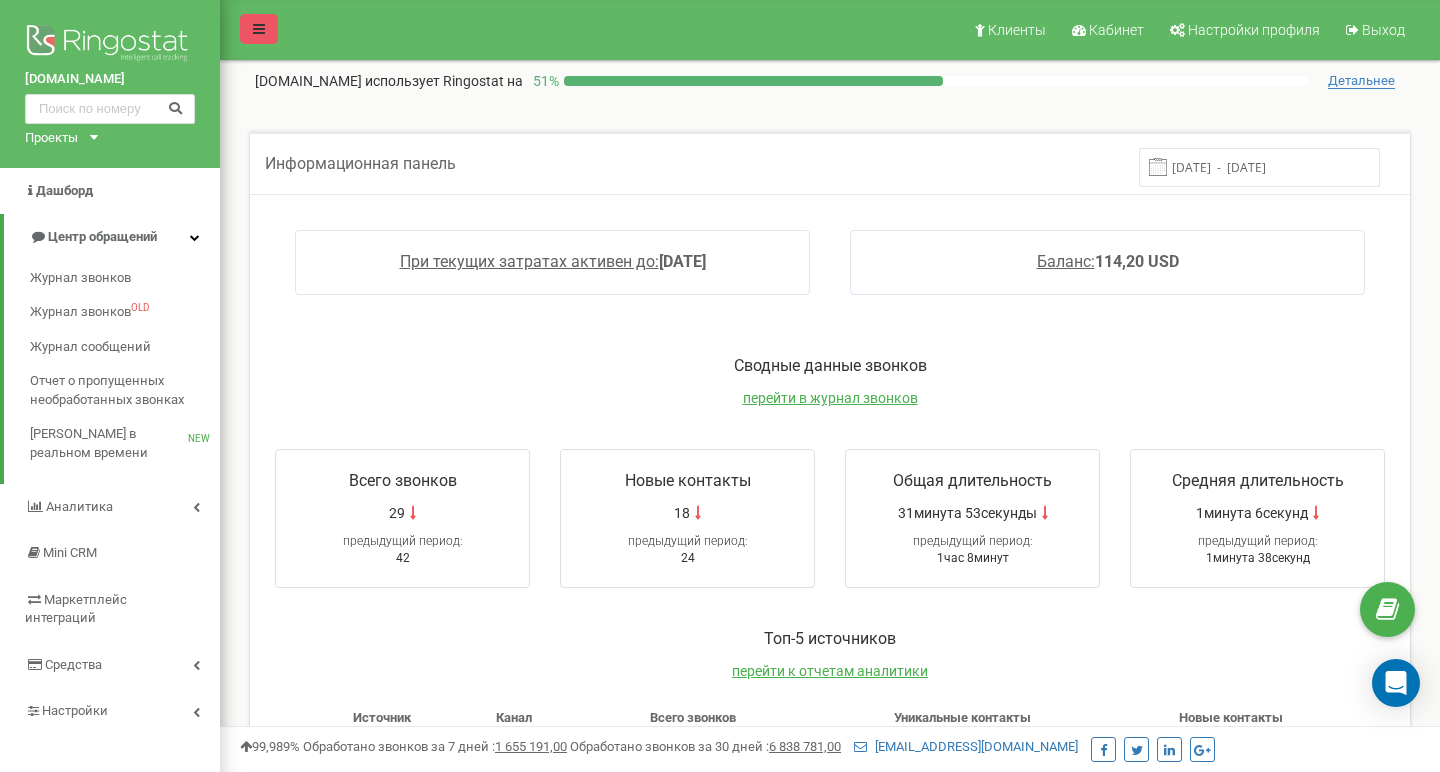 click at bounding box center (259, 29) 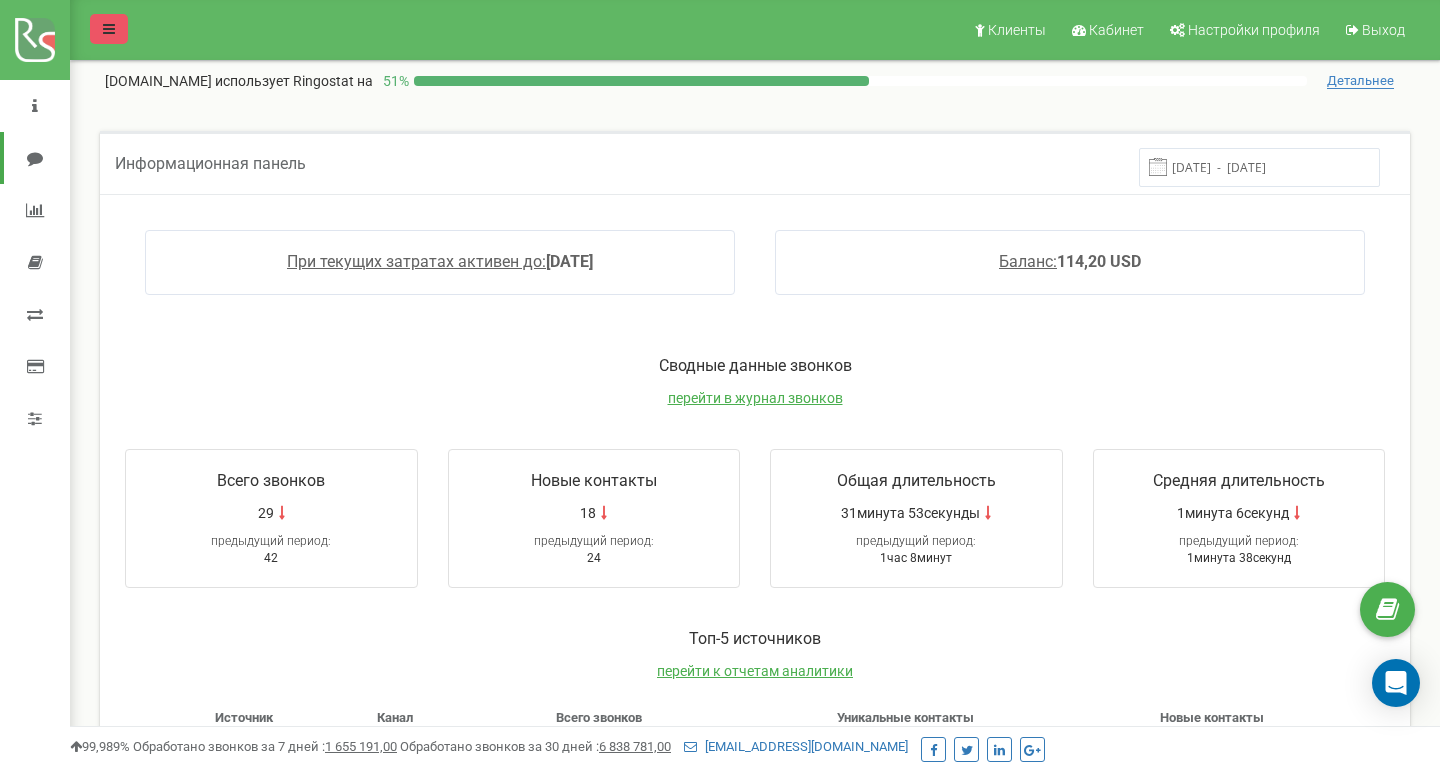 click at bounding box center (109, 29) 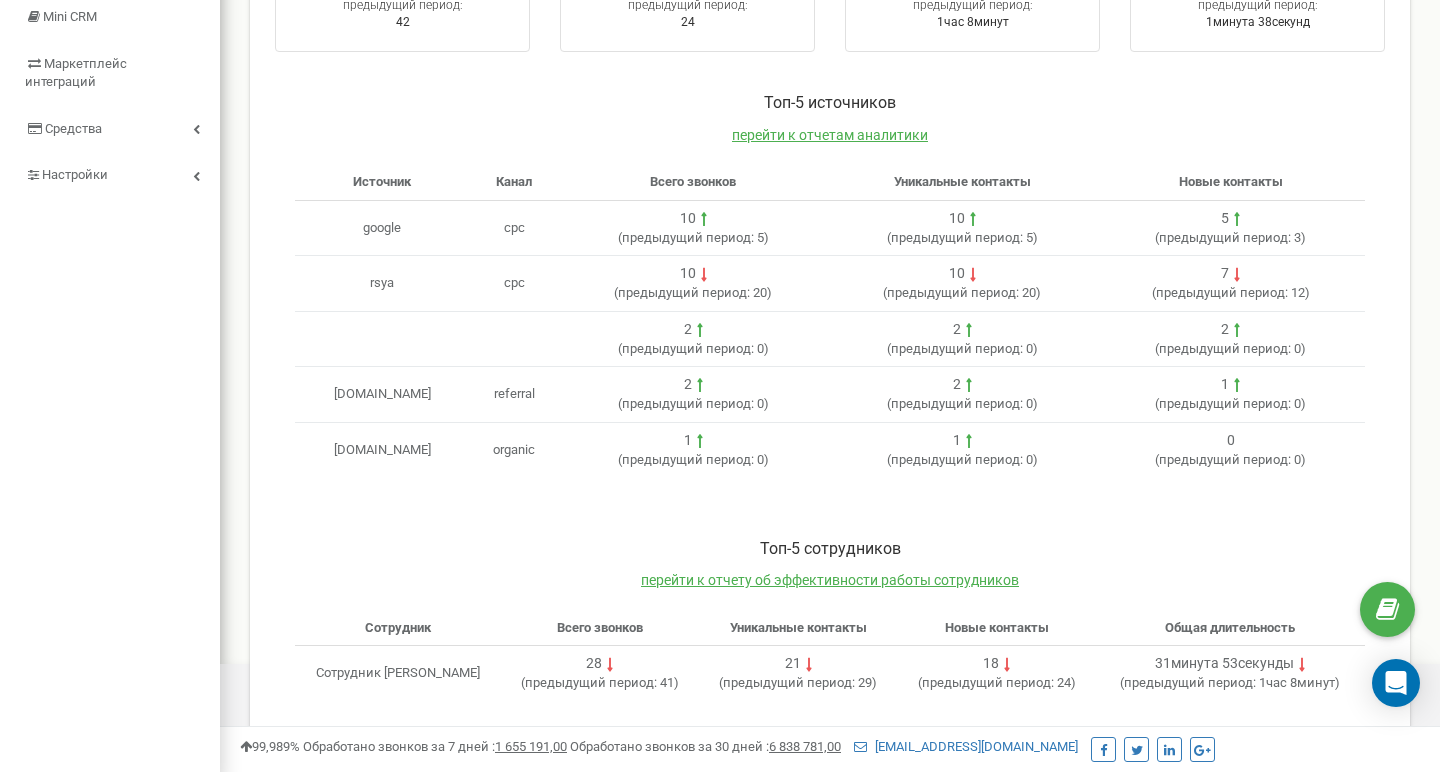 scroll, scrollTop: 535, scrollLeft: 0, axis: vertical 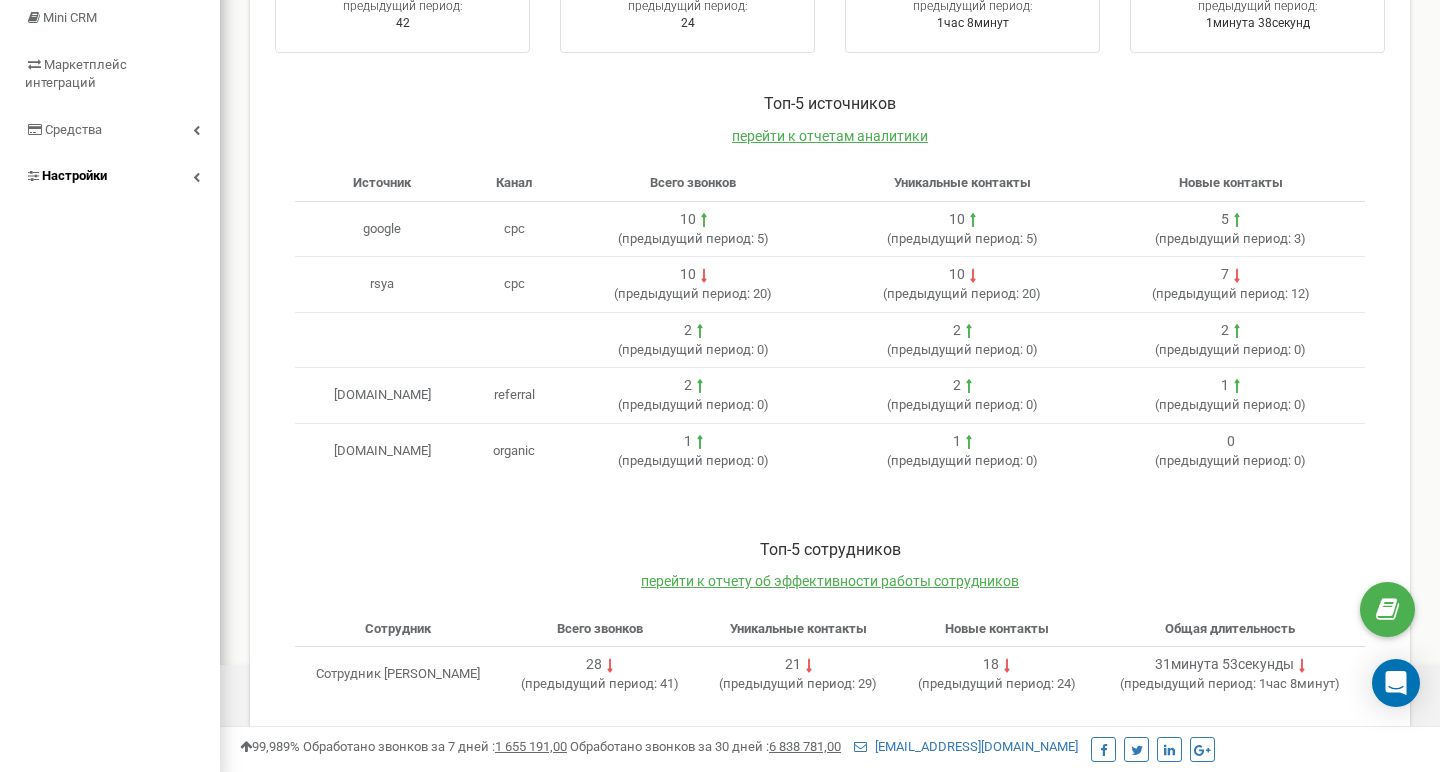 click on "Настройки" at bounding box center (110, 176) 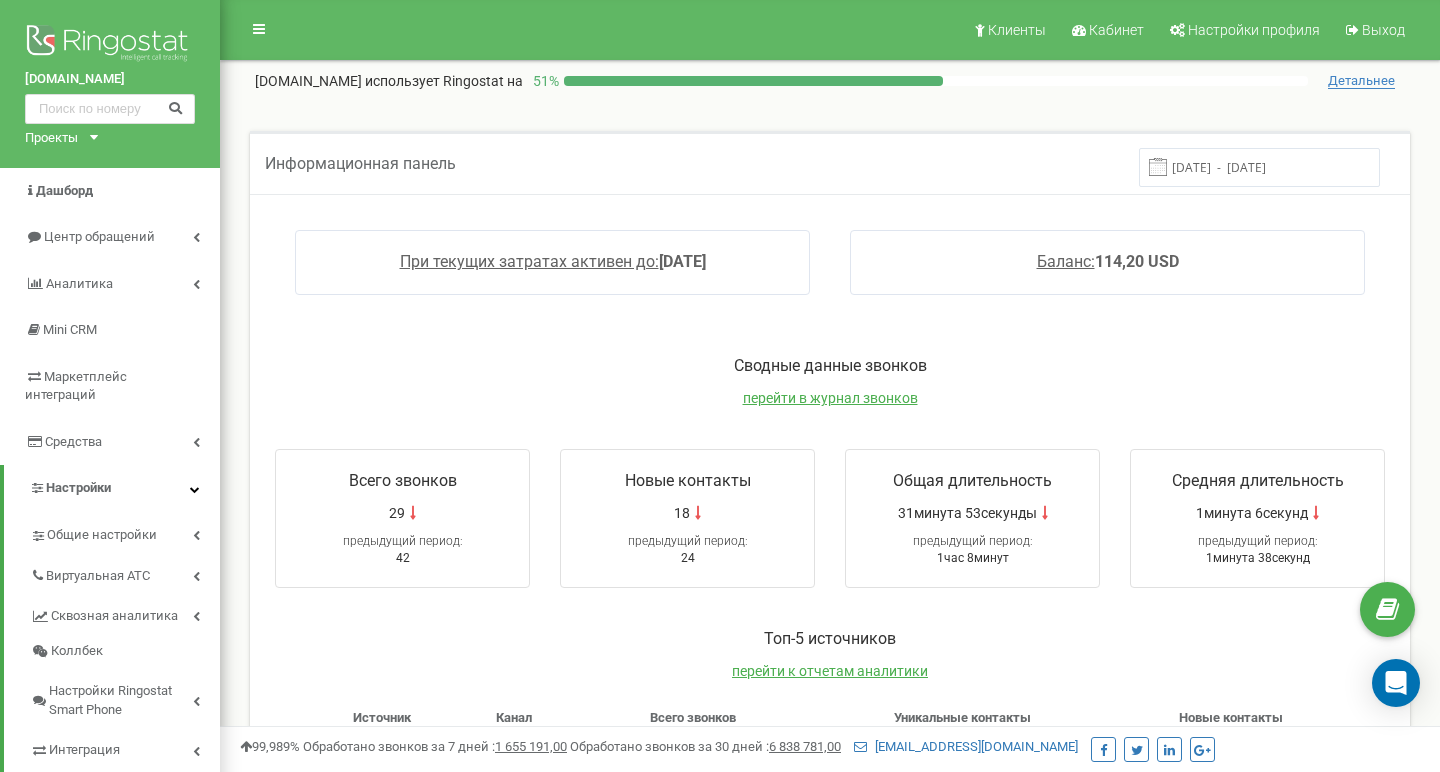 scroll, scrollTop: 0, scrollLeft: 0, axis: both 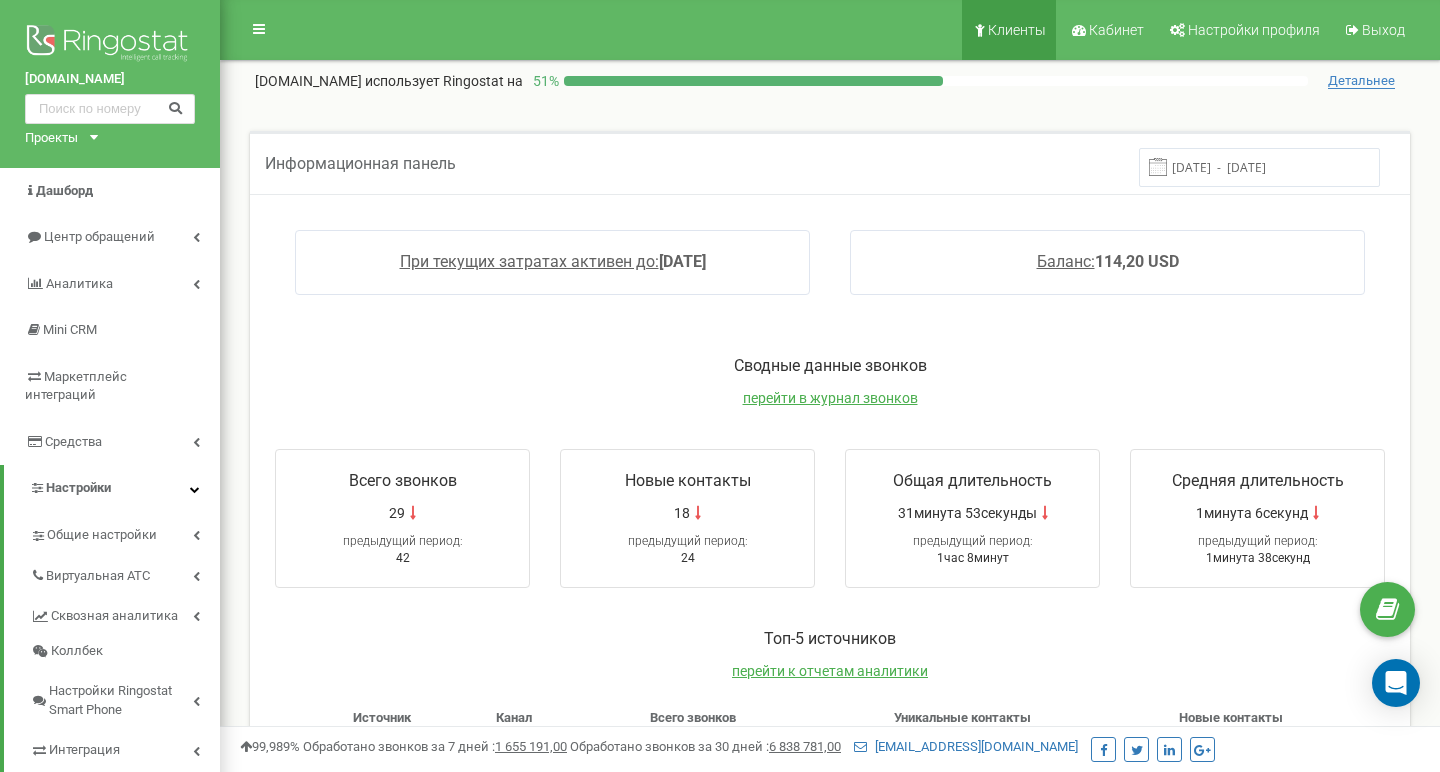 click on "Клиенты" at bounding box center (1009, 30) 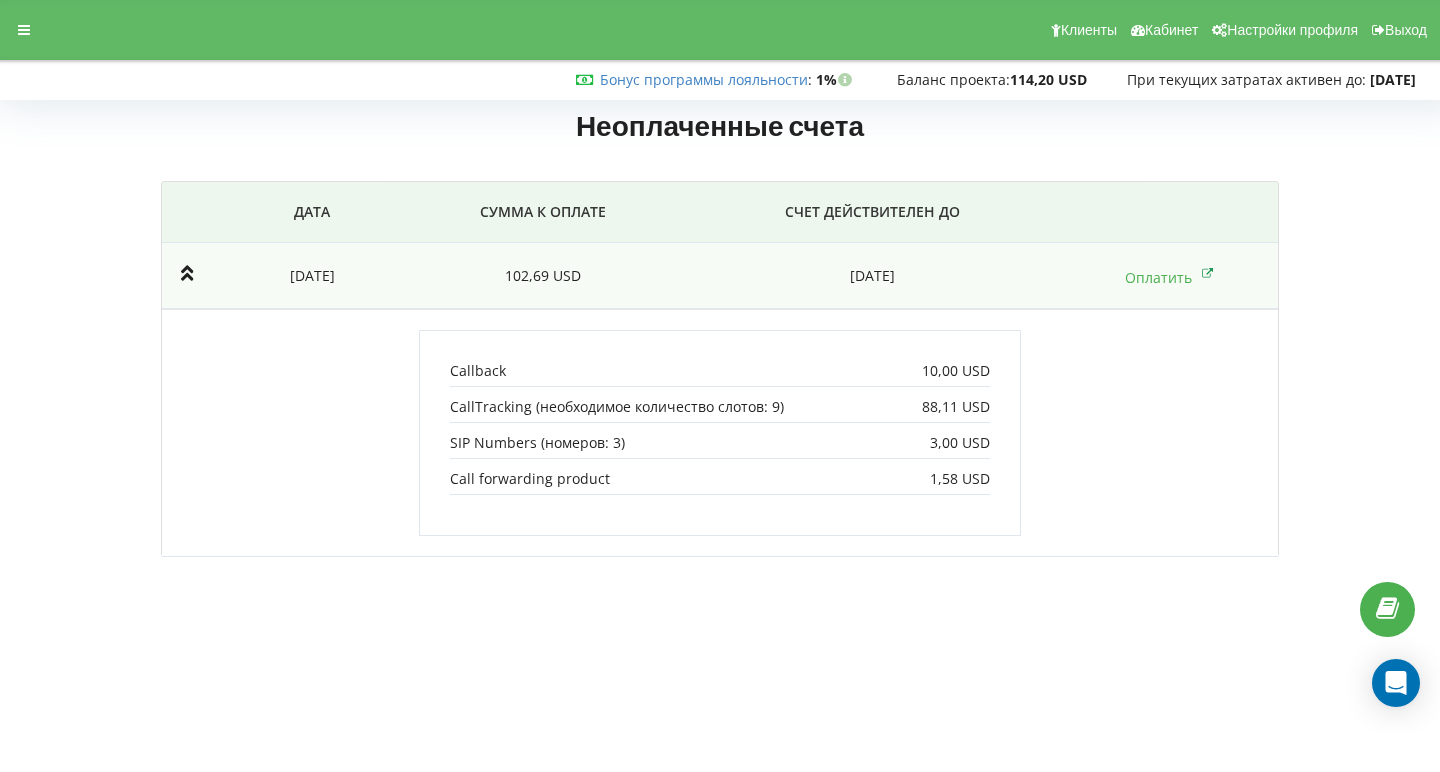 scroll, scrollTop: 0, scrollLeft: 0, axis: both 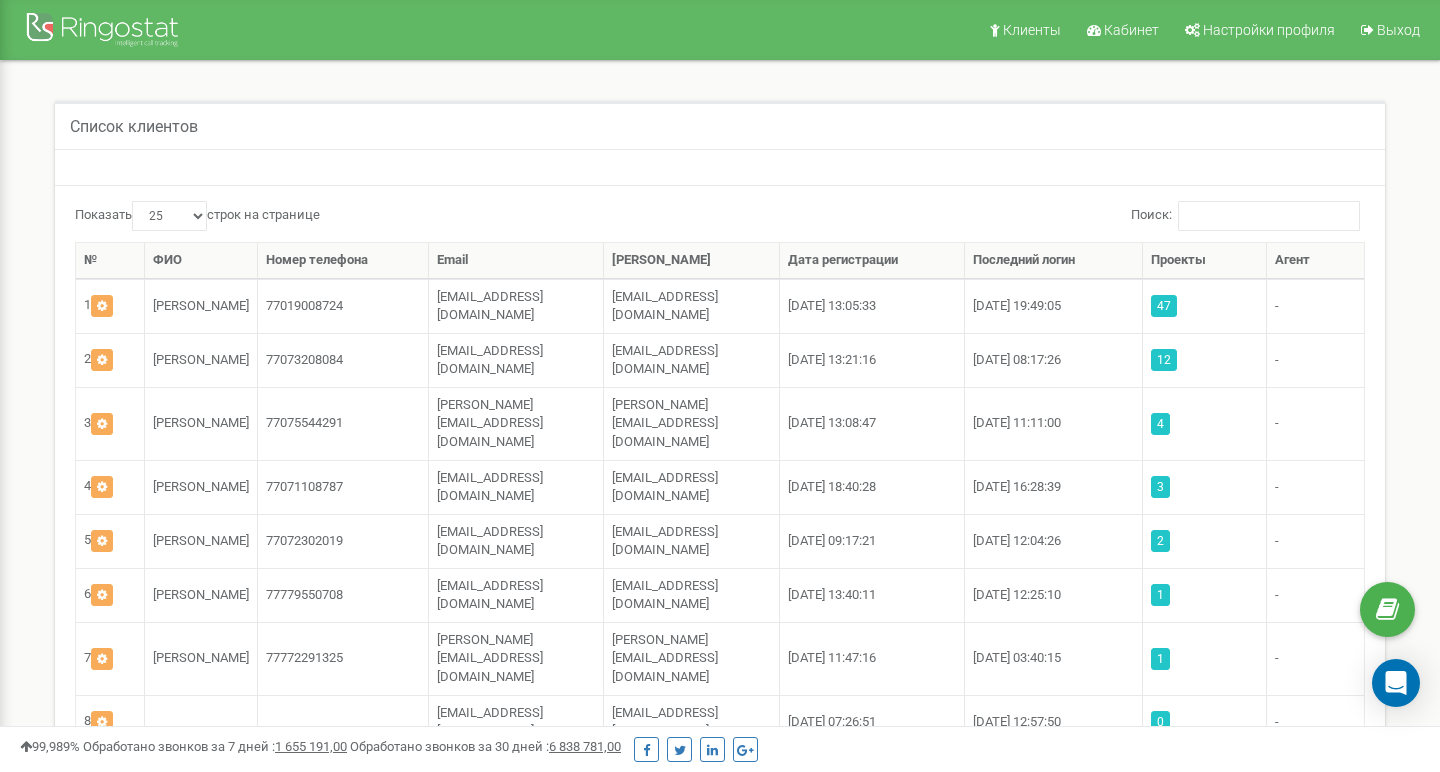select on "25" 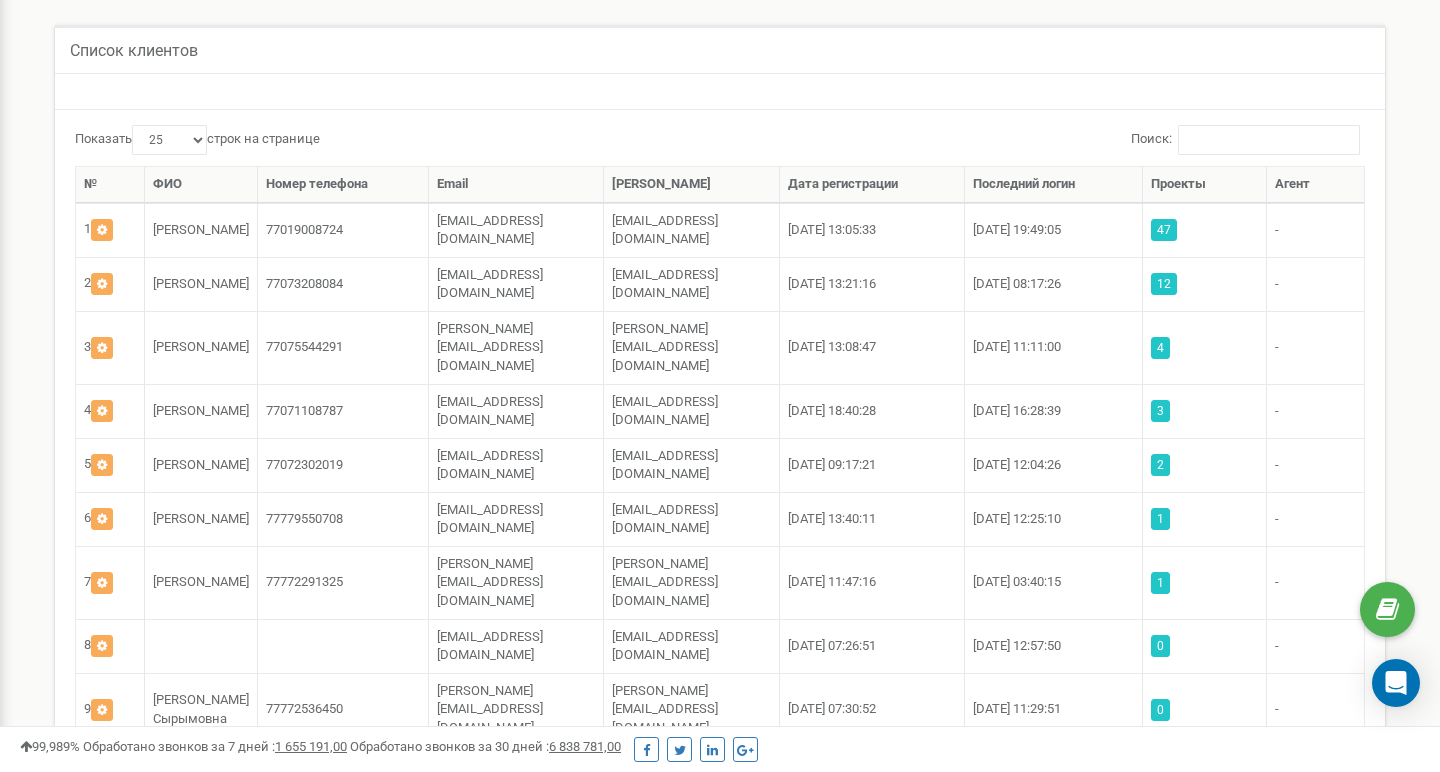 scroll, scrollTop: 0, scrollLeft: 0, axis: both 